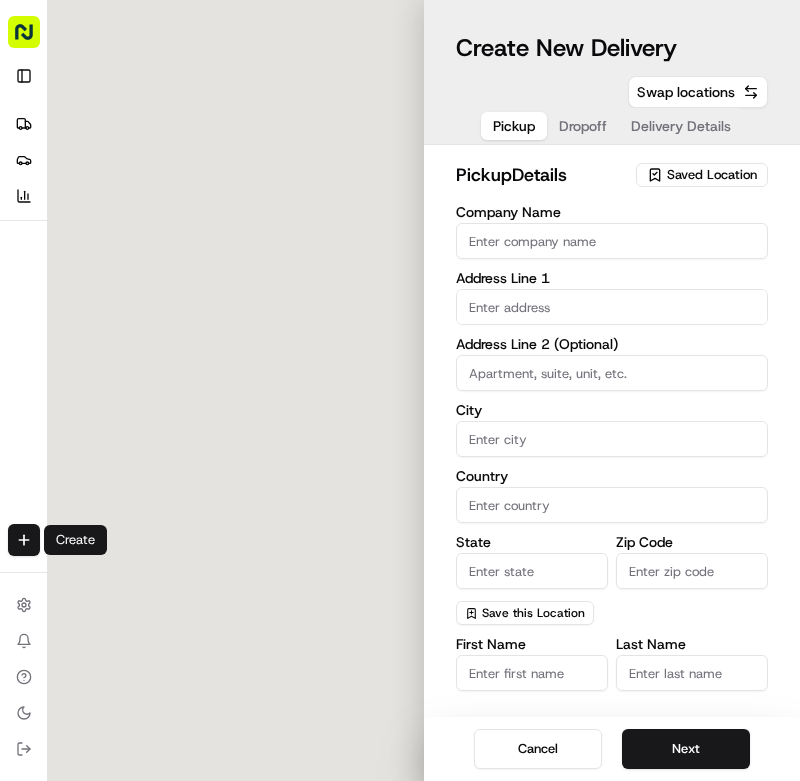 type 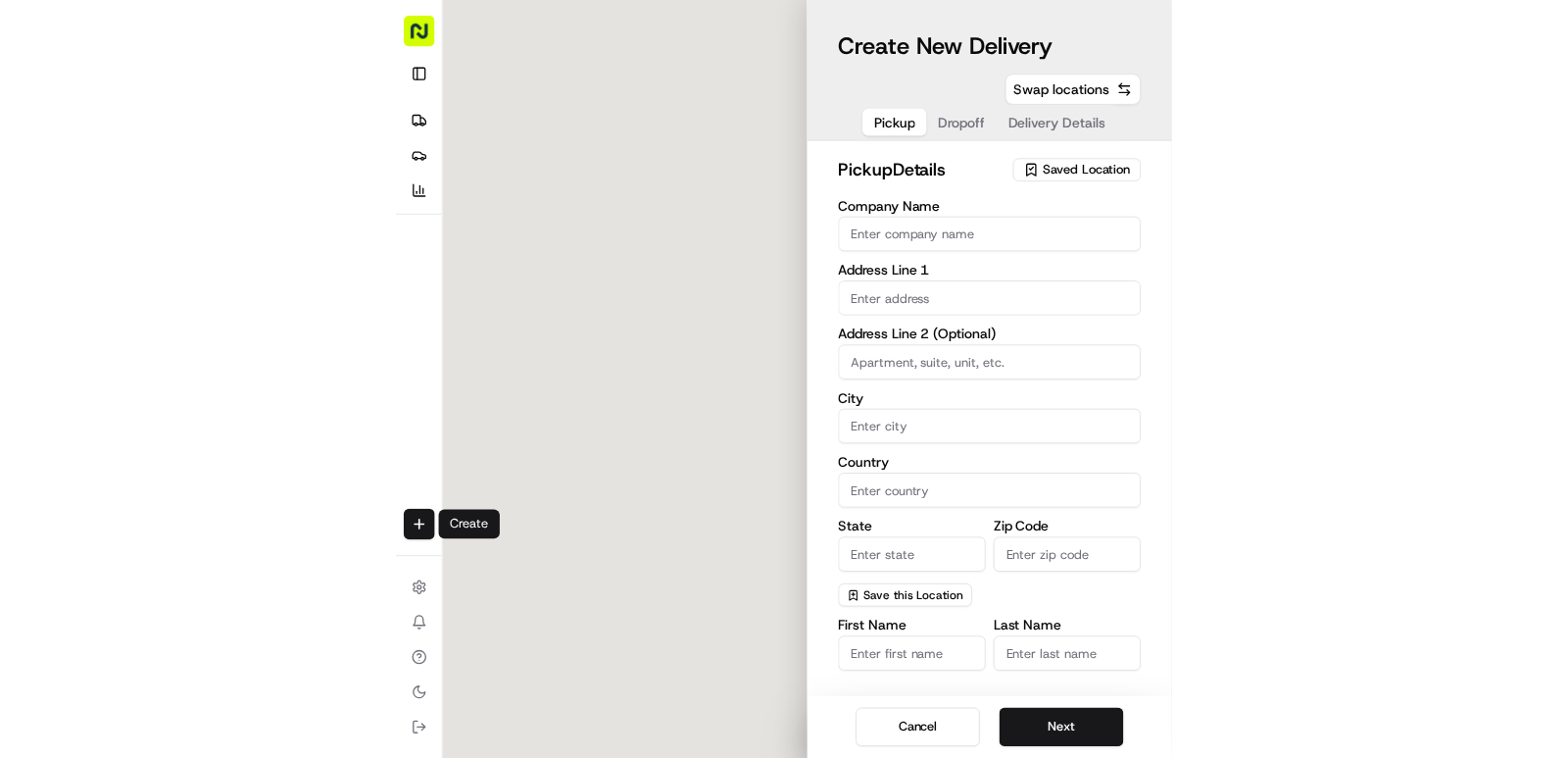 scroll, scrollTop: 0, scrollLeft: 0, axis: both 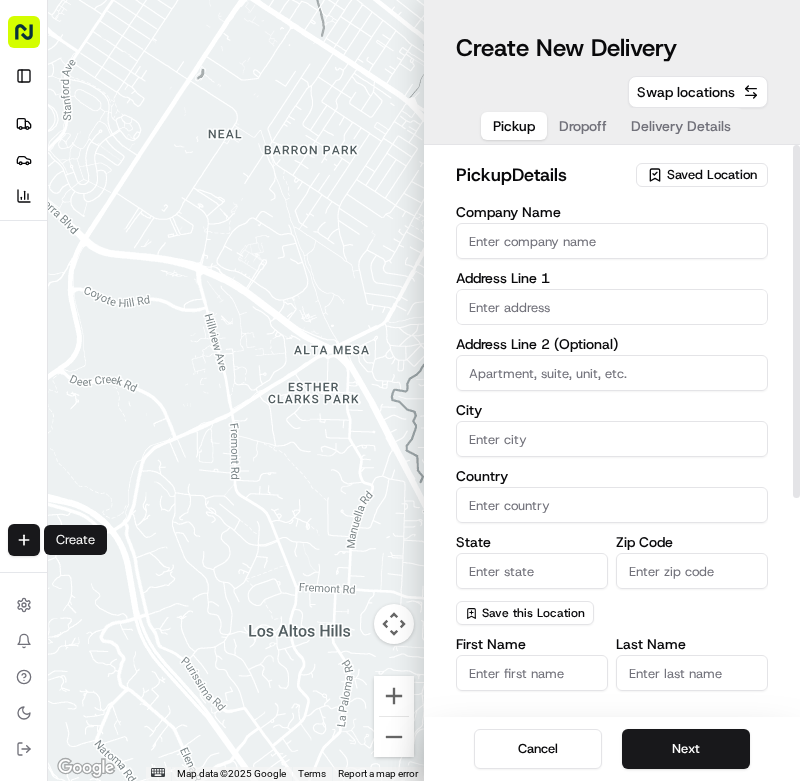 click on "Company Name" at bounding box center (612, 241) 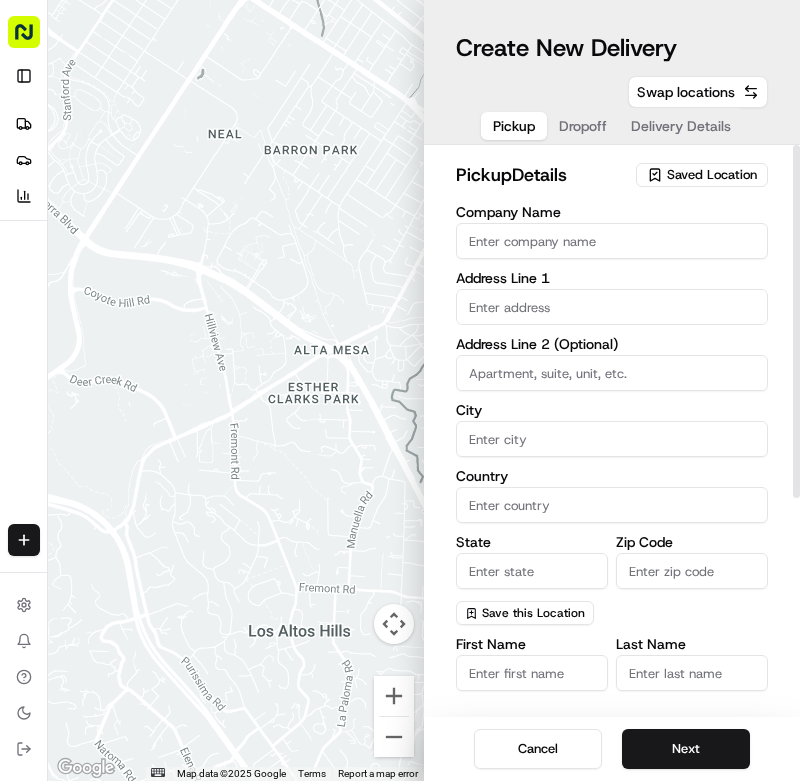 paste on "Grill N Shake - [GEOGRAPHIC_DATA]" 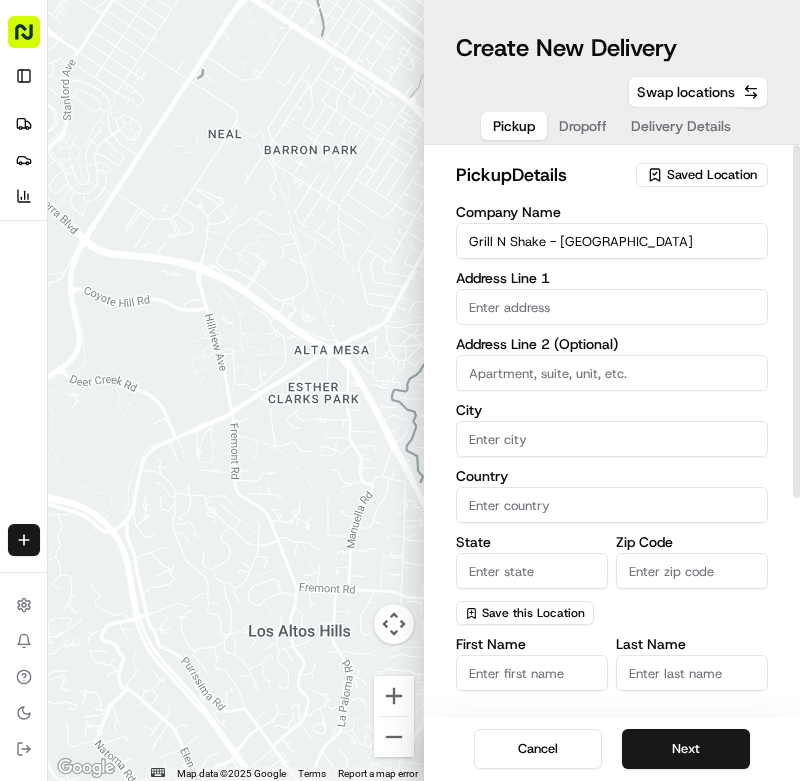 type on "Grill N Shake - [GEOGRAPHIC_DATA]" 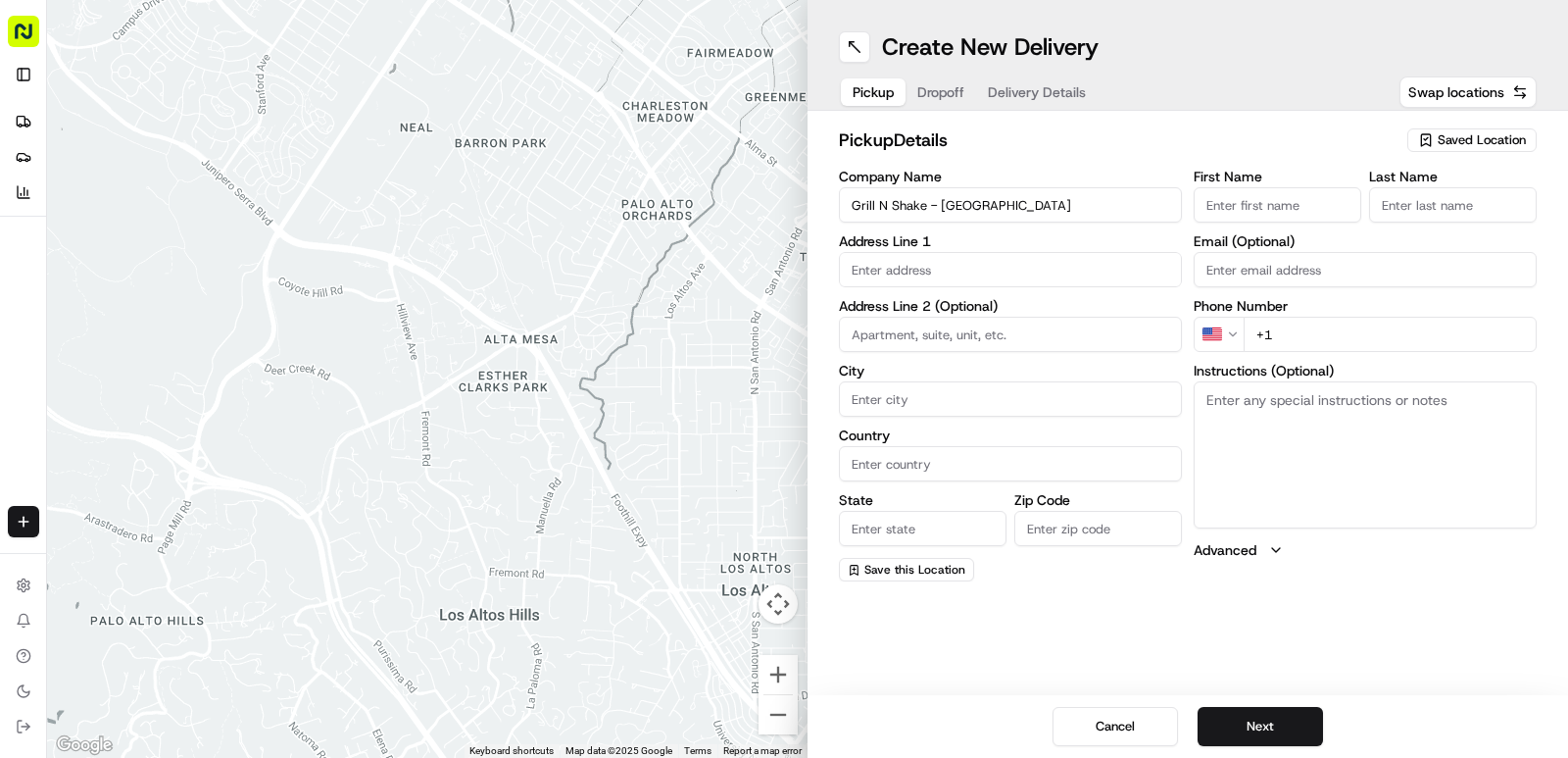 click on "Instructions (Optional)" at bounding box center (1365, 455) 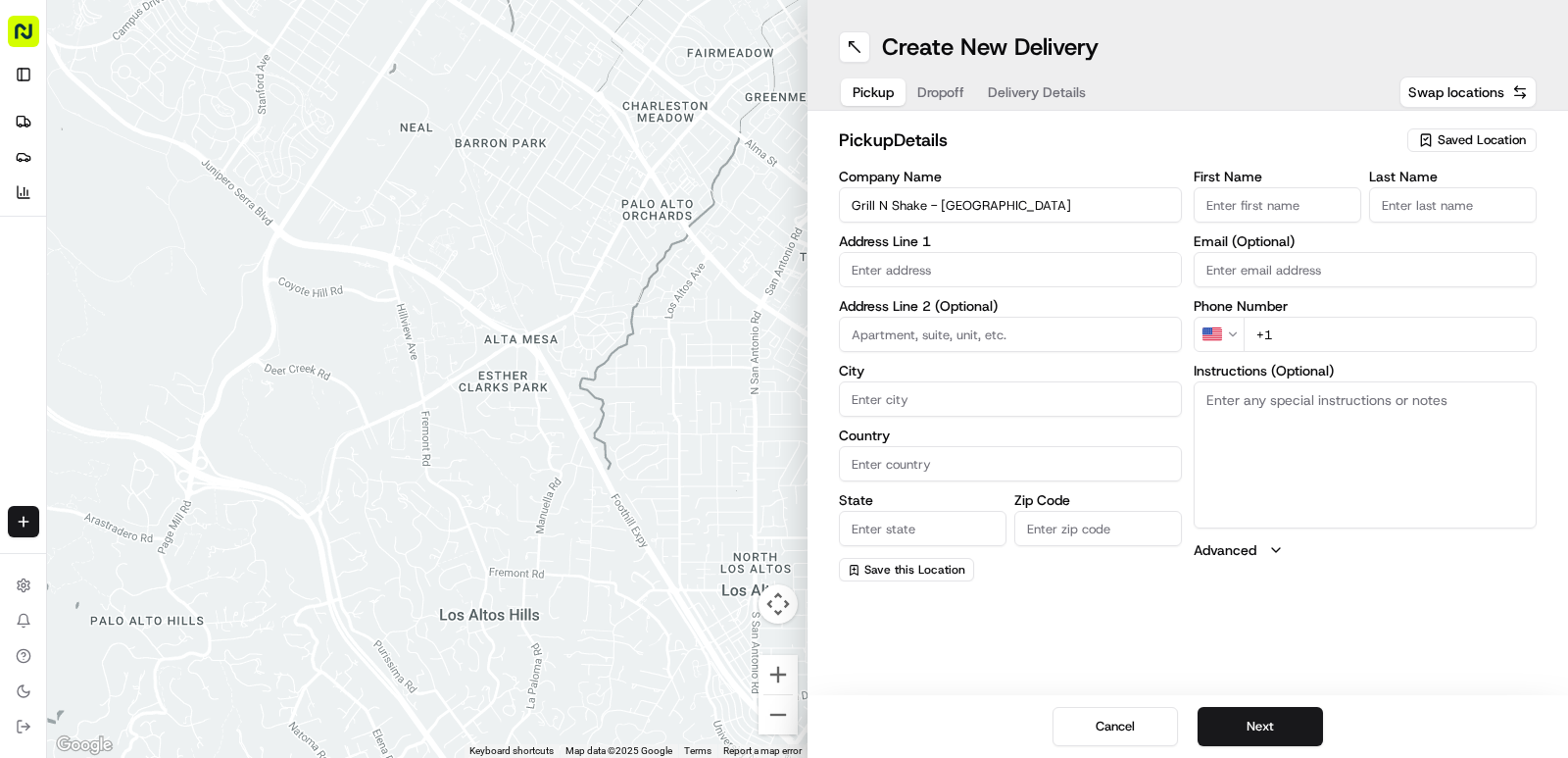 paste on "Mougamadou Aasife Mohamed Nooku. 548-550 Hagley Road West, OLDBURY, United Kingdom, B68 0BZ" 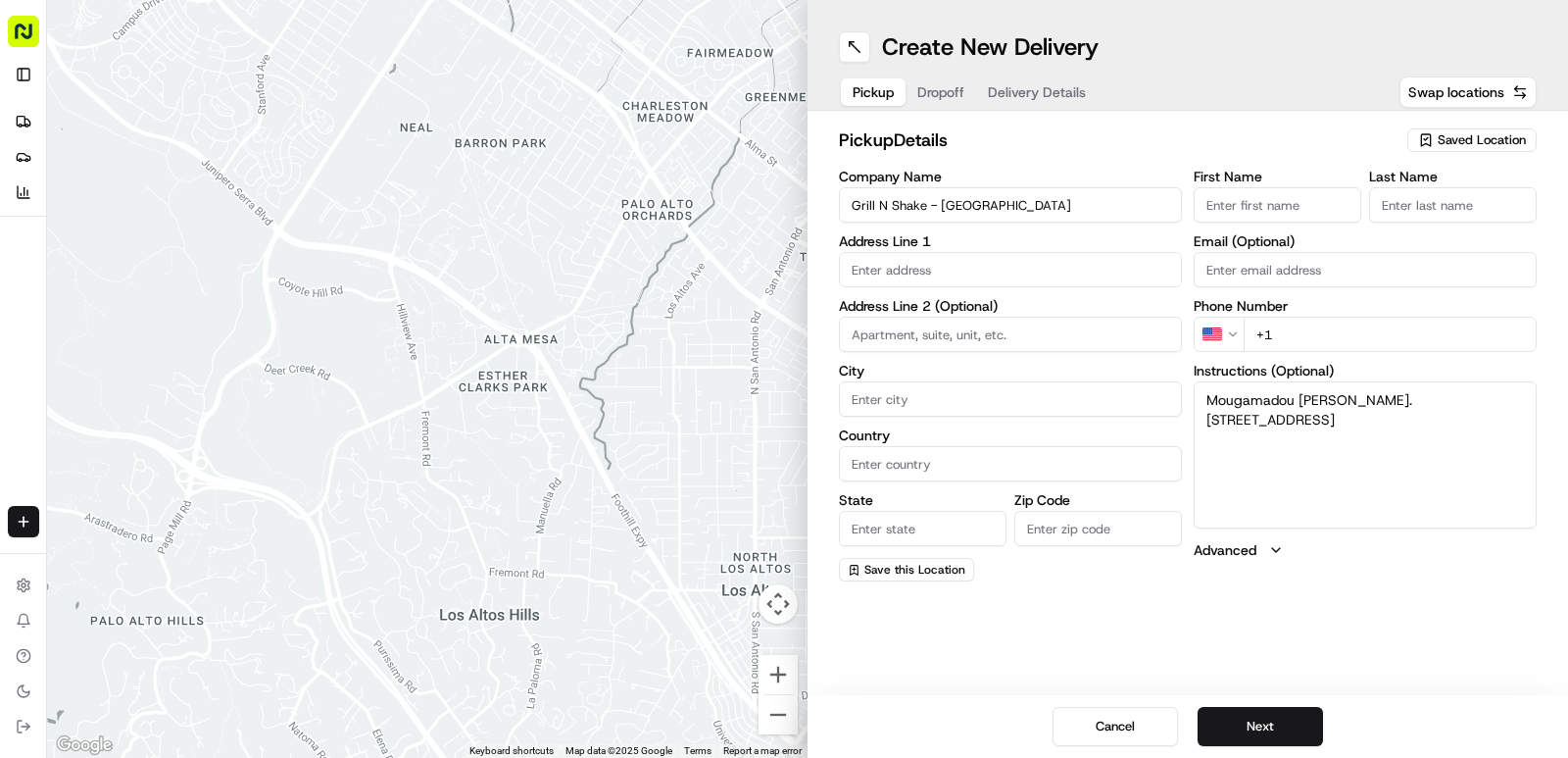 click on "Mougamadou Aasife Mohamed Nooku. 548-550 Hagley Road West, OLDBURY, United Kingdom, B68 0BZ" at bounding box center (1365, 455) 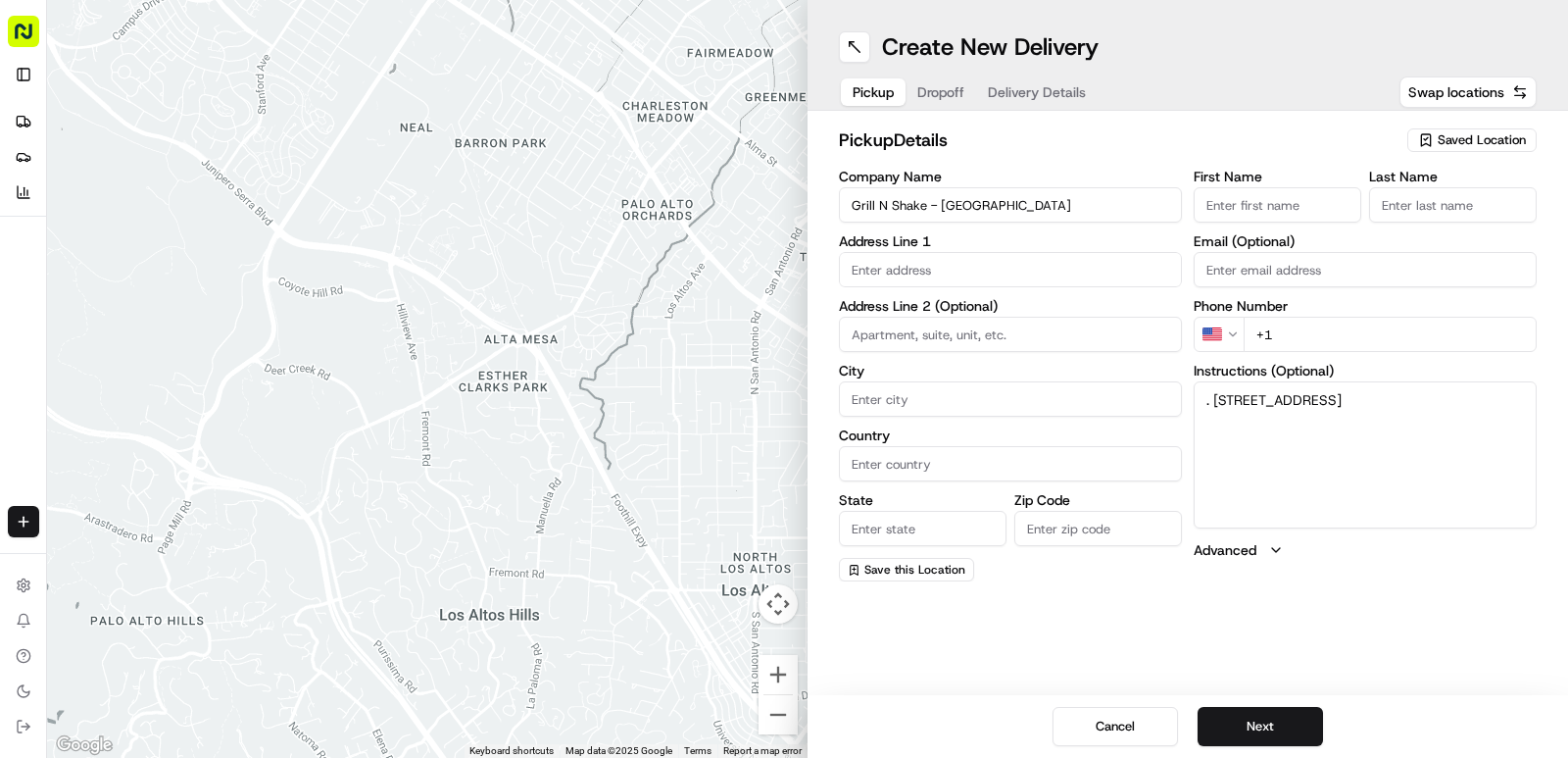 type on ". 548-550 Hagley Road West, OLDBURY, United Kingdom, B68 0BZ" 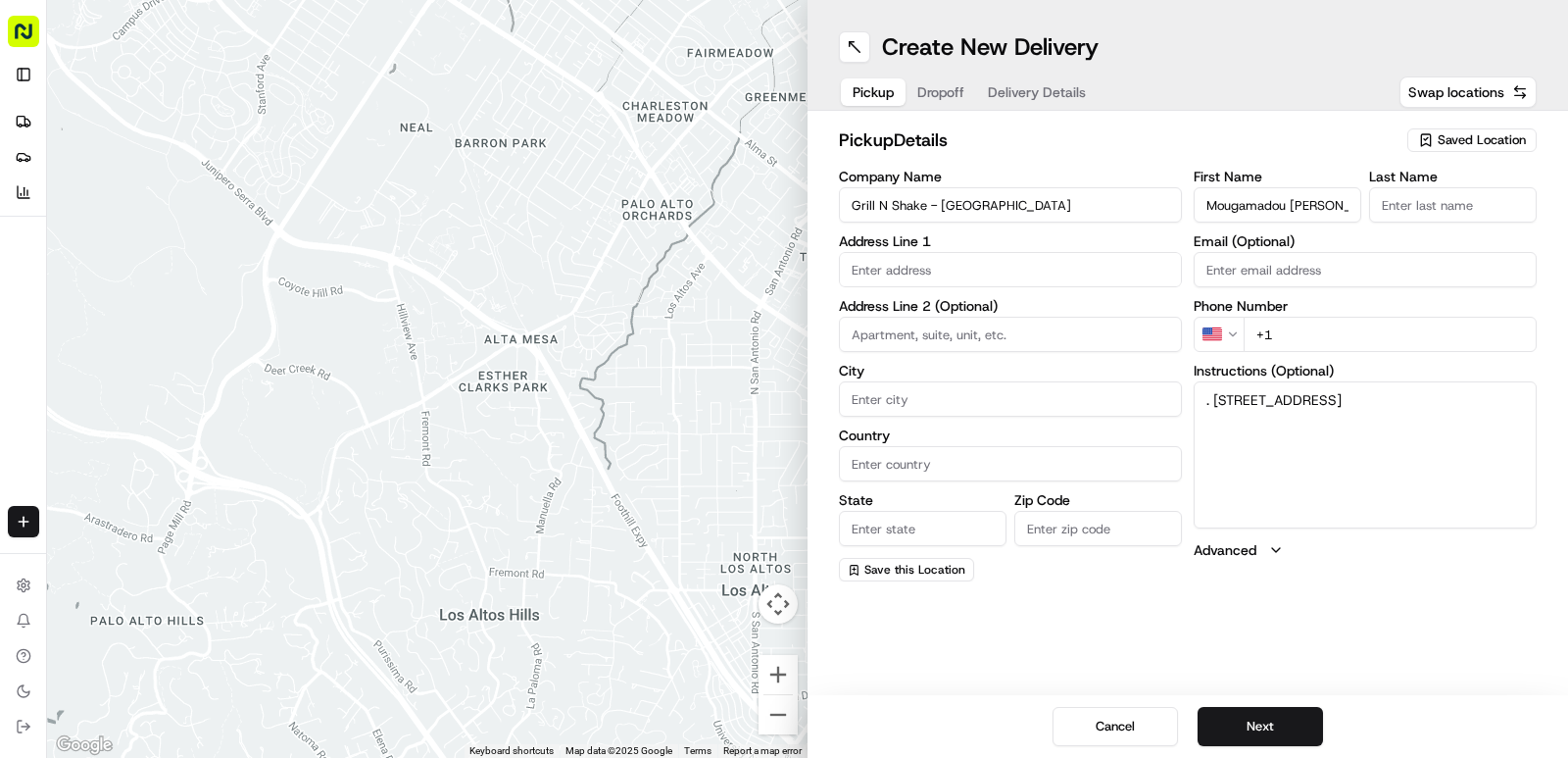 scroll, scrollTop: 0, scrollLeft: 80, axis: horizontal 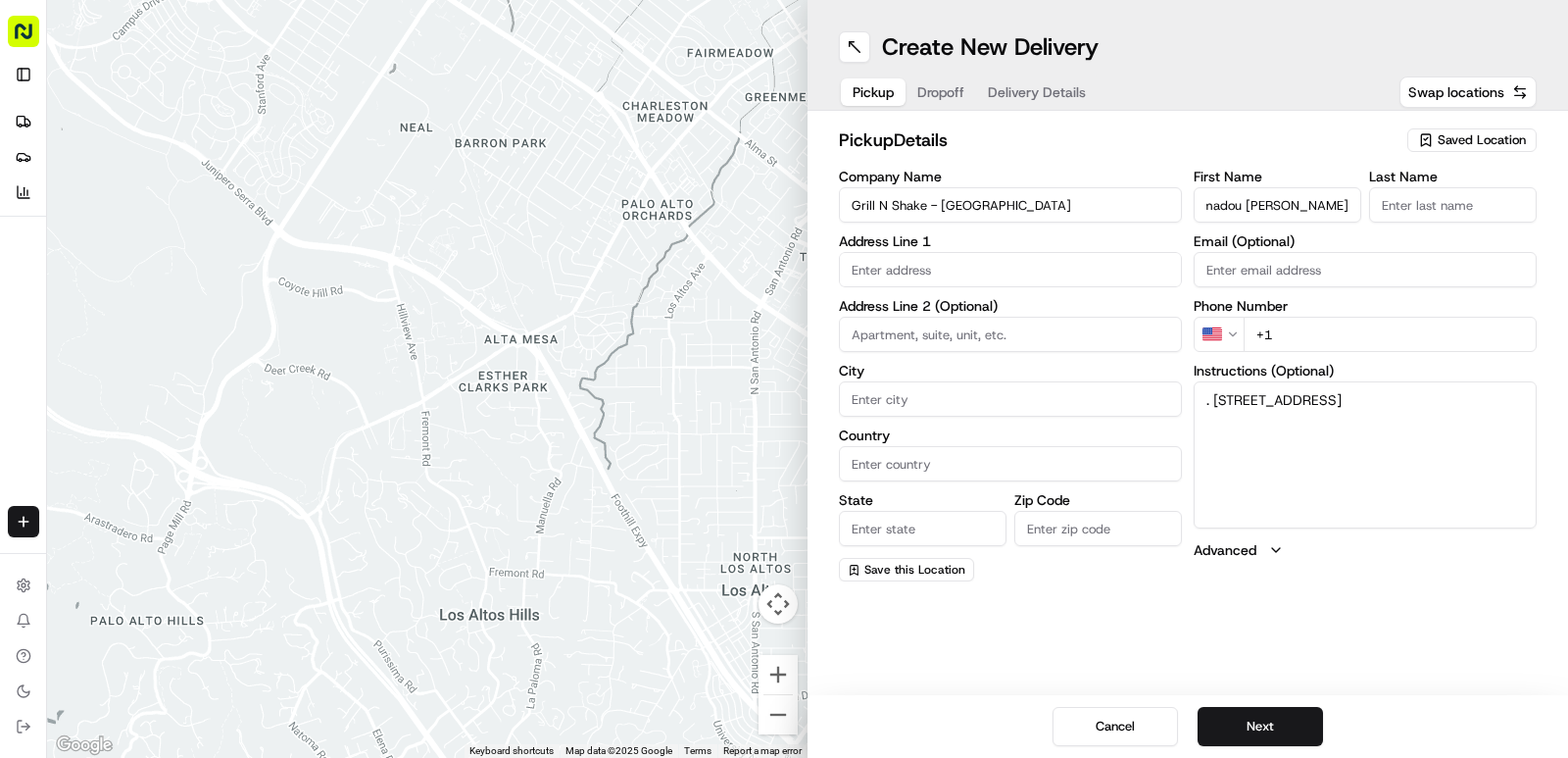 type on "Mougamadou Aasife Mohamed Nooku" 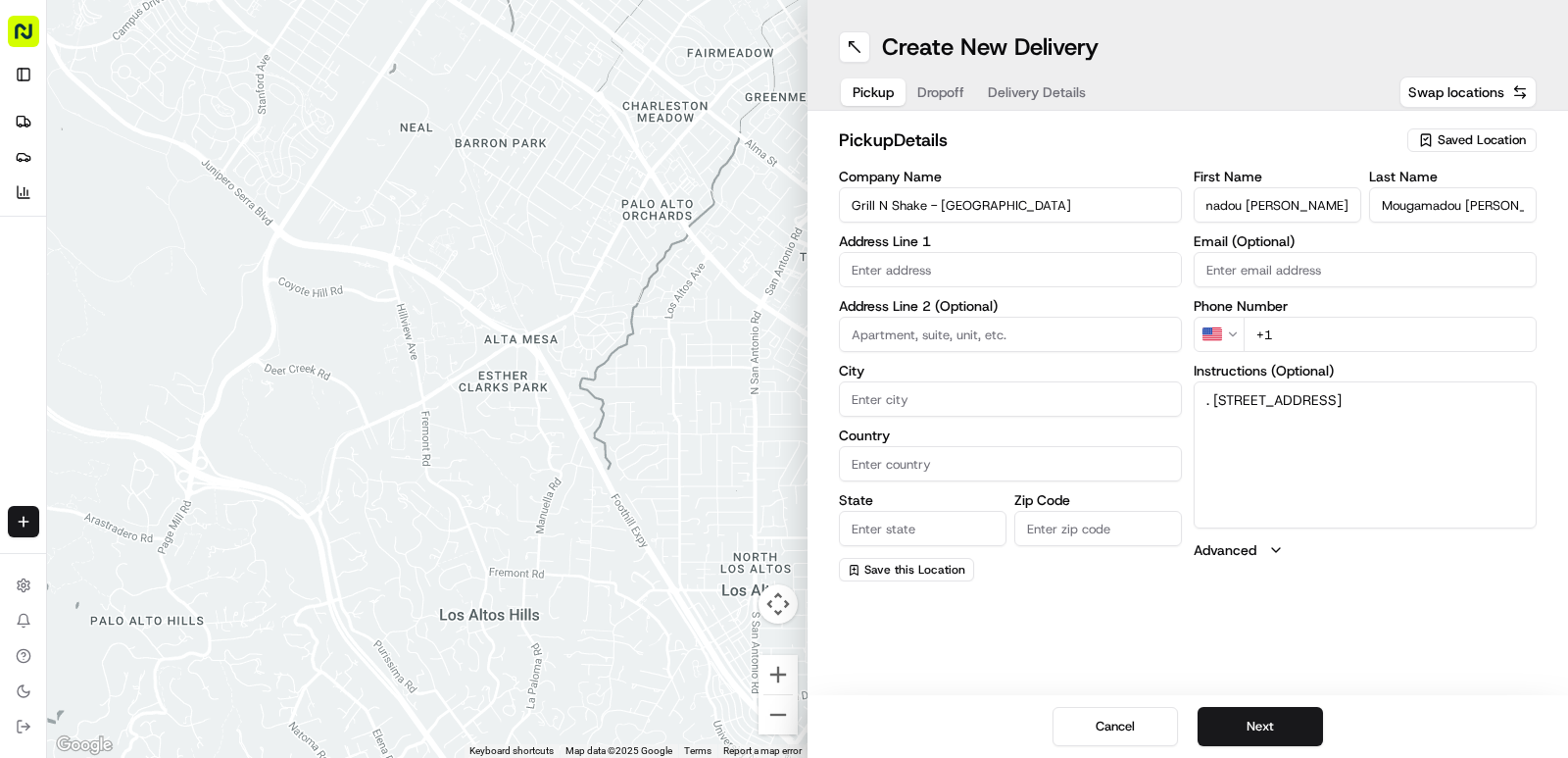 click on "Mougamadou Aasife Mohamed Nooku" at bounding box center (1452, 205) 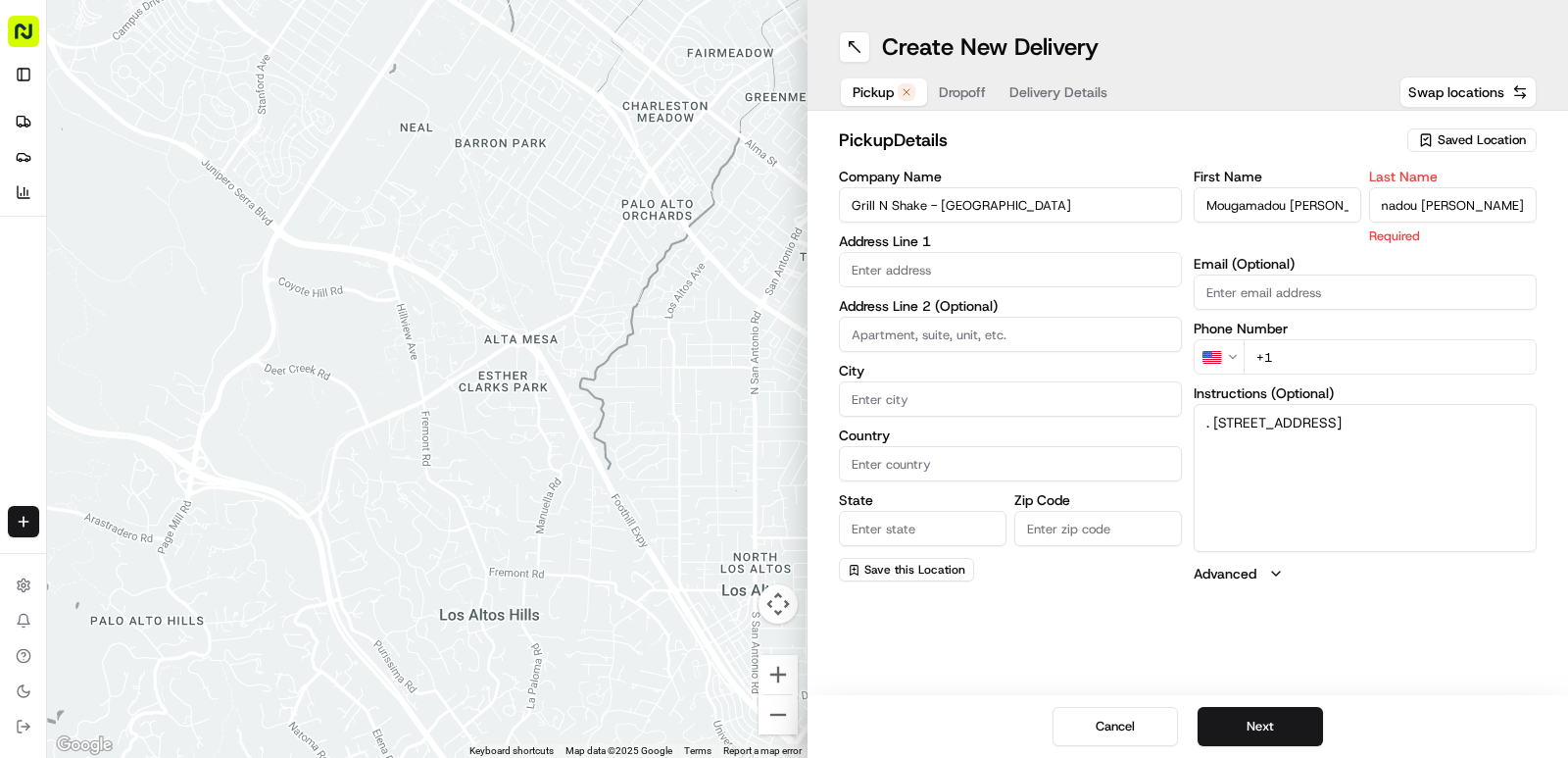 click on "Mougamadou Aasife Mohamed Nooku" at bounding box center [1452, 205] 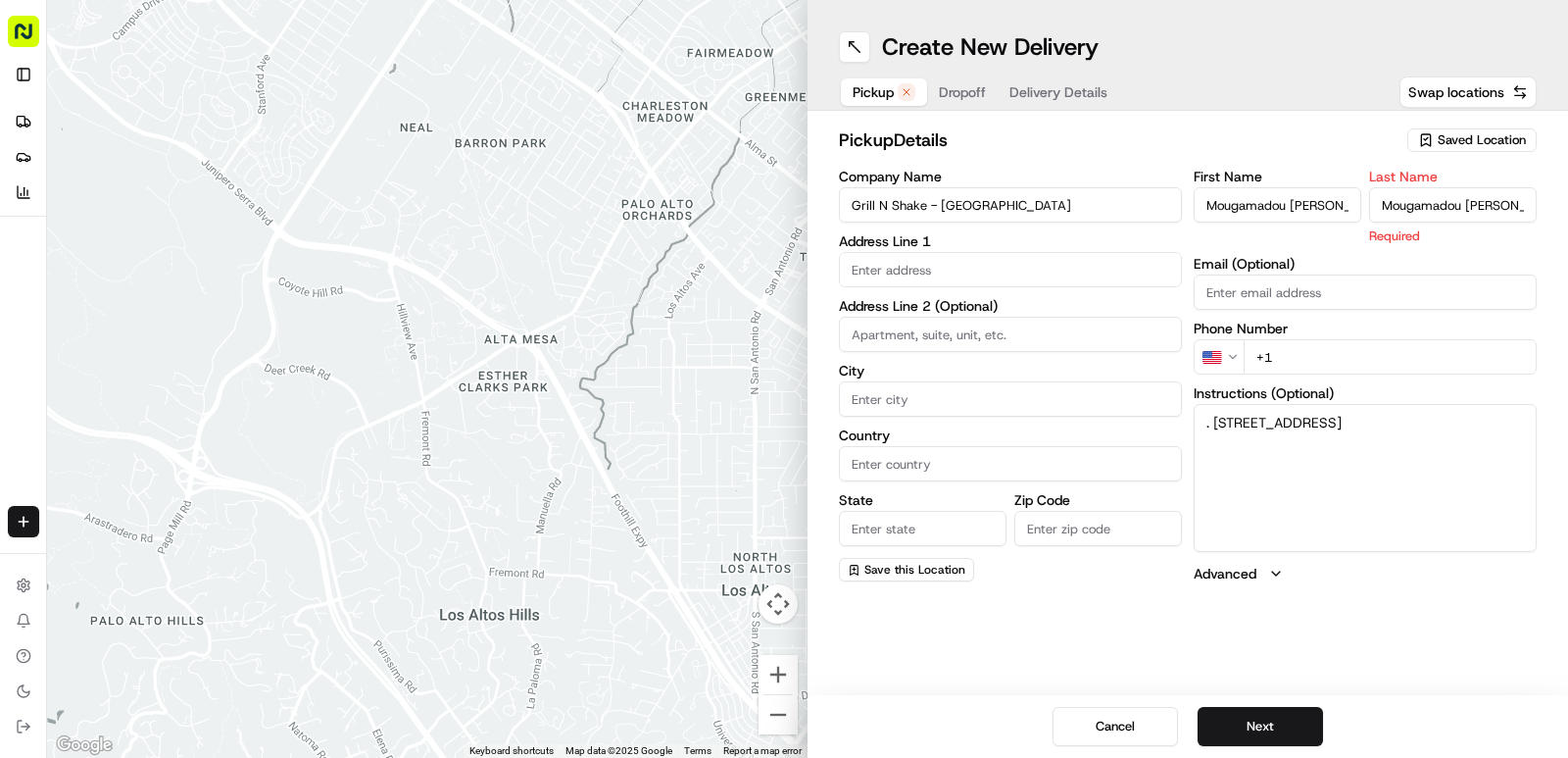 drag, startPoint x: 1448, startPoint y: 202, endPoint x: 1291, endPoint y: 207, distance: 157.0796 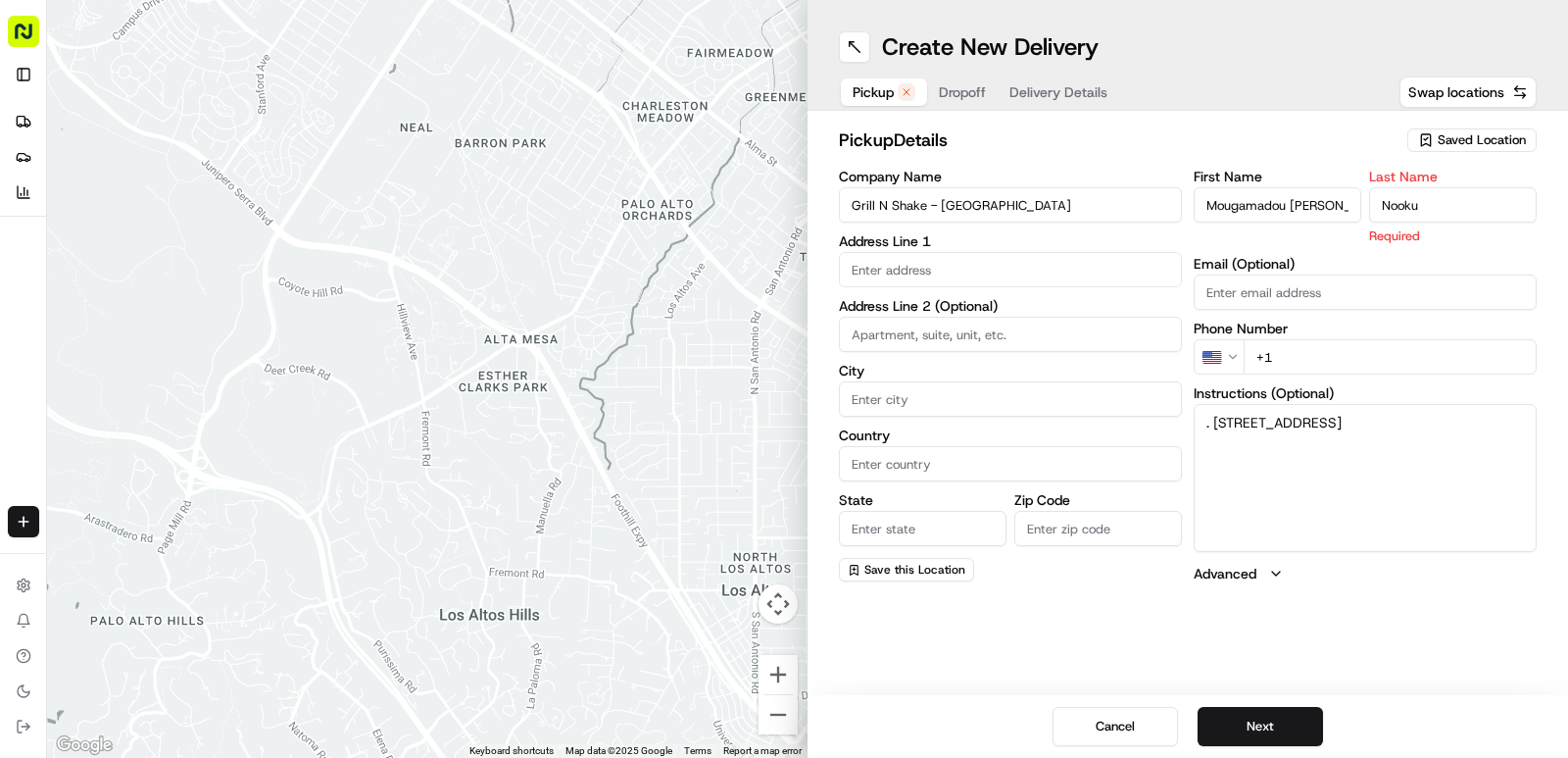 type on "Nooku" 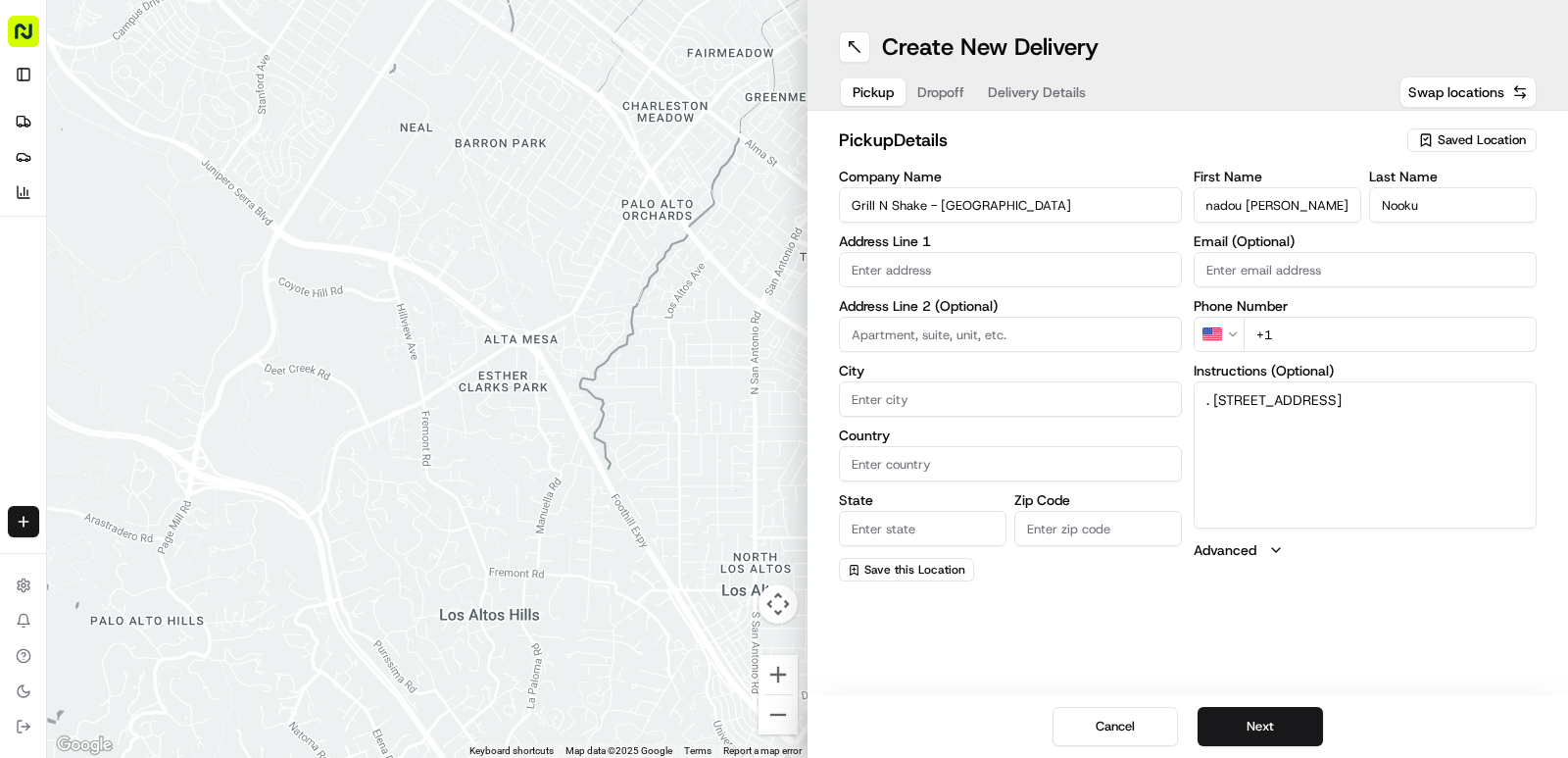 click on "Mougamadou Aasife Mohamed Nooku" at bounding box center (1277, 205) 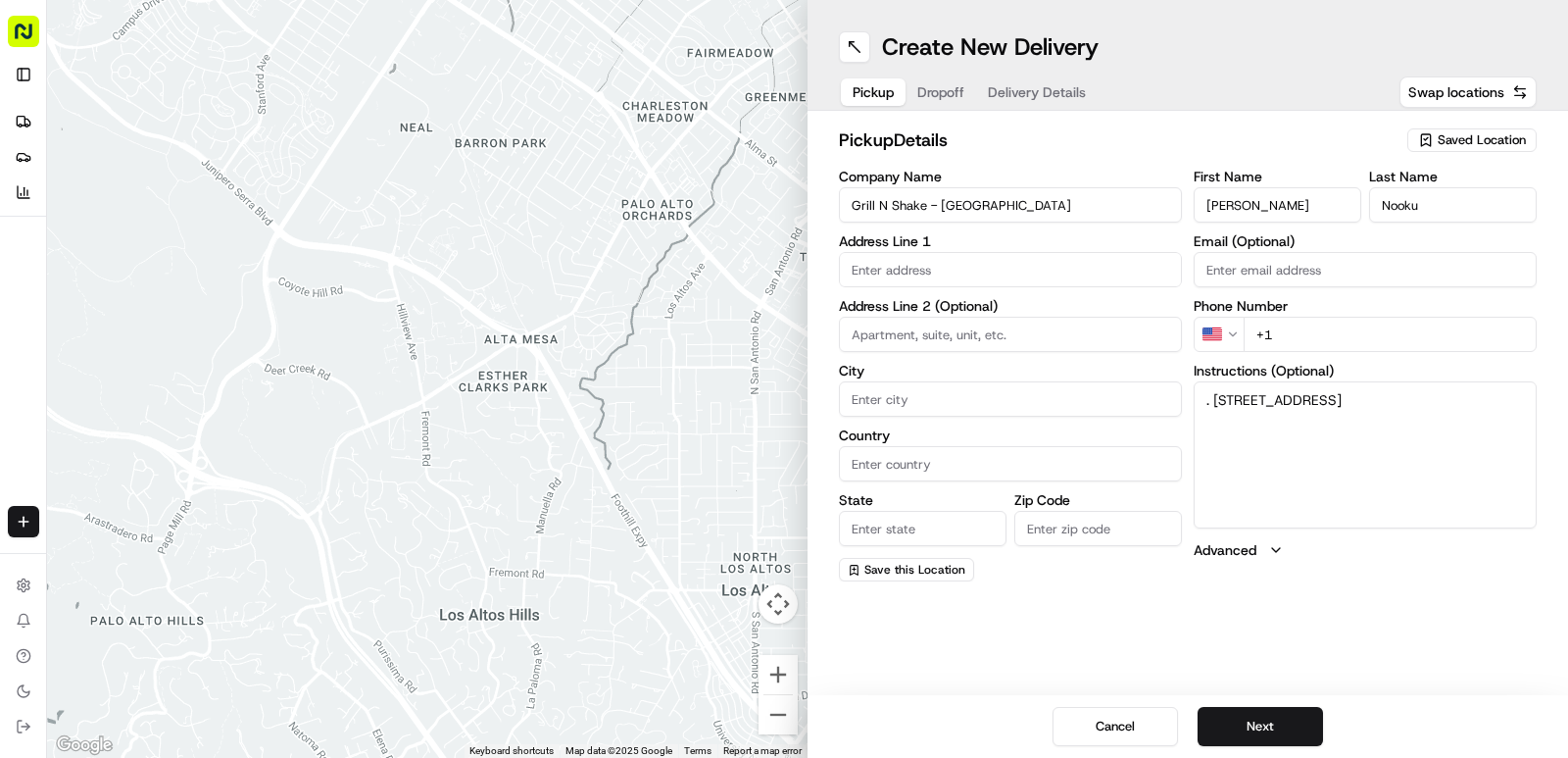 scroll, scrollTop: 0, scrollLeft: 48, axis: horizontal 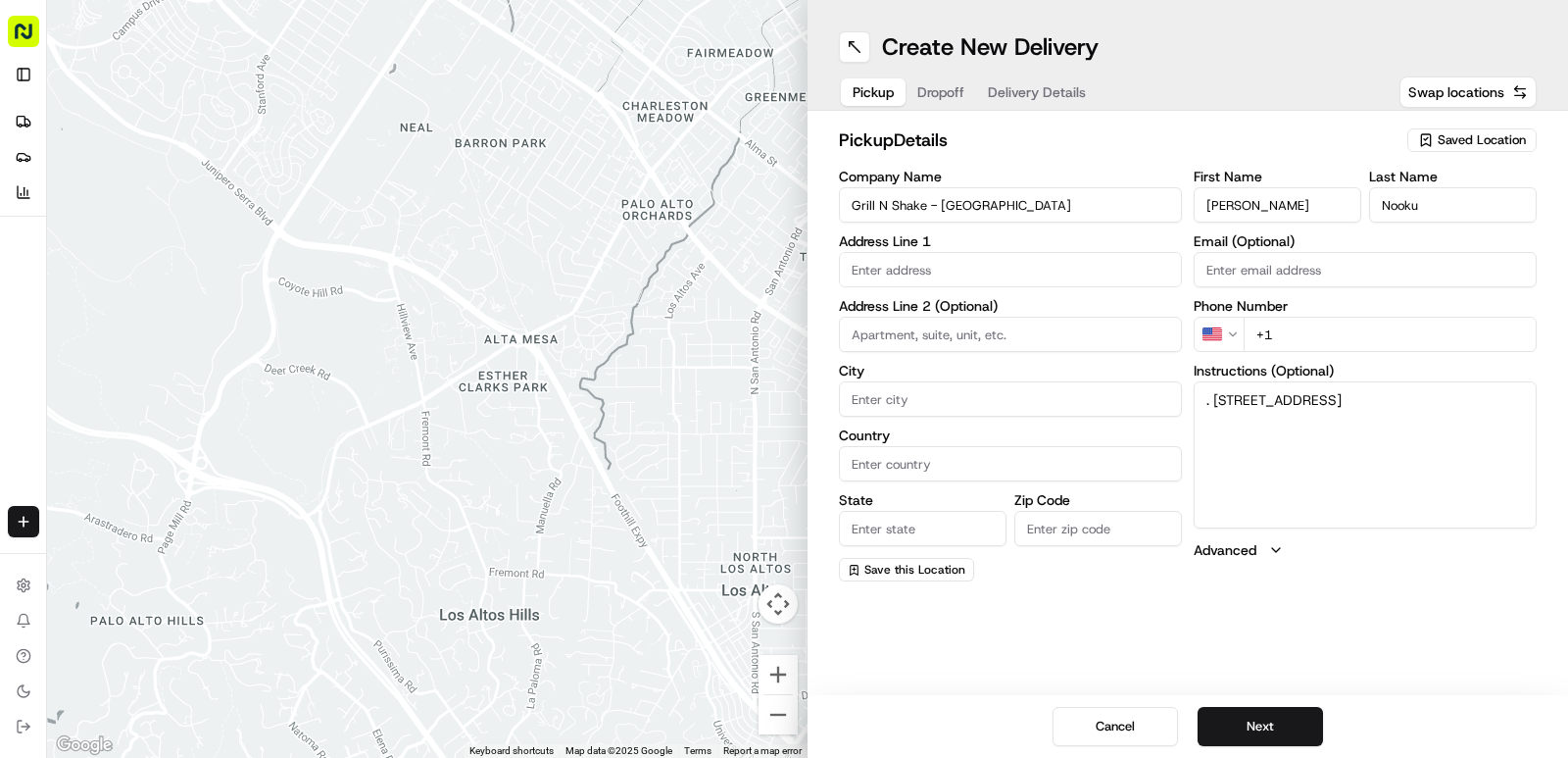 click on ". 548-550 Hagley Road West, OLDBURY, United Kingdom, B68 0BZ" at bounding box center (1365, 455) 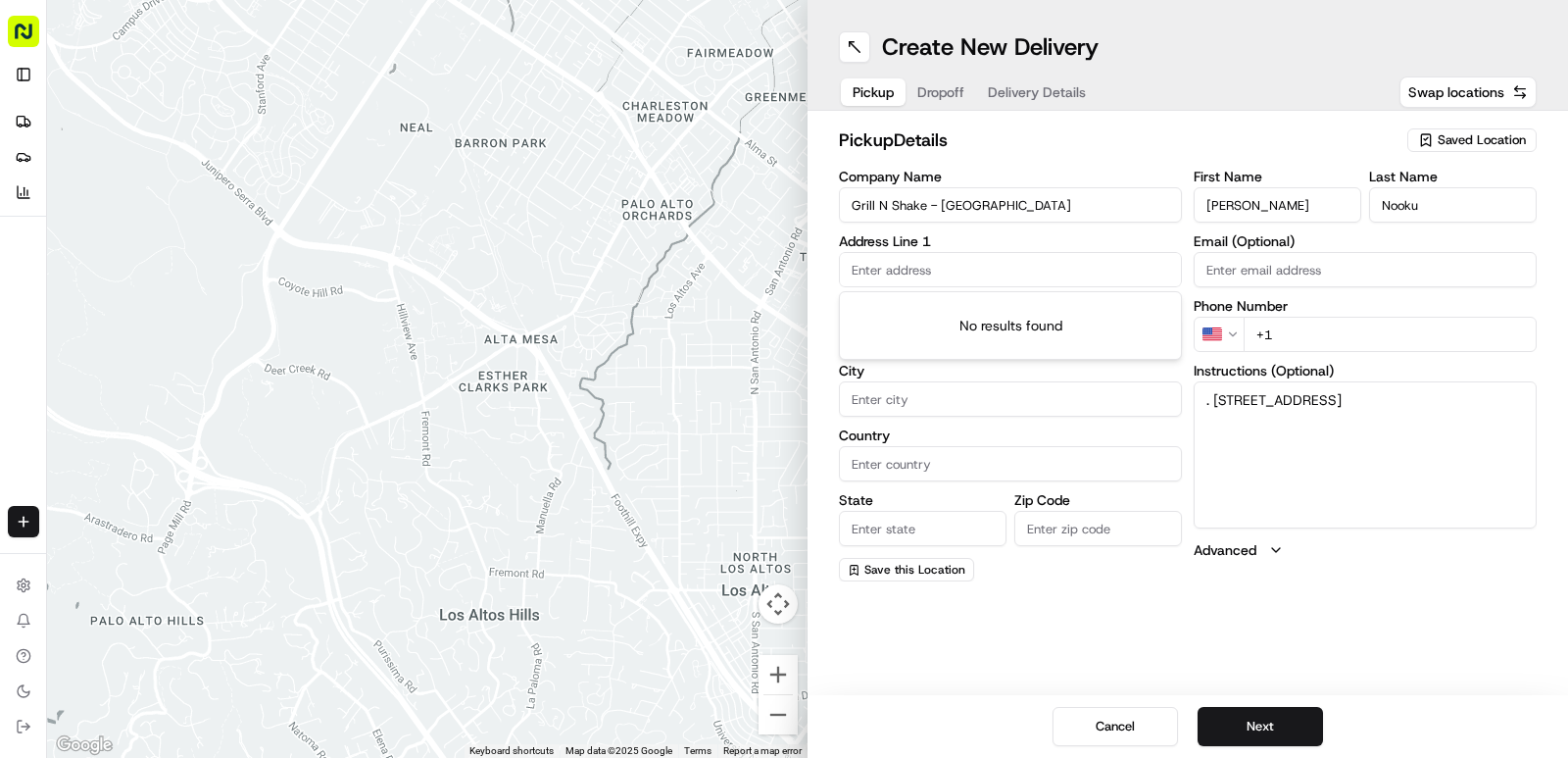 click at bounding box center (1010, 270) 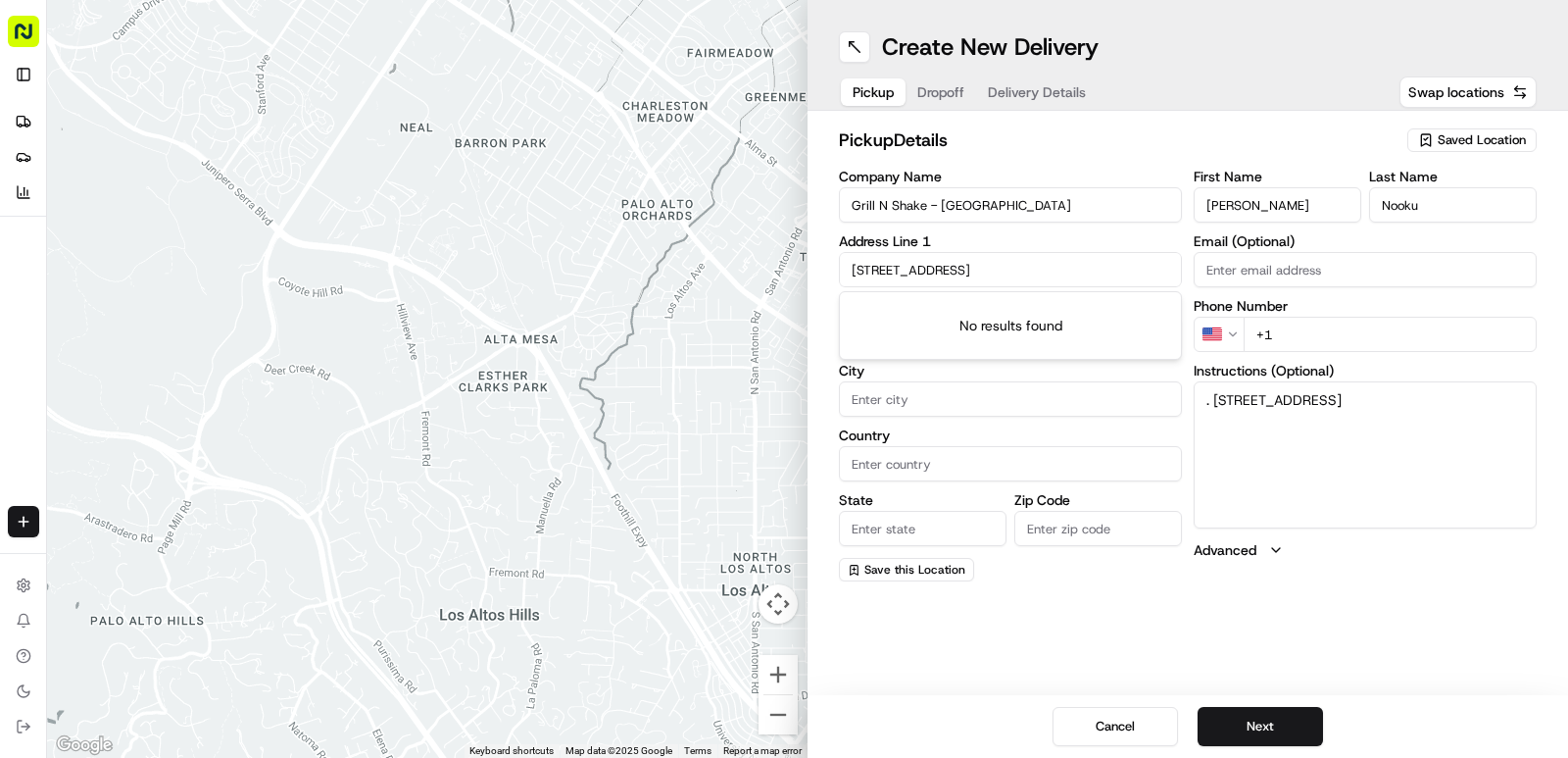 scroll, scrollTop: 0, scrollLeft: 70, axis: horizontal 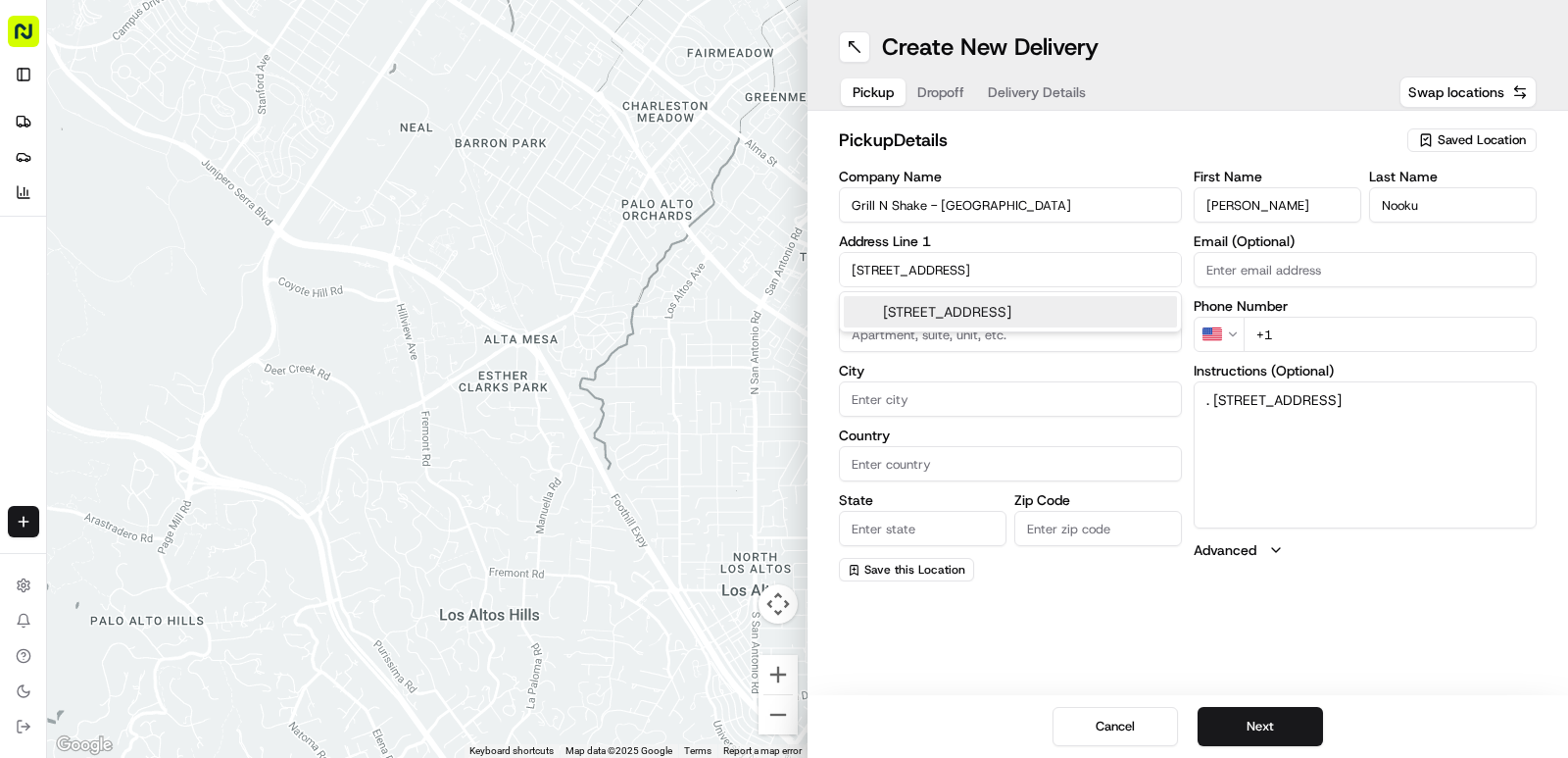 click on "548-550 Hagley Road West, Oldbury B68 0BZ, United Kingdom" at bounding box center [1010, 312] 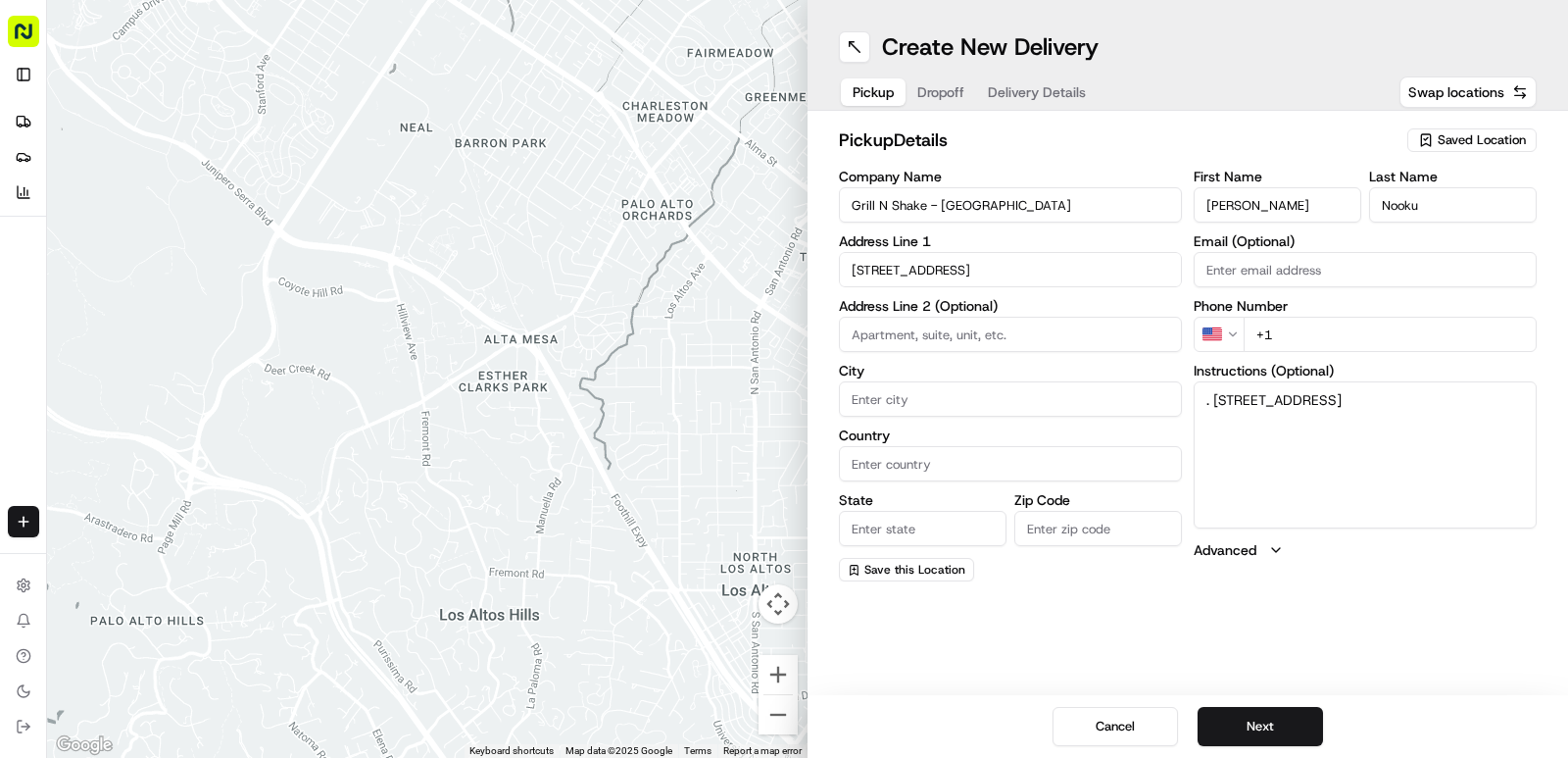 type on "548-550 Hagley Rd W, Oldbury B68 0BZ, UK" 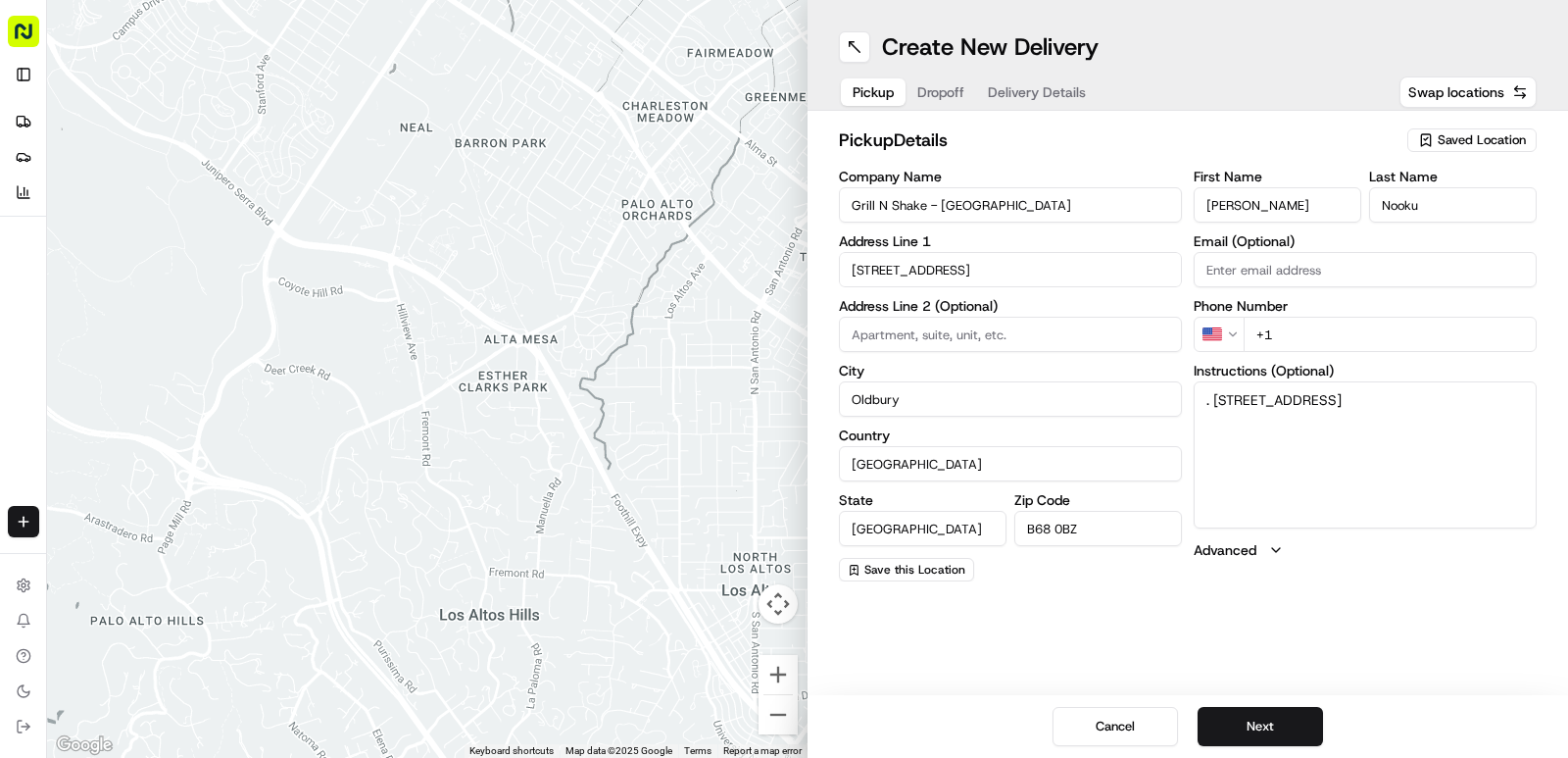 type on "548-550 Hagley Road West" 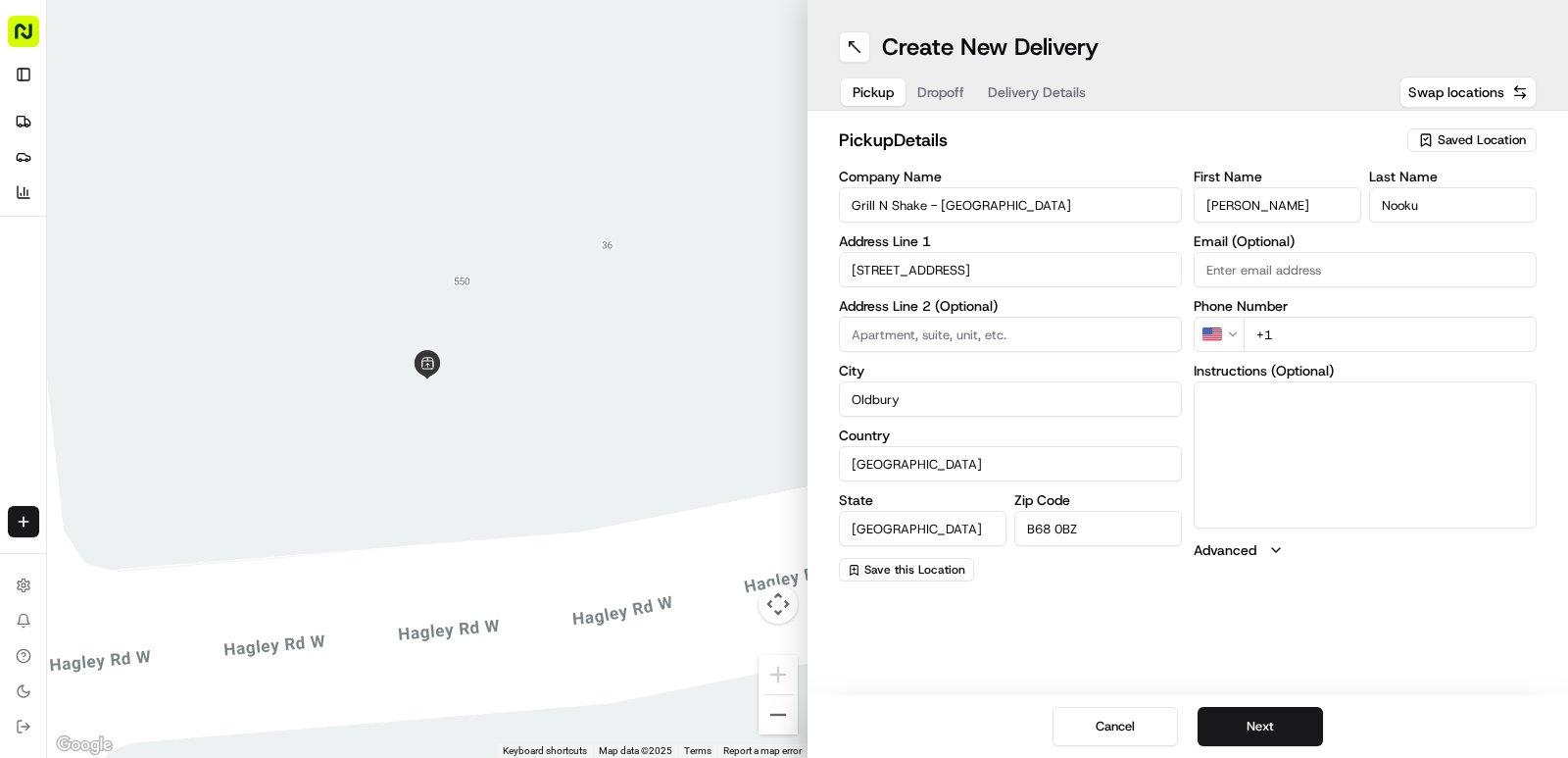 drag, startPoint x: 1202, startPoint y: 394, endPoint x: 1388, endPoint y: 469, distance: 200.55174 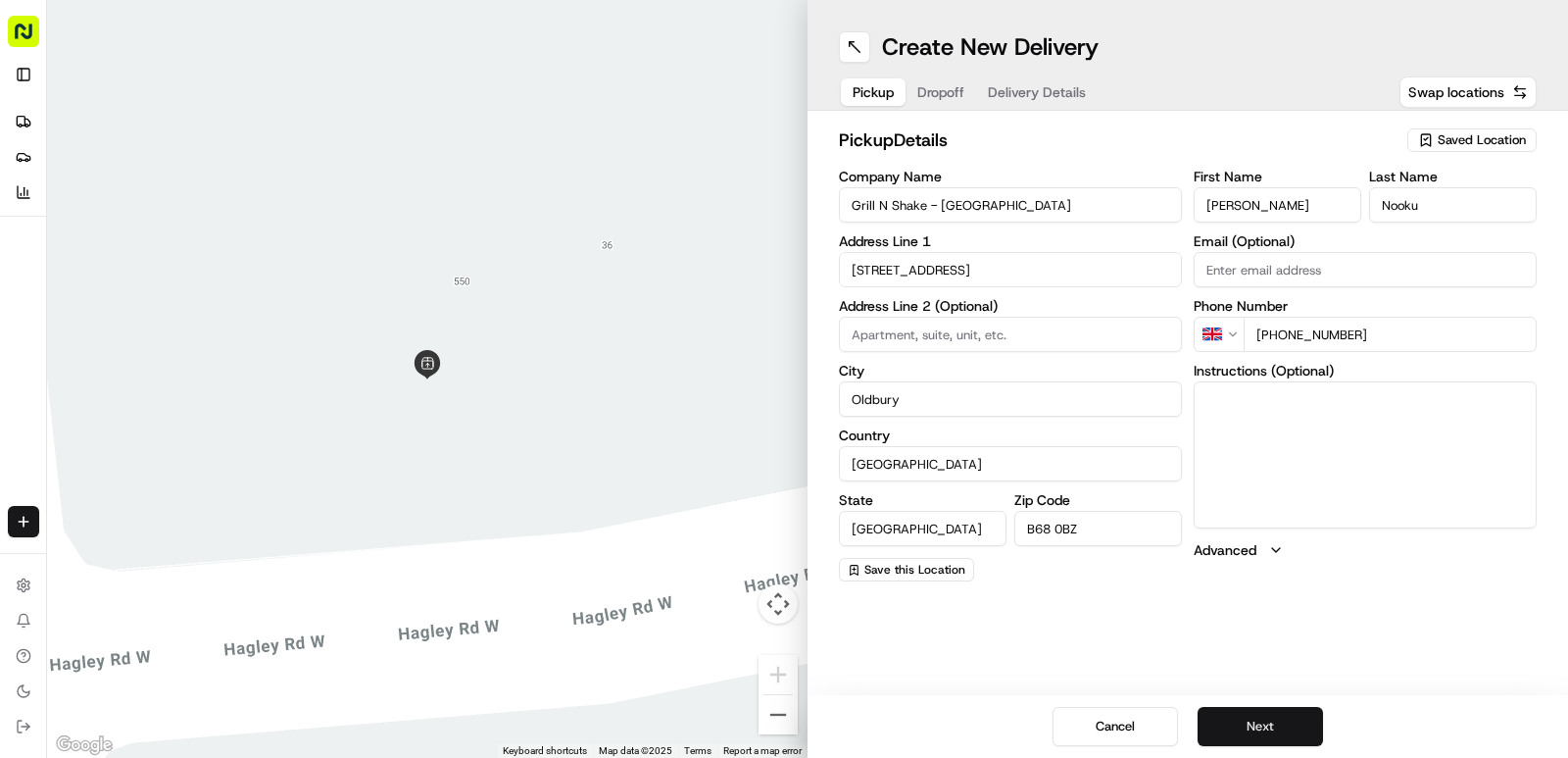 type on "+44 121 421 3777" 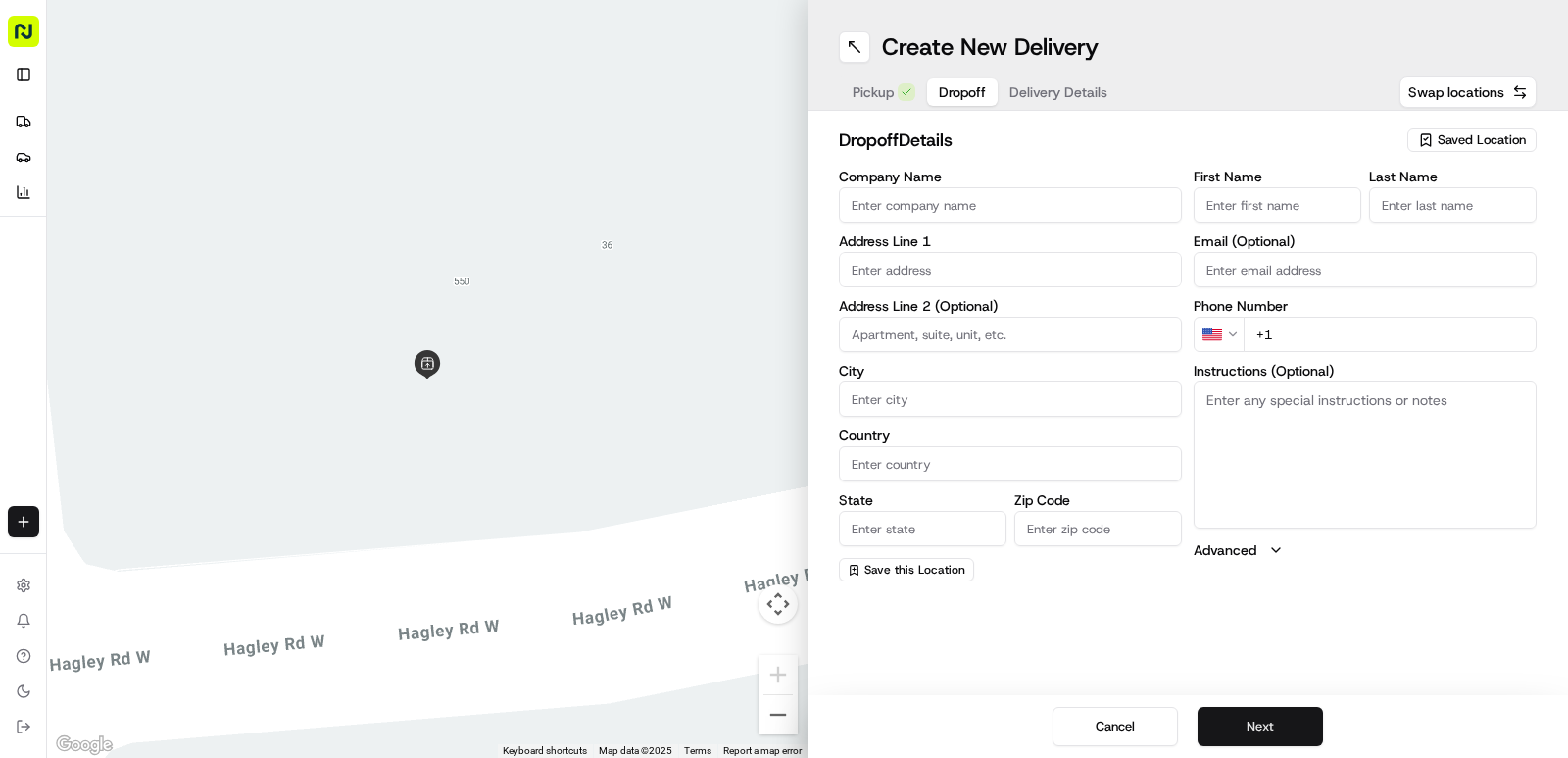 type 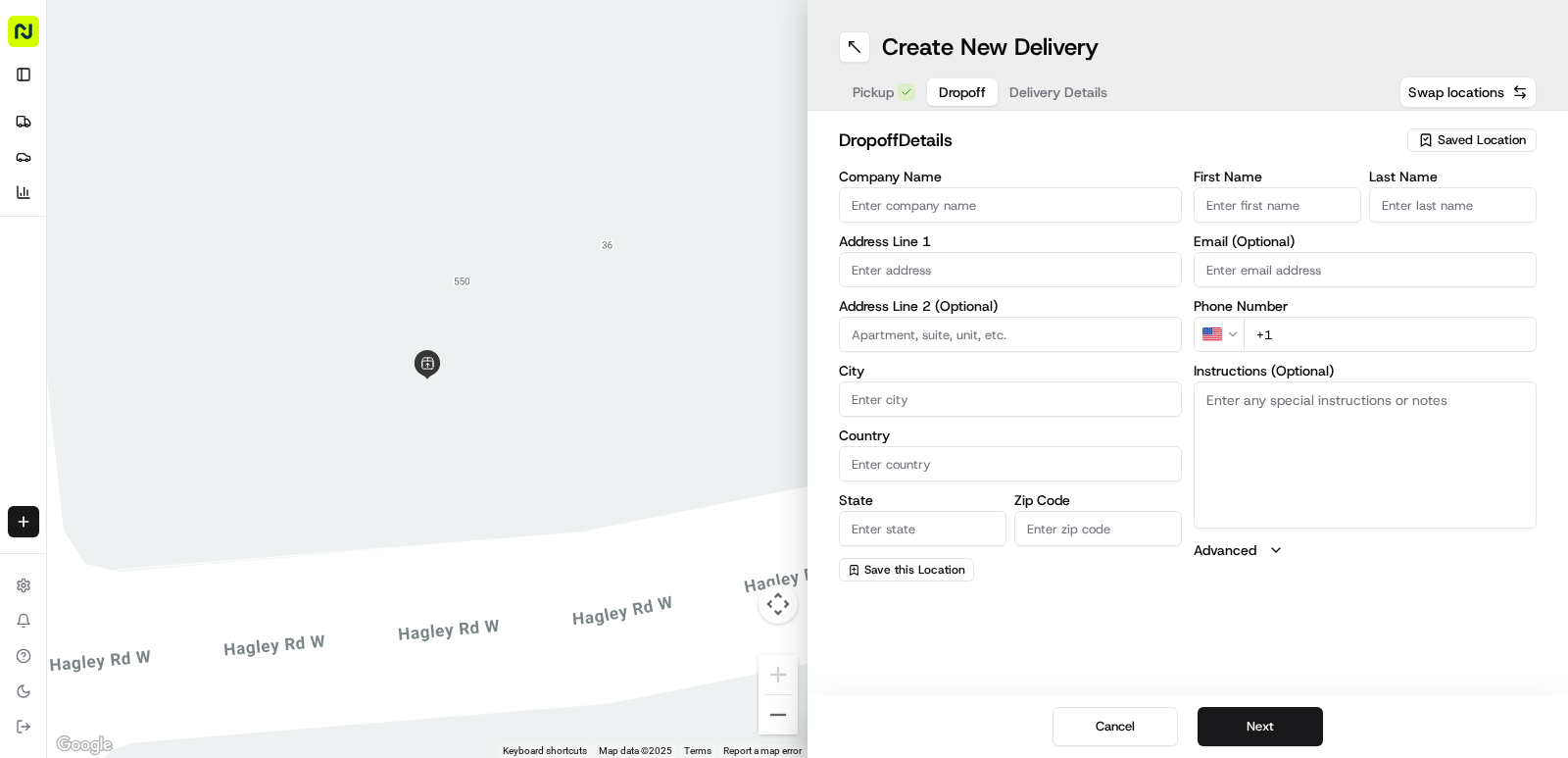 click on "Instructions (Optional)" at bounding box center [1365, 455] 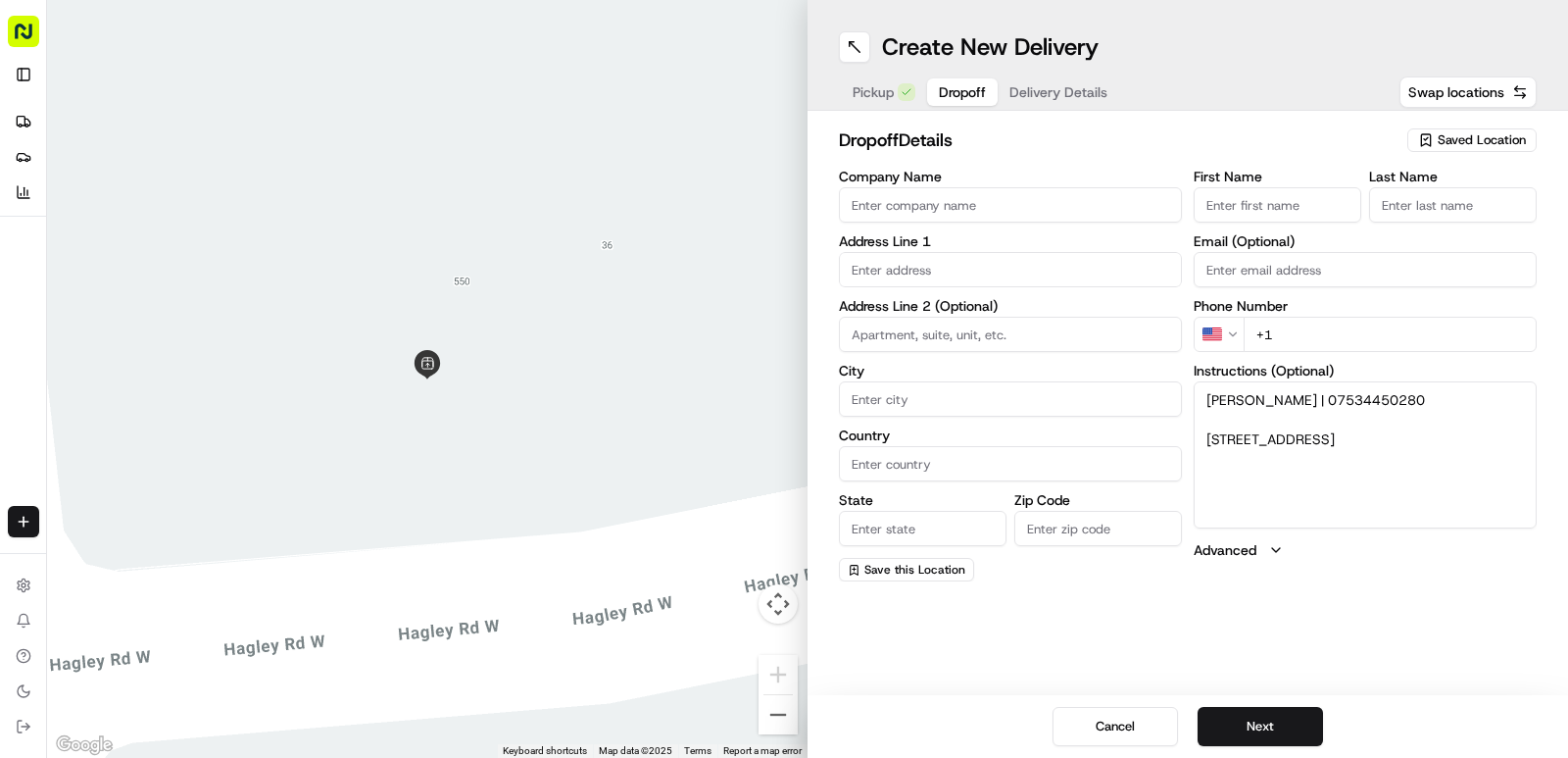 click on "Mark Manyika | 07534450280
Travelodge, Whitehall,
Birmingham, B63 3HY" at bounding box center [1365, 455] 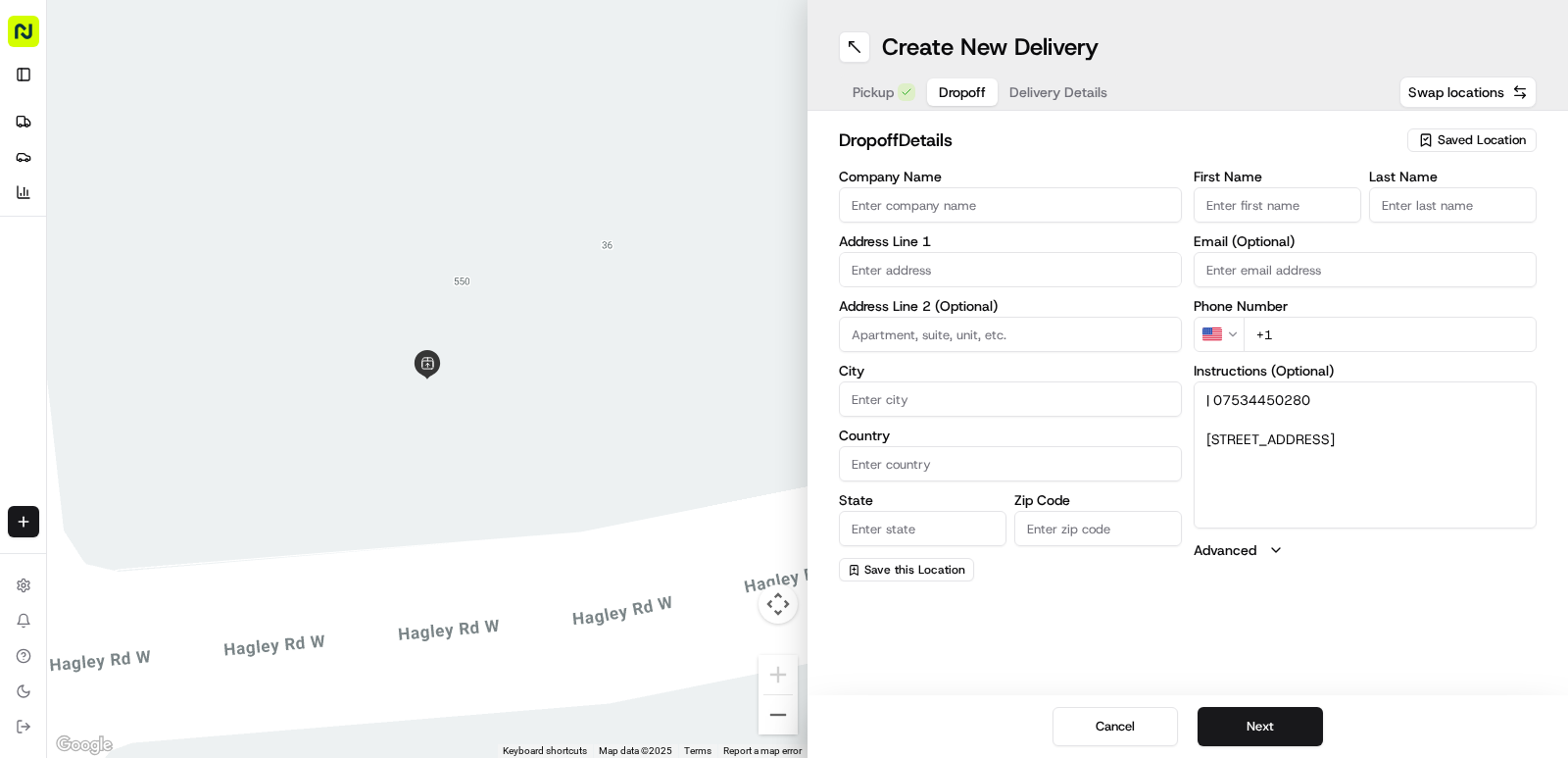type on "| 07534450280
Travelodge, Whitehall,
Birmingham, B63 3HY" 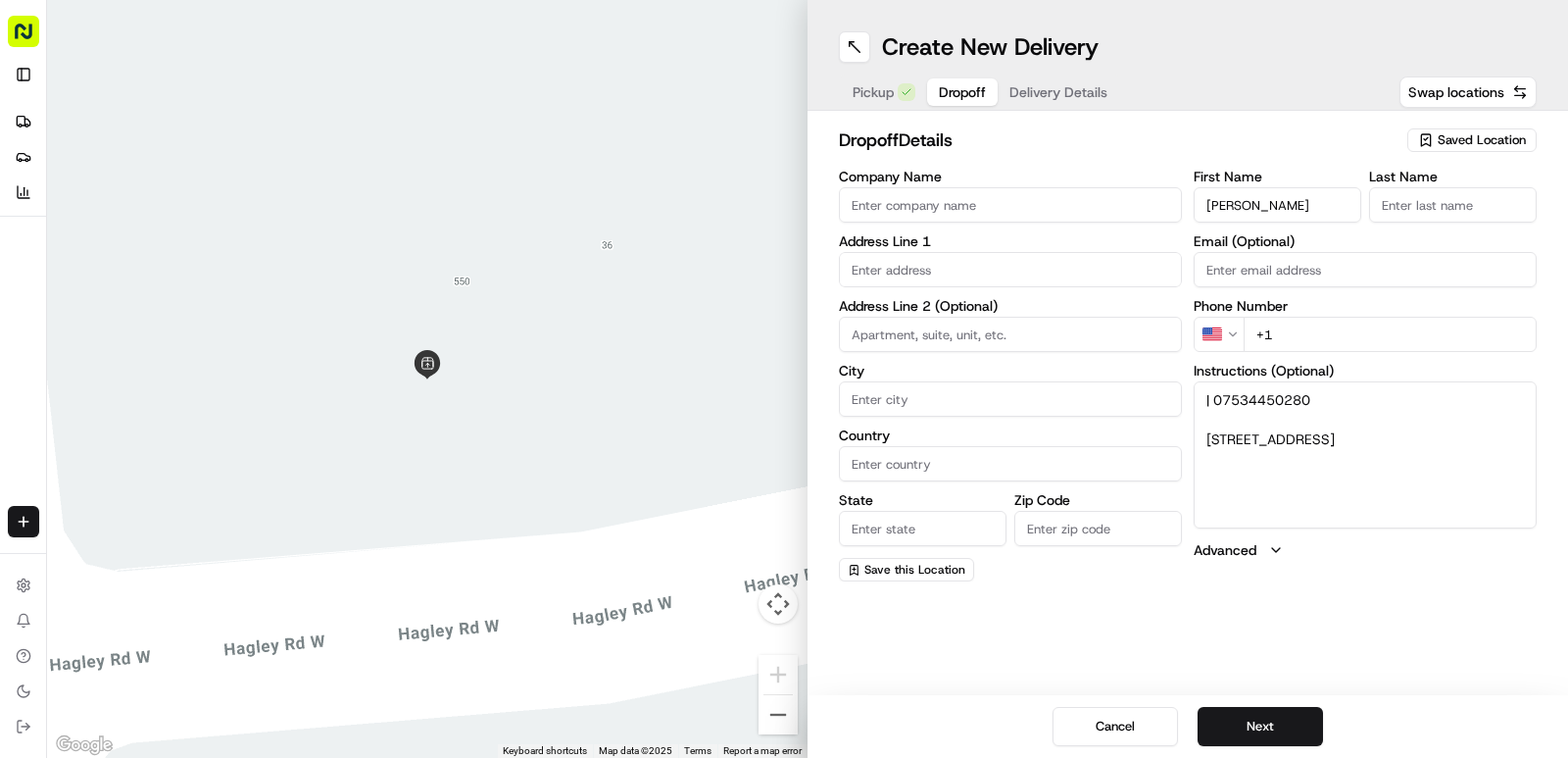 type on "Mark Manyika" 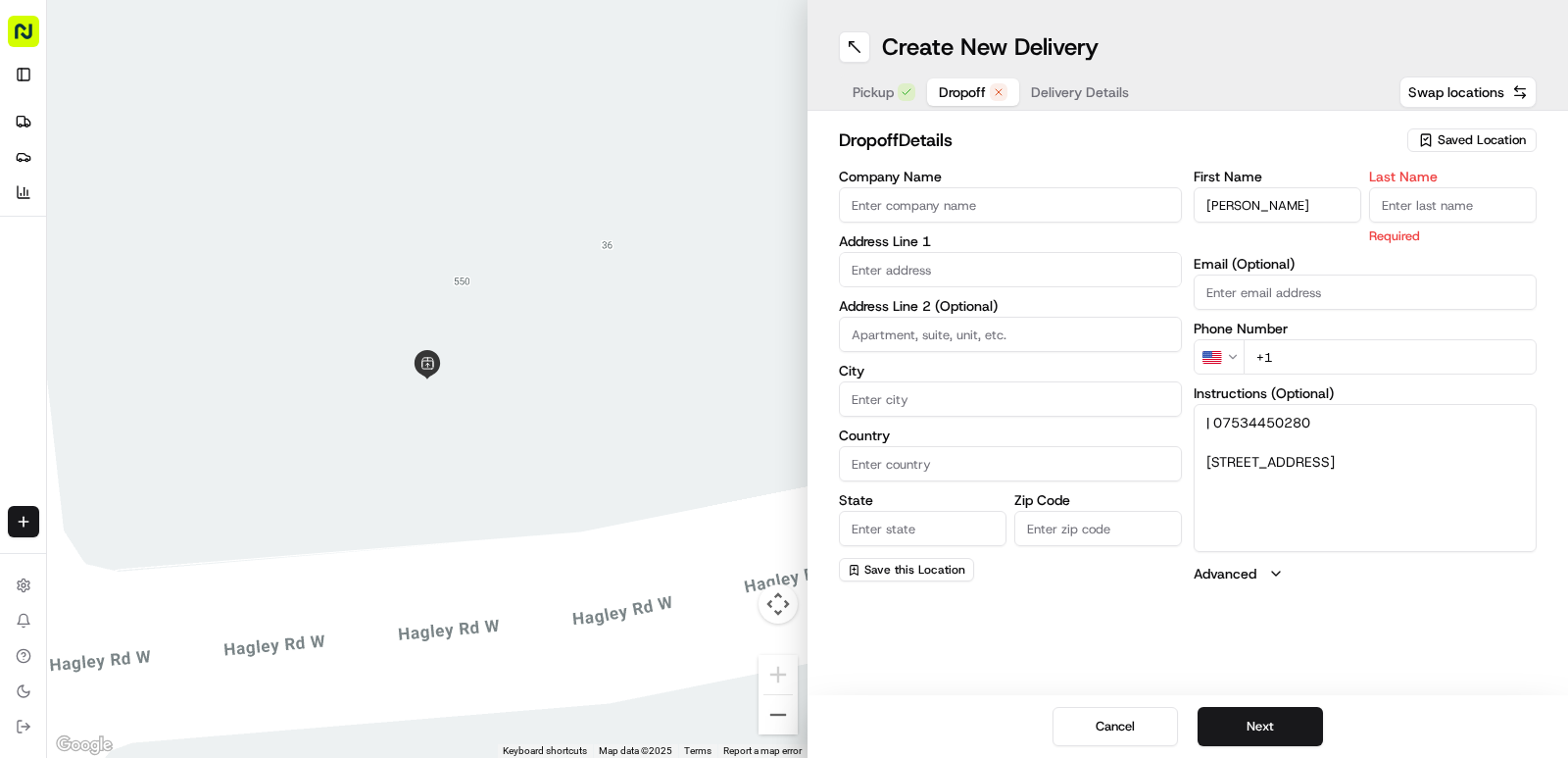 paste on "Mark Manyika" 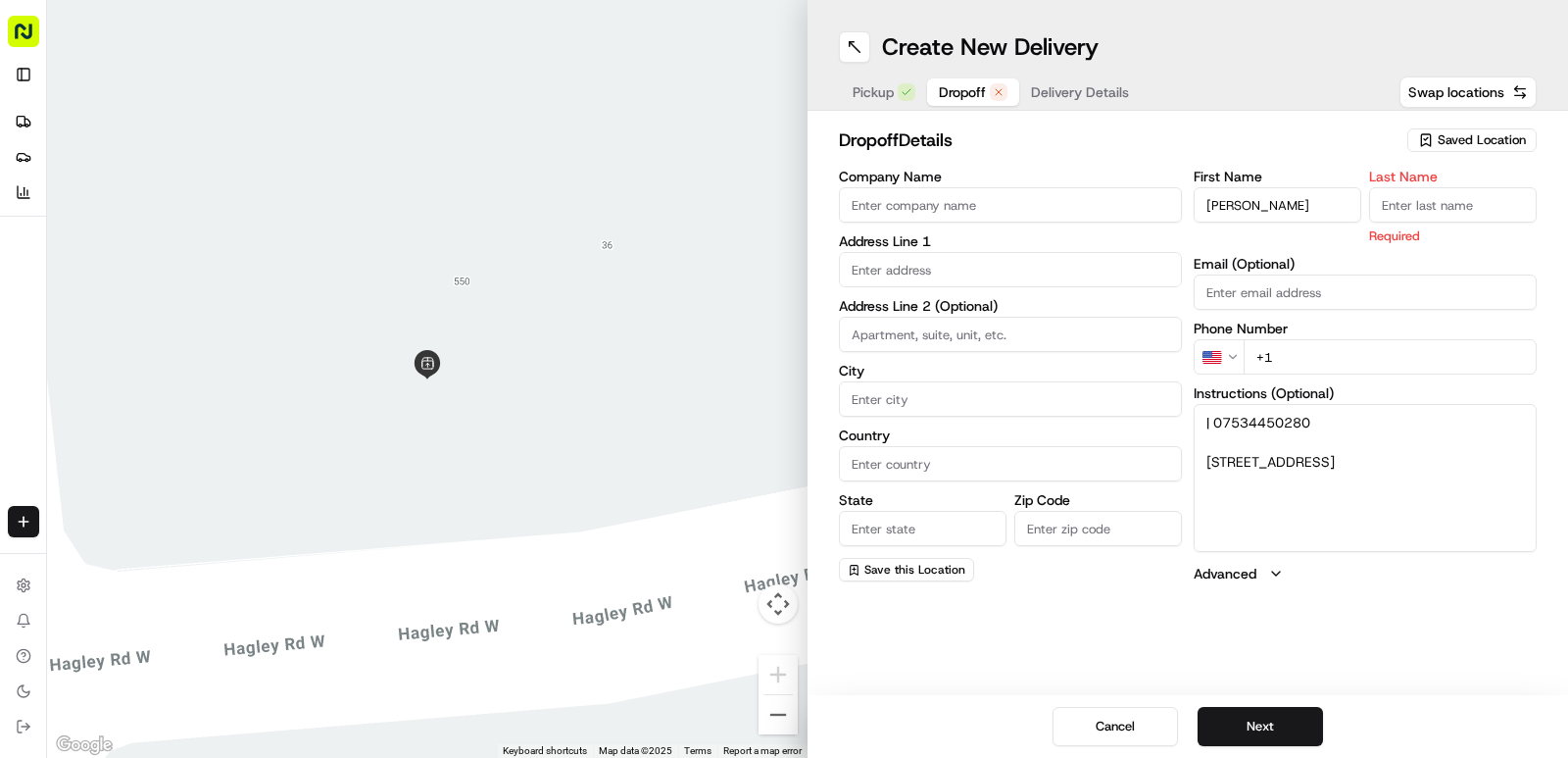 click on "Last Name" at bounding box center (1452, 205) 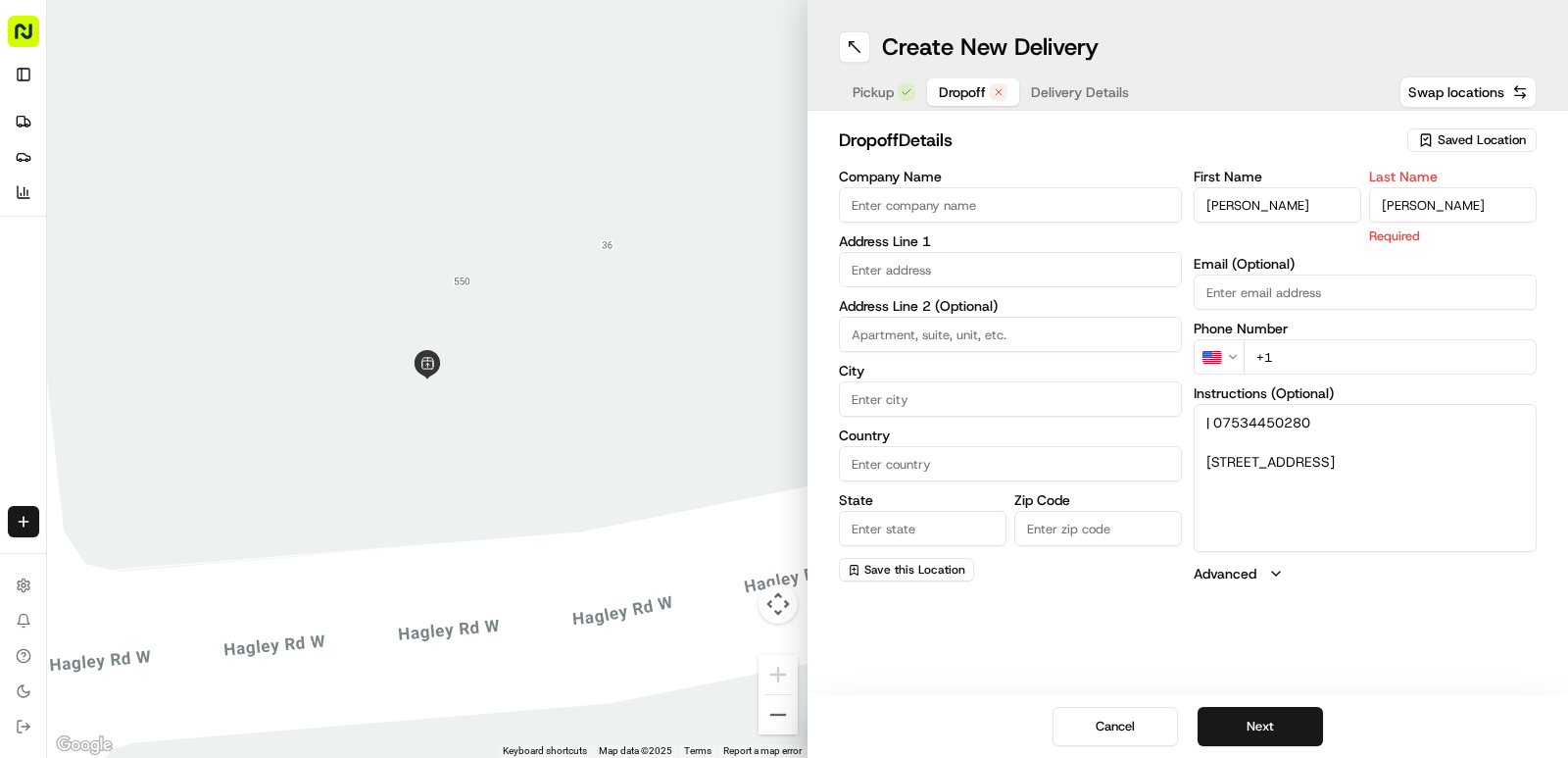 click on "Mark Manyika" at bounding box center [1452, 205] 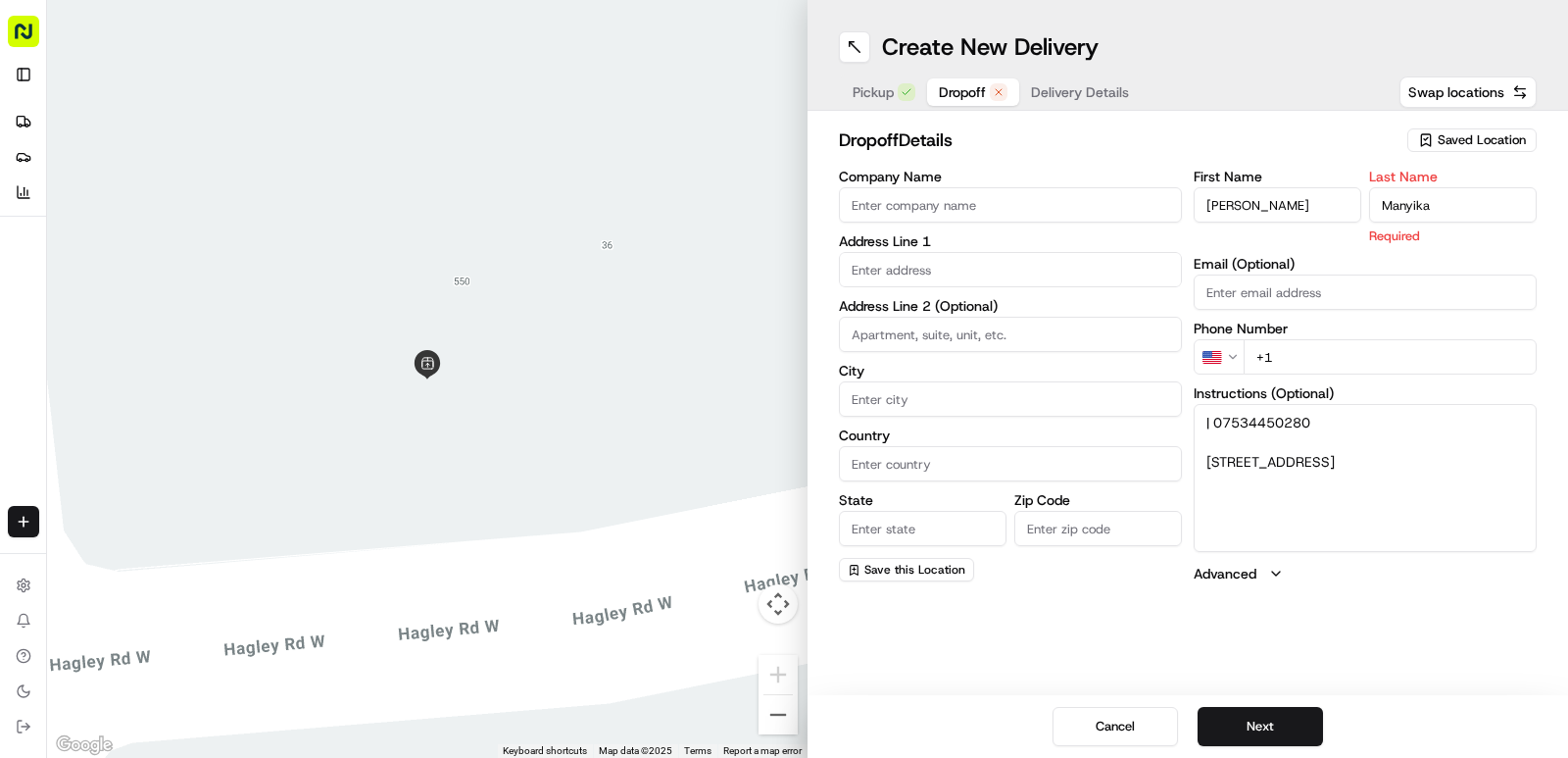 type on "Manyika" 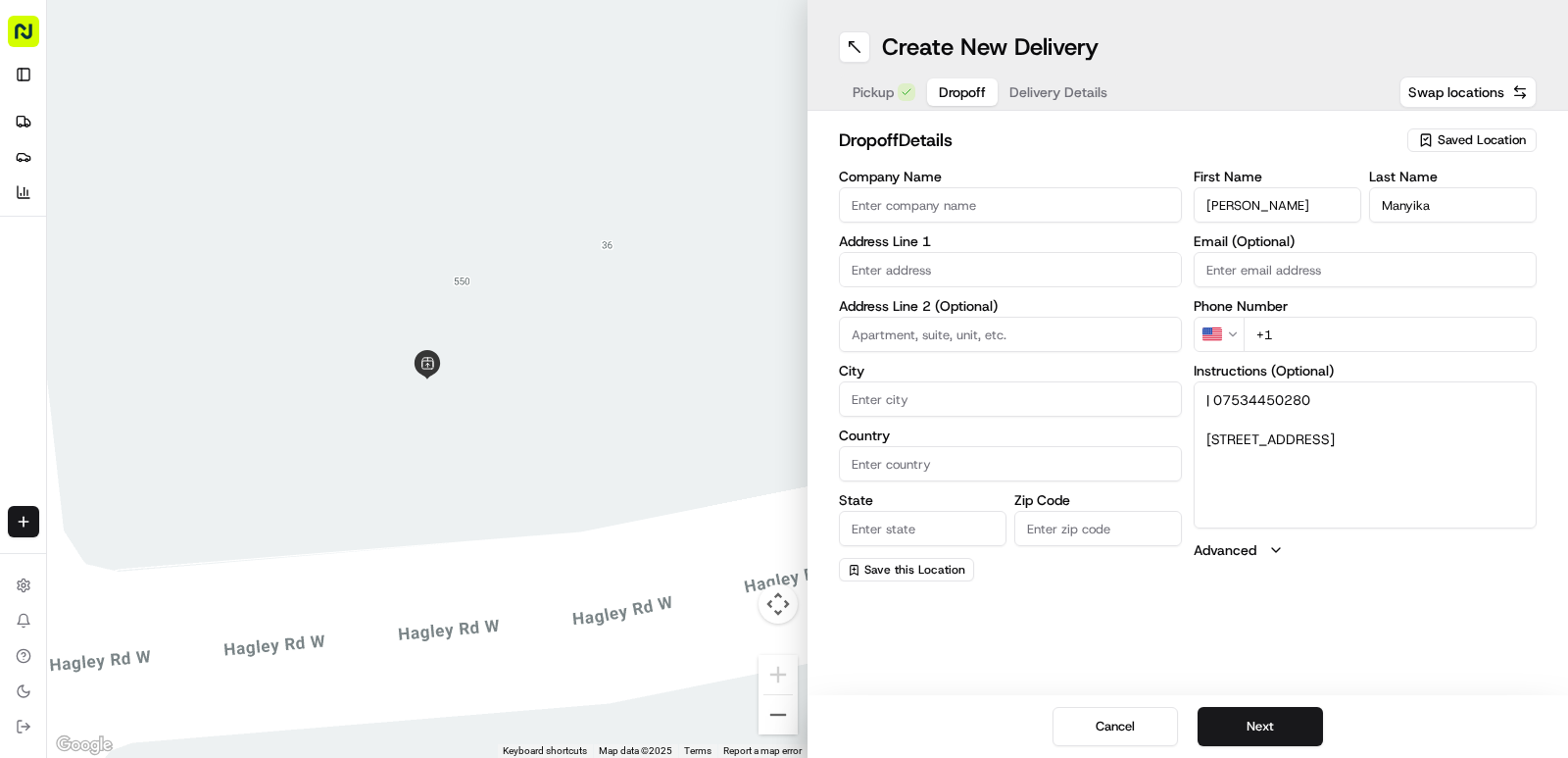 click on "Mark Manyika" at bounding box center [1277, 205] 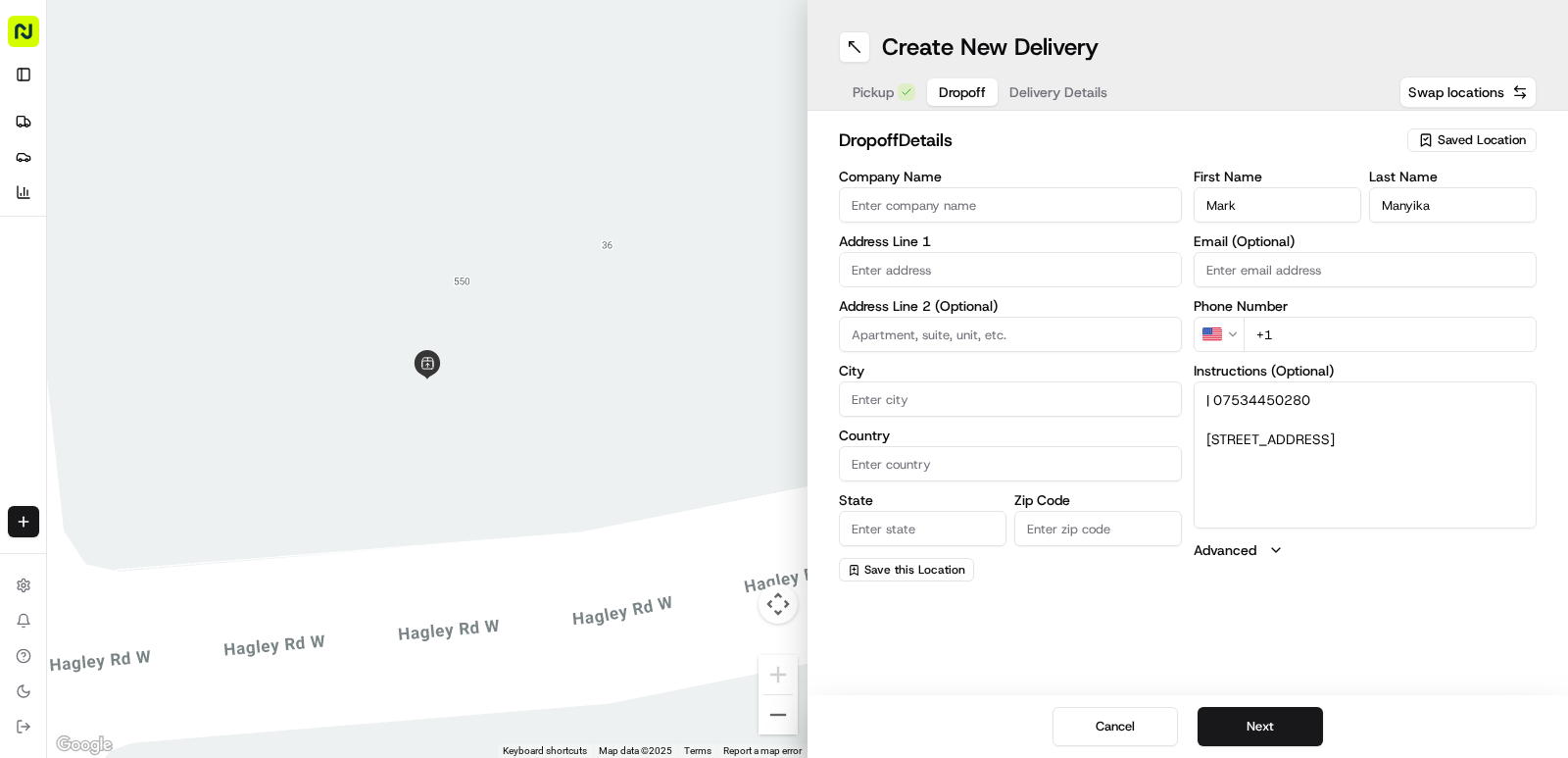 type on "Mark" 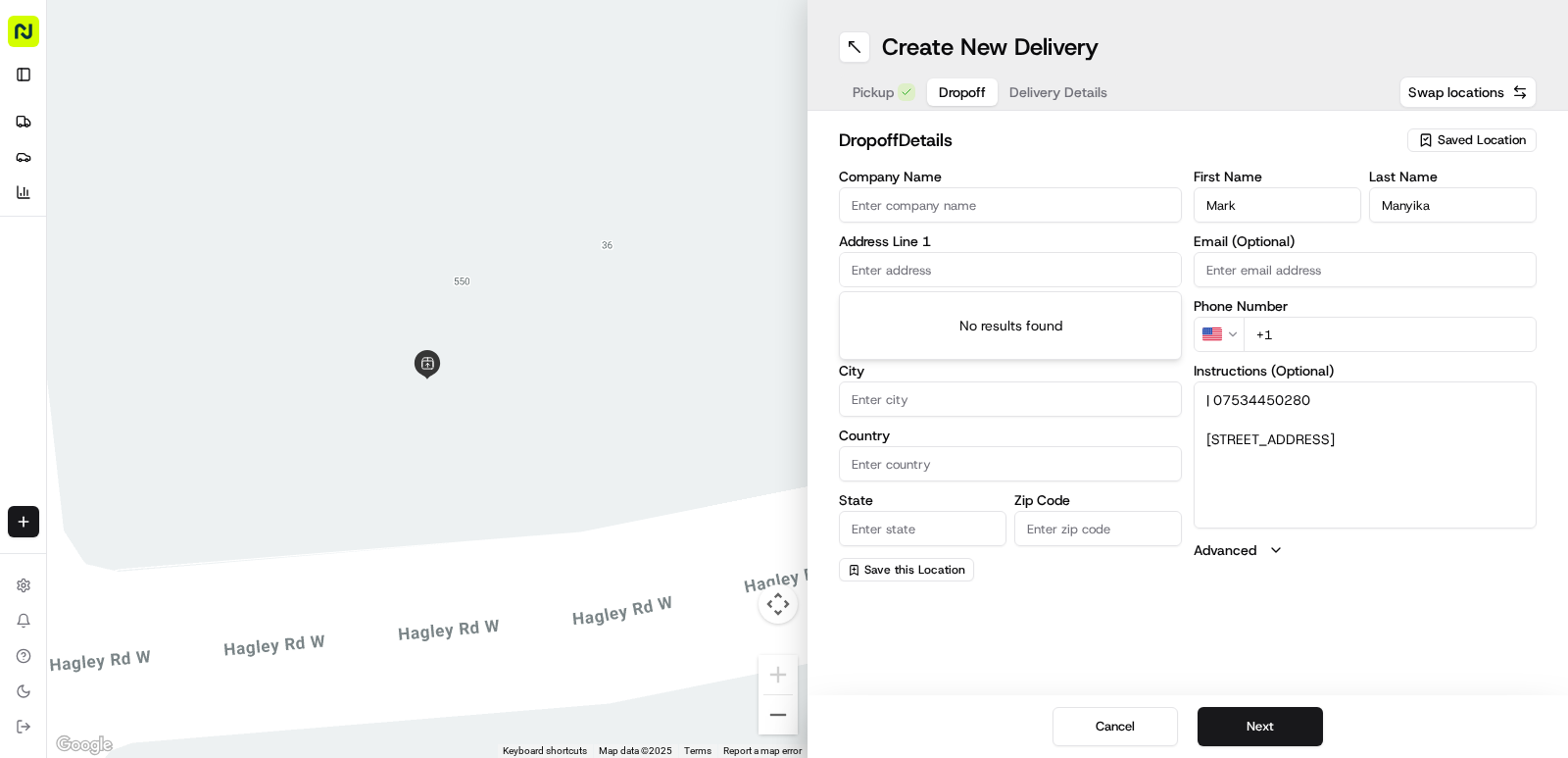 click at bounding box center [1010, 270] 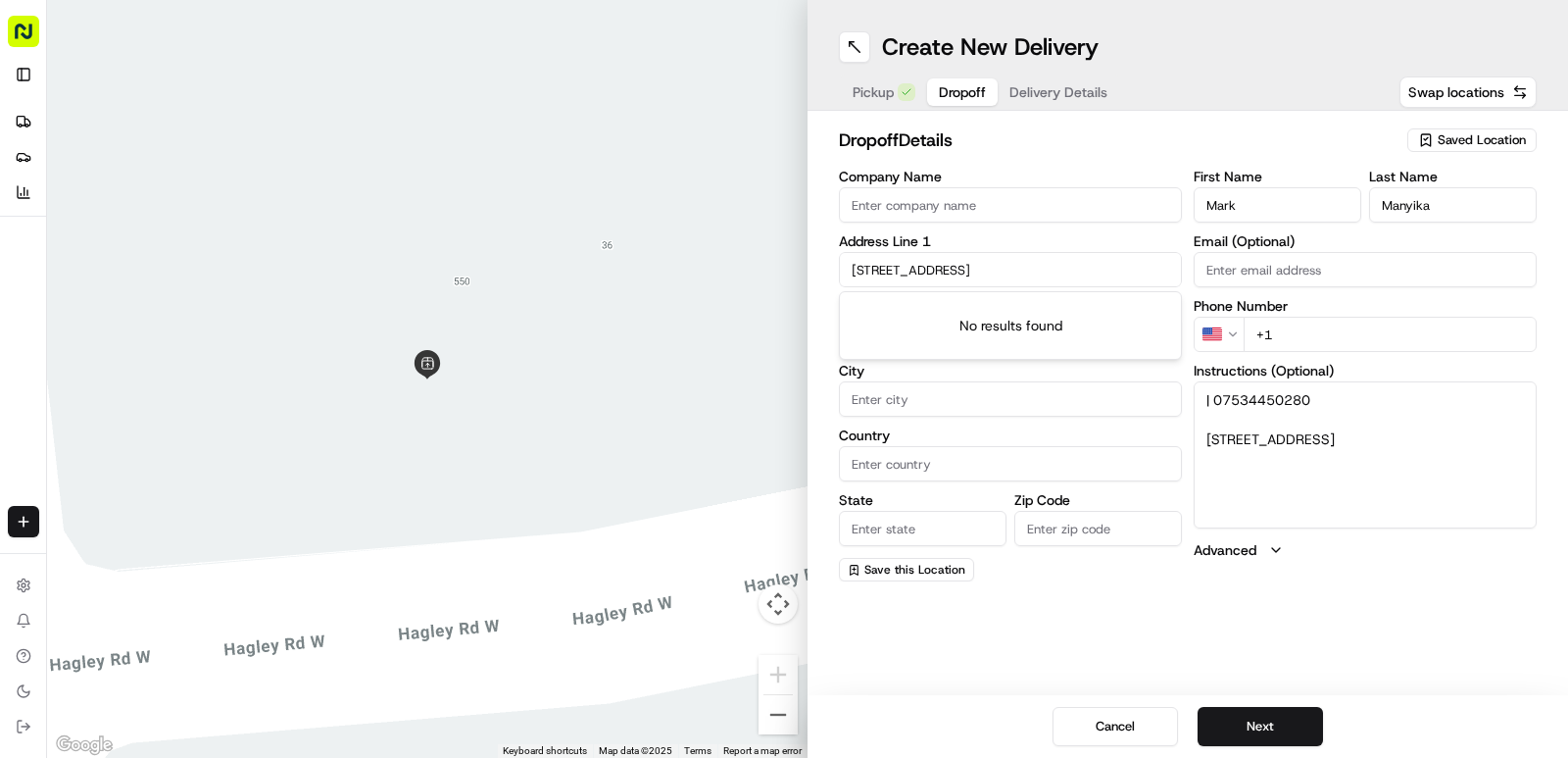 click on "Travelodge, Whitehall, Birmingham, B63 3HY" at bounding box center (1010, 270) 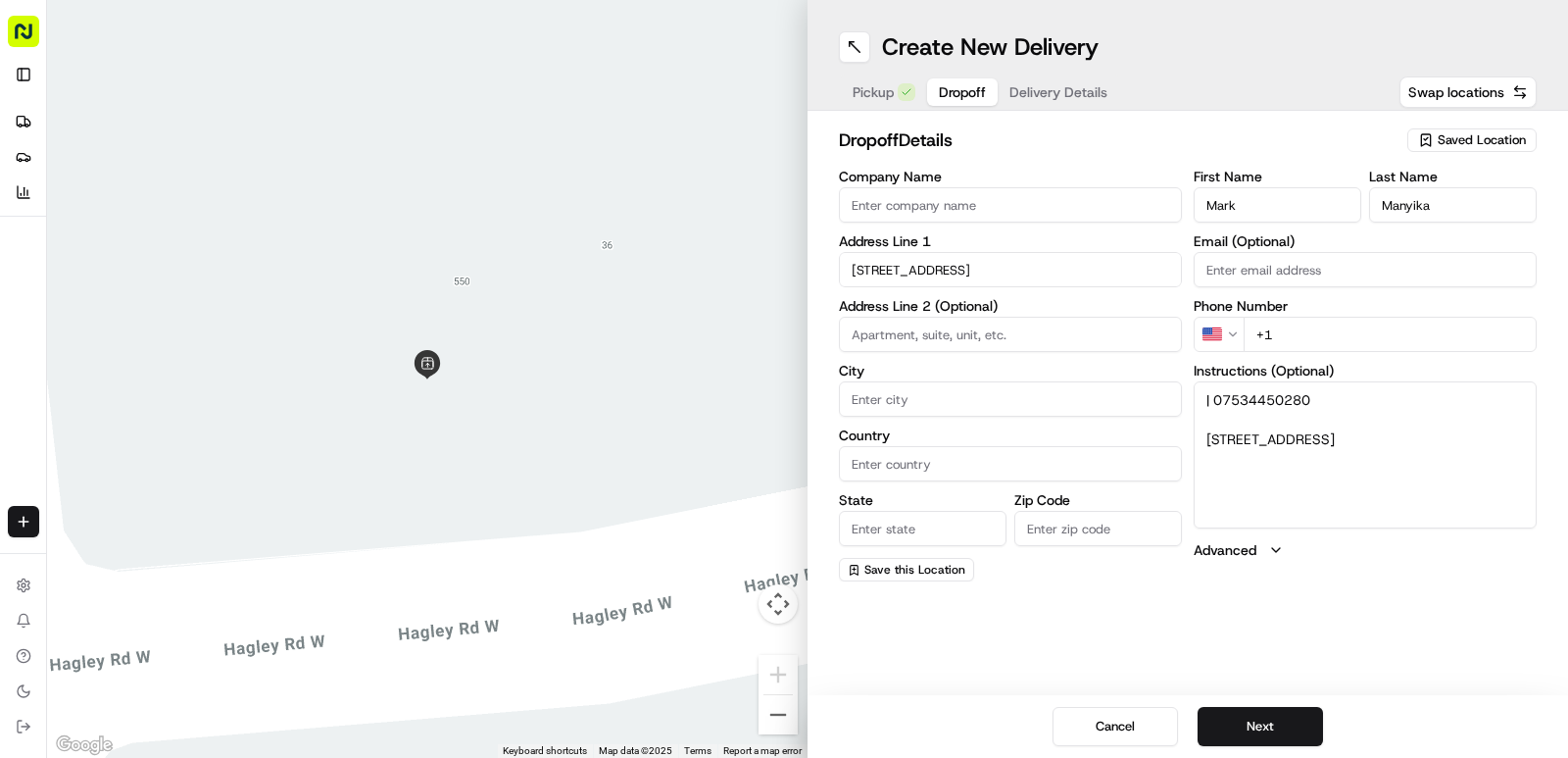 drag, startPoint x: 1245, startPoint y: 435, endPoint x: 1343, endPoint y: 474, distance: 105.47512 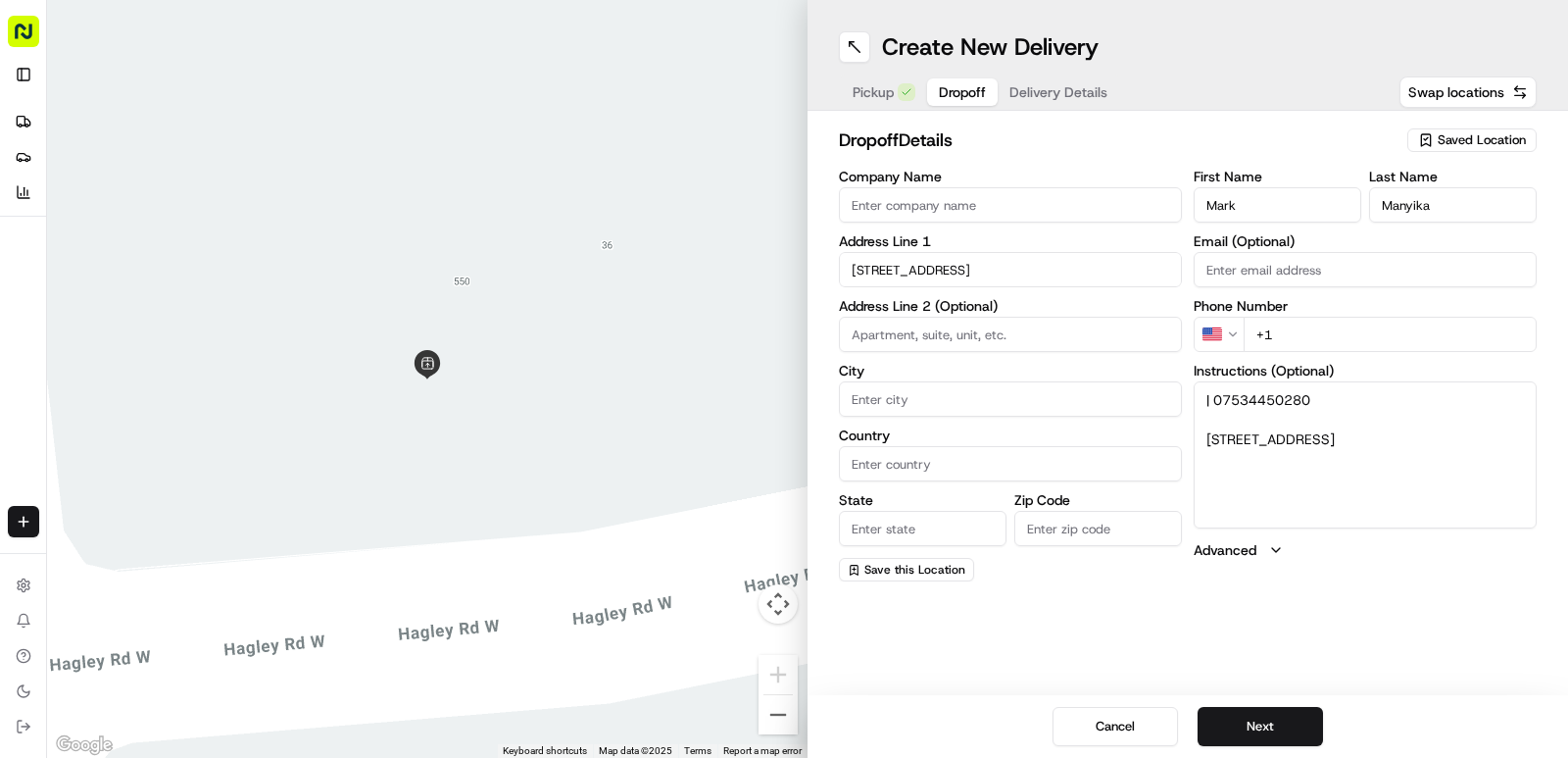 click on "Whitehall Rd, Birmingham, Halesowen B63 3HY" at bounding box center [1010, 270] 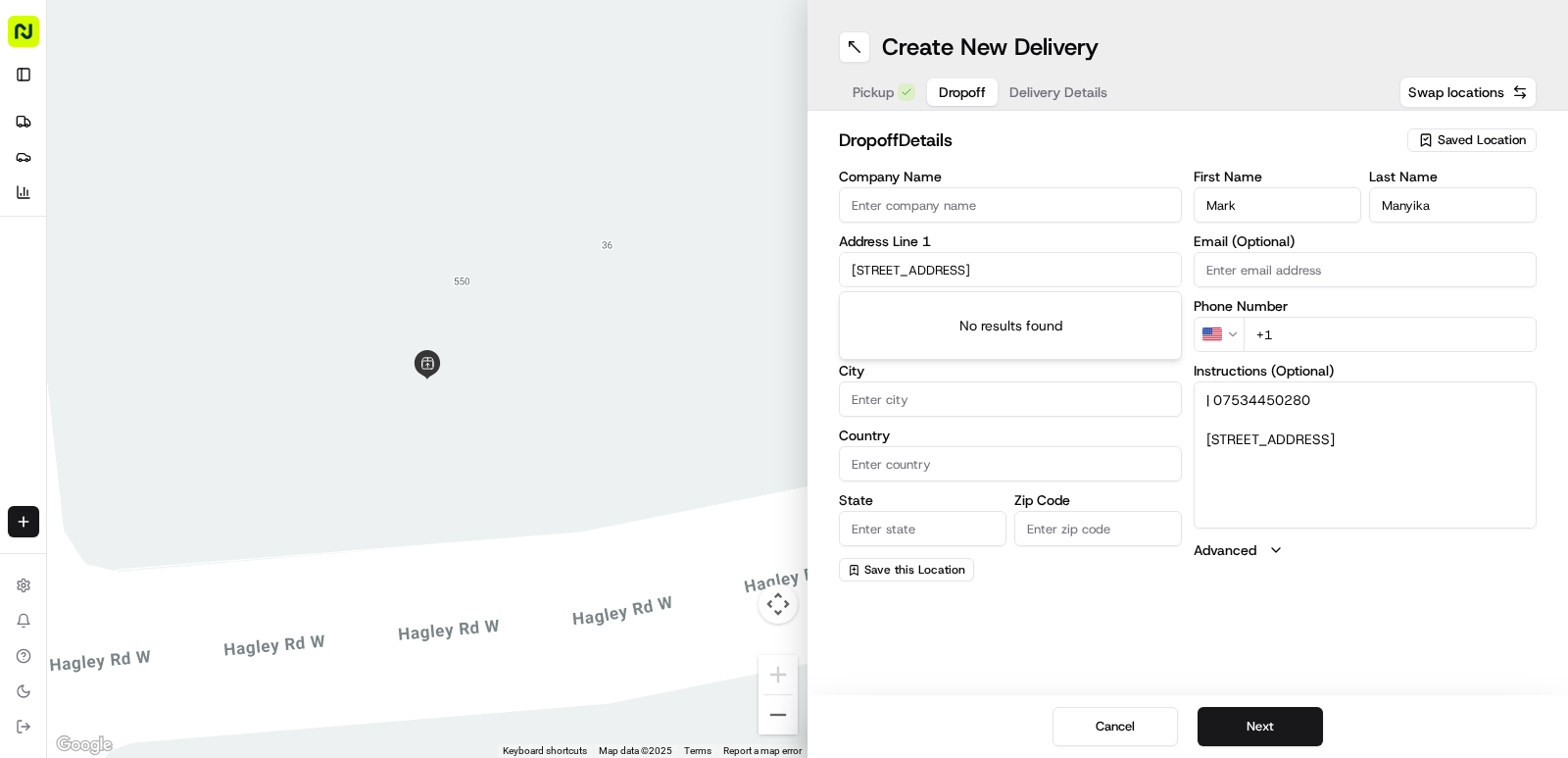 click on "Whitehall Rd, Birmingham, Halesowen B63 3HY" at bounding box center (1010, 270) 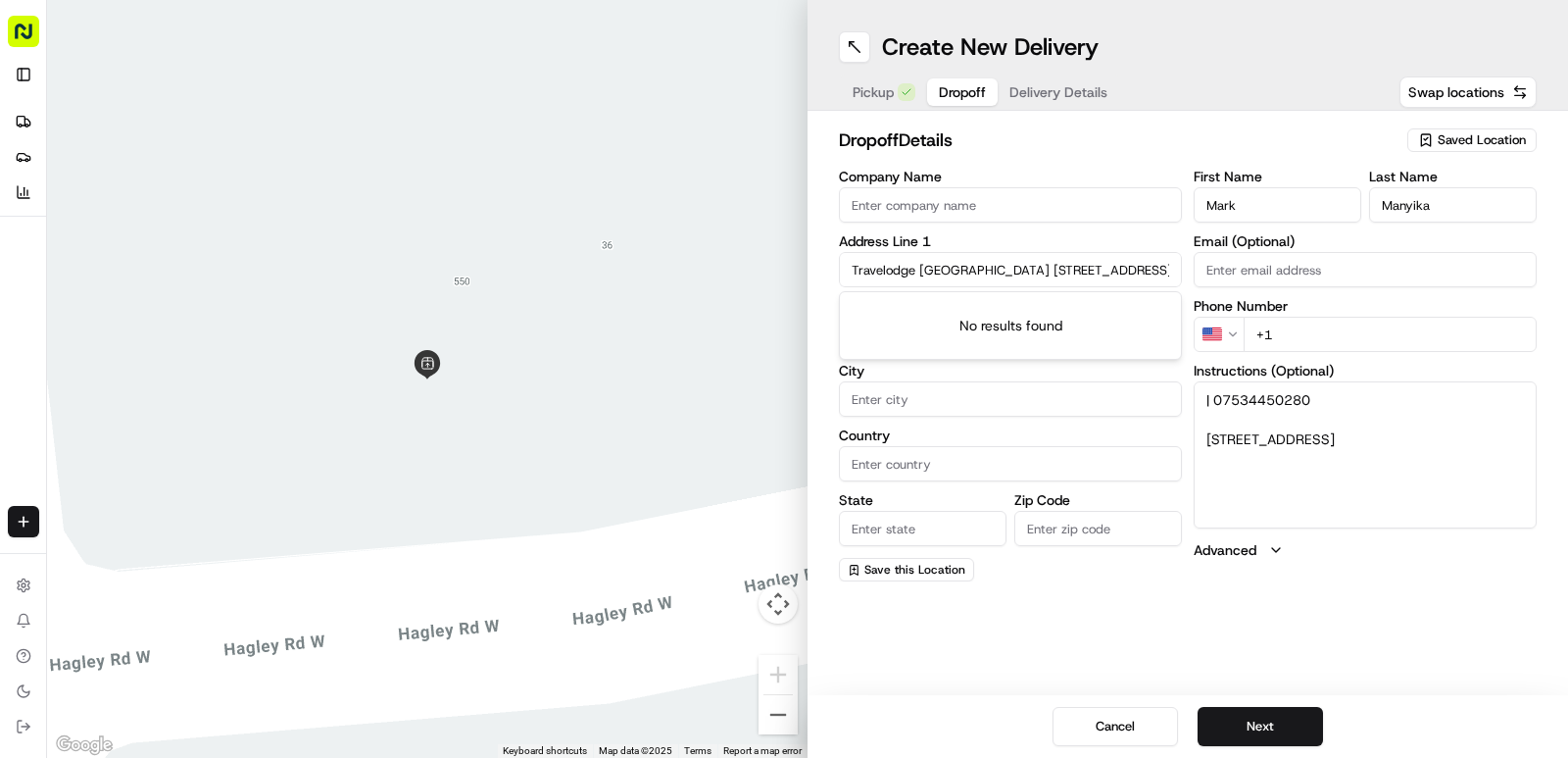 scroll, scrollTop: 0, scrollLeft: 269, axis: horizontal 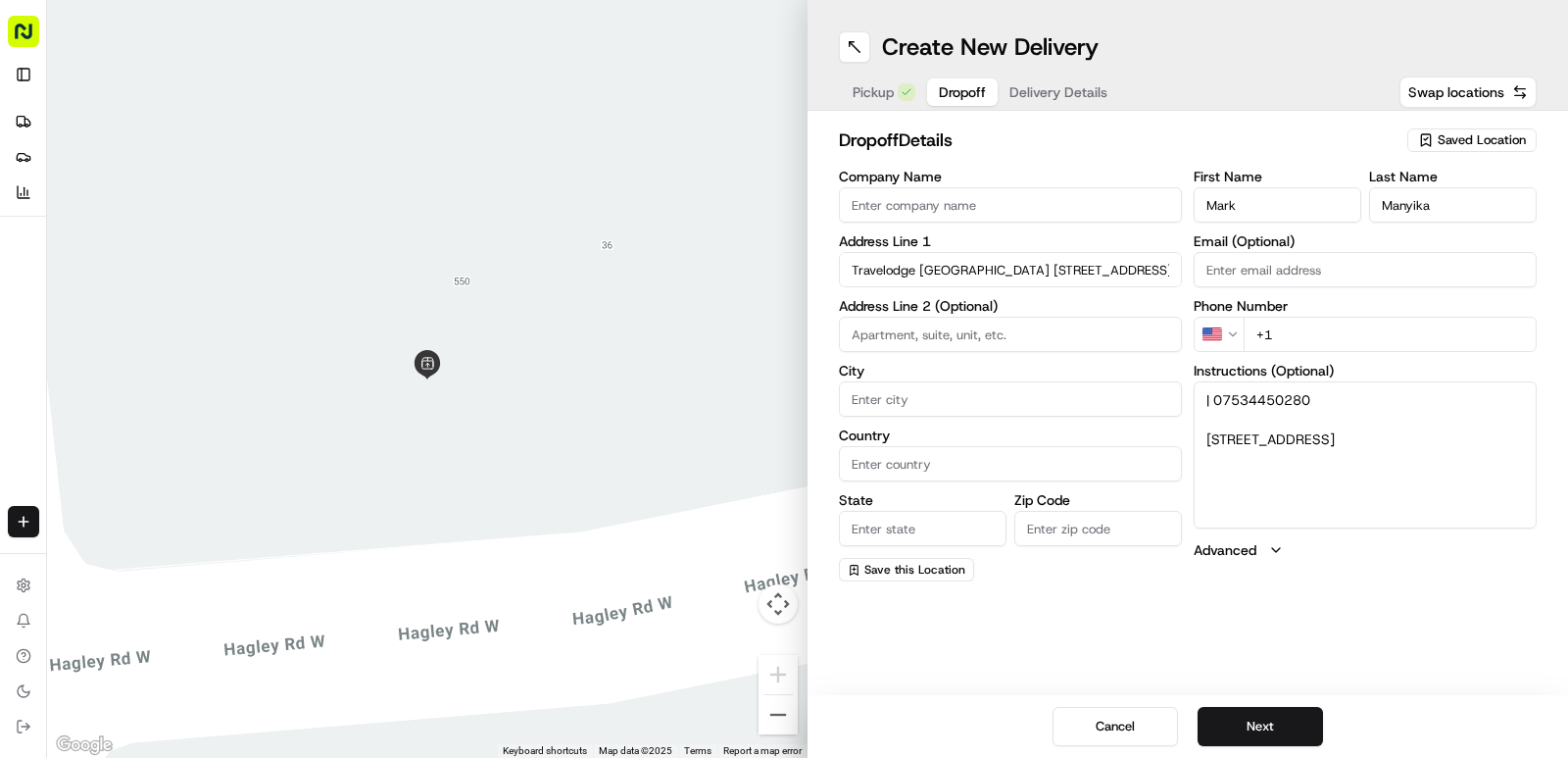 drag, startPoint x: 1226, startPoint y: 433, endPoint x: 1348, endPoint y: 466, distance: 126.38433 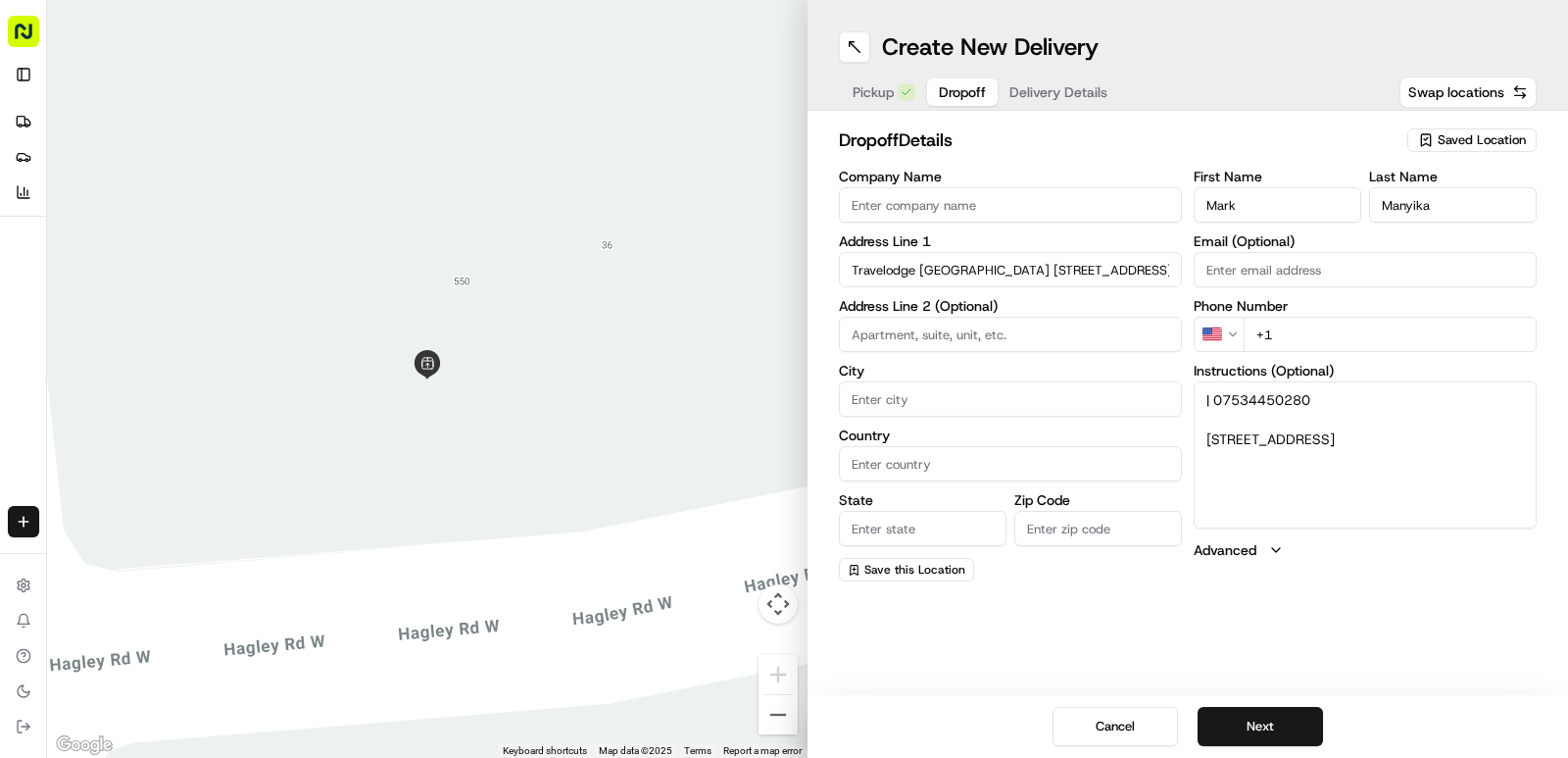 click on "Travelodge Birmingham Halesowen, Whitehall Rd, Birmingham, Halesowen B63 3HY, United Kingdom" at bounding box center [1010, 270] 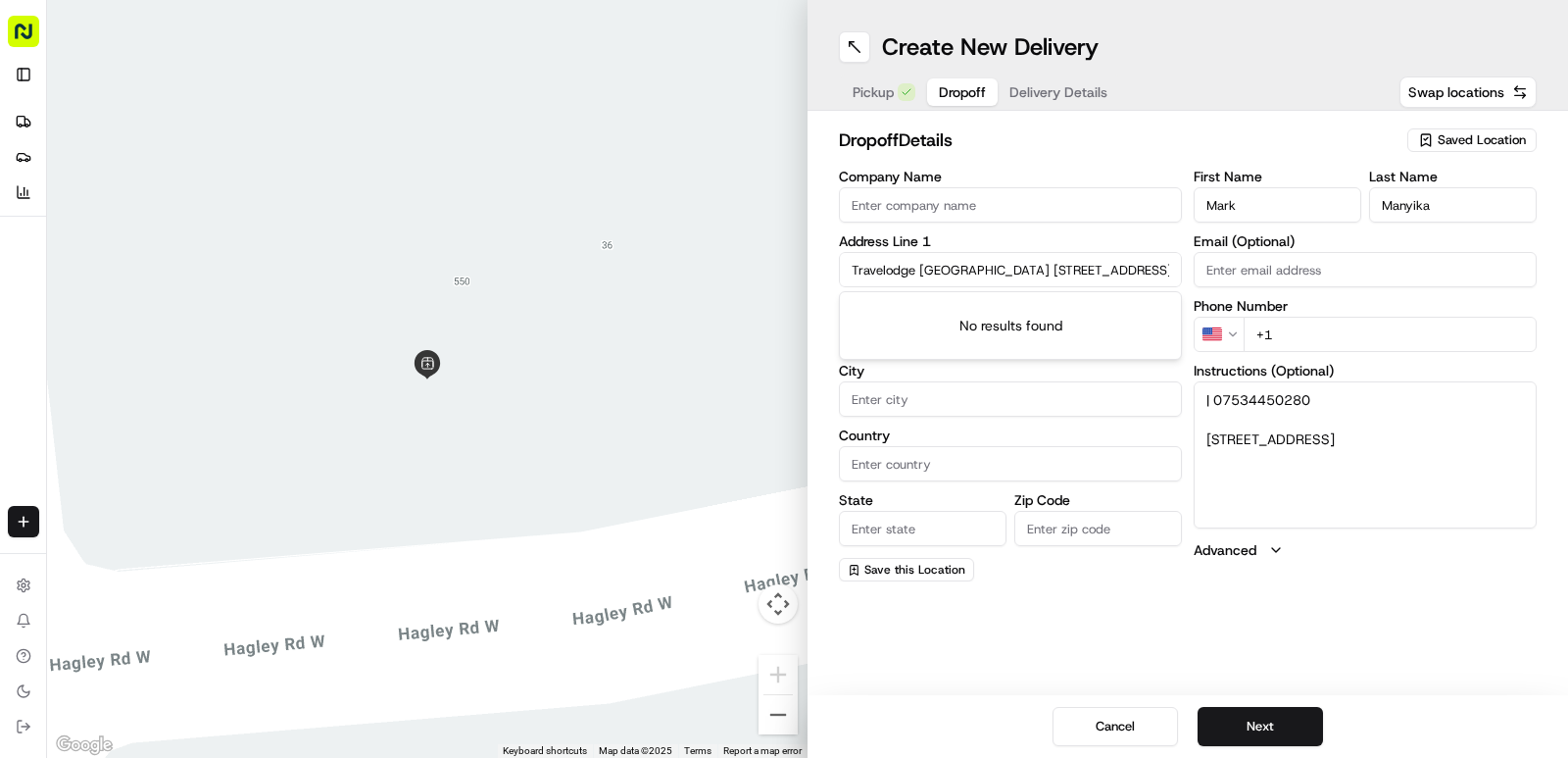 click on "Travelodge Birmingham Halesowen, Whitehall Rd, Birmingham, Halesowen B63 3HY, United Kingdom" at bounding box center [1010, 270] 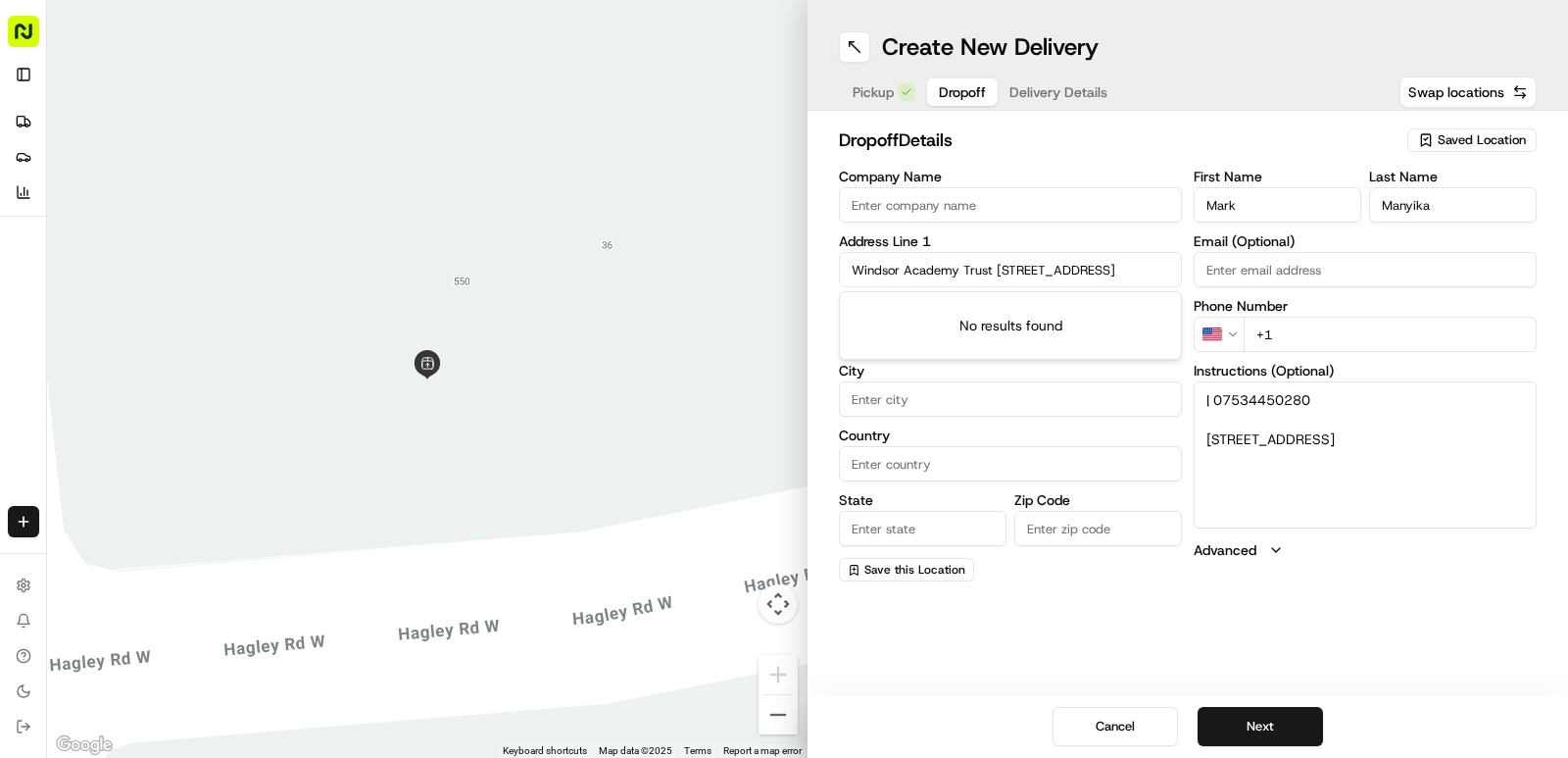 scroll, scrollTop: 0, scrollLeft: 81, axis: horizontal 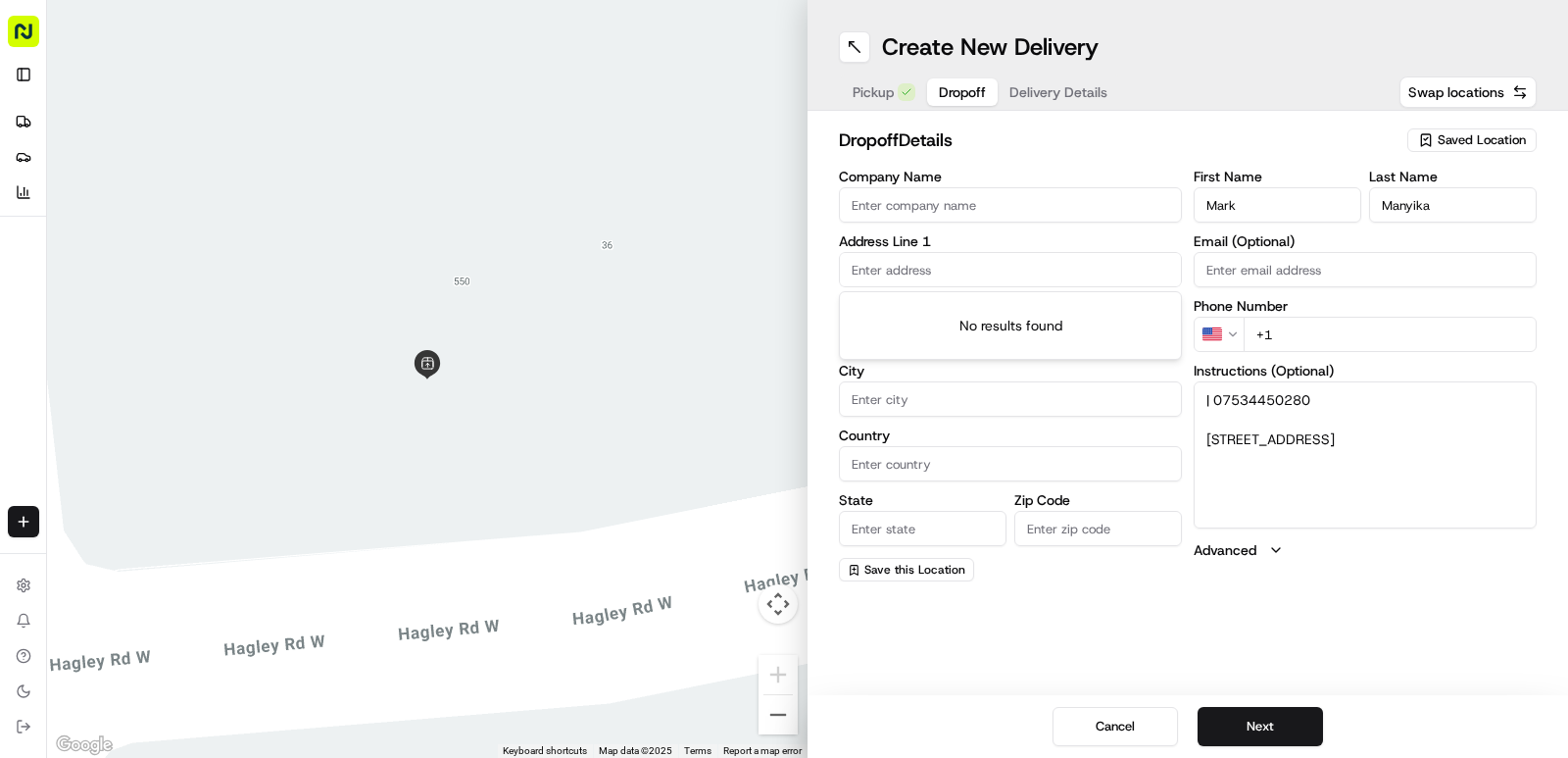 click on "| 07534450280
Travelodge, Whitehall,
Birmingham, B63 3HY" at bounding box center [1365, 455] 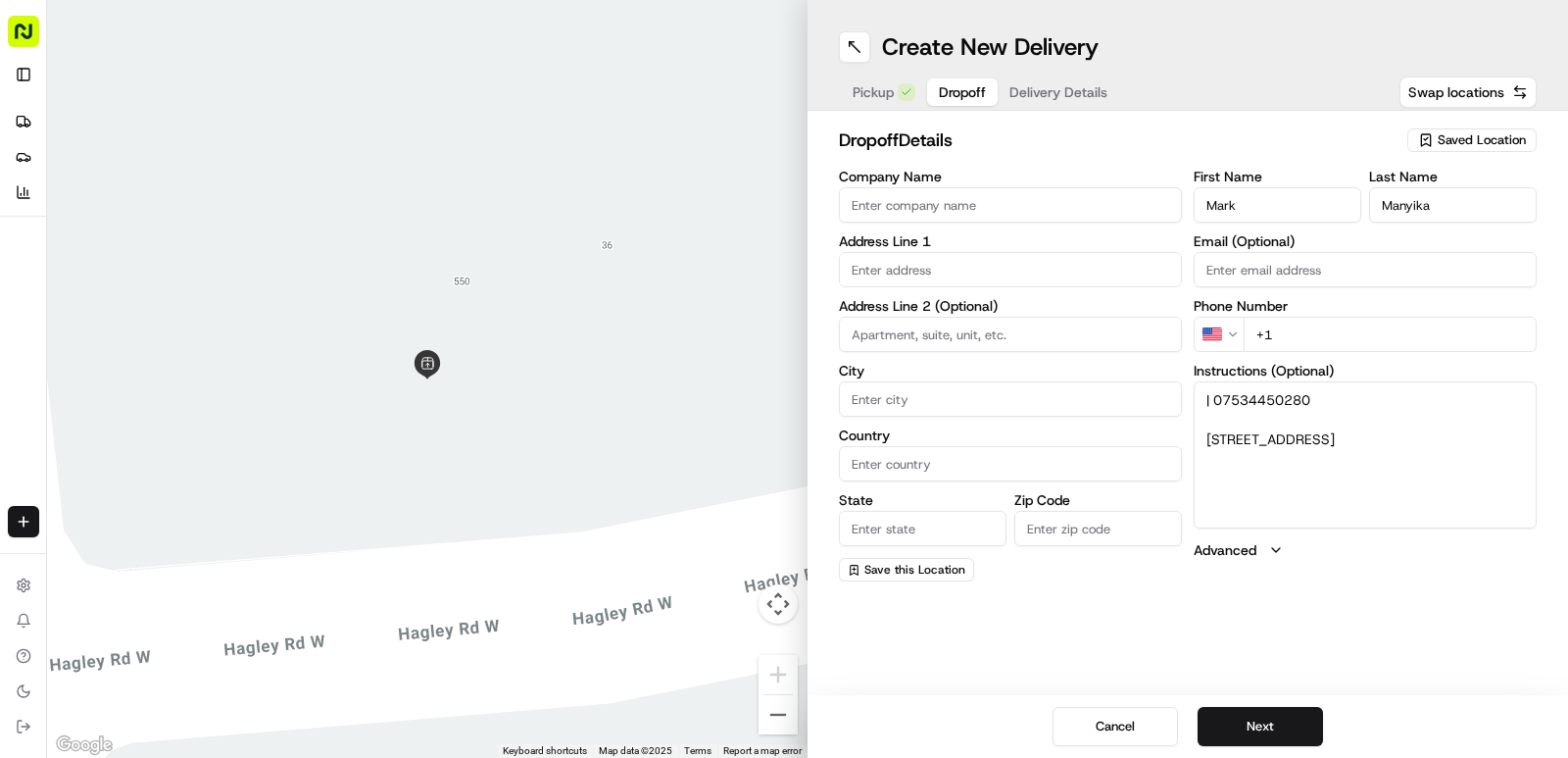 drag, startPoint x: 1232, startPoint y: 434, endPoint x: 1263, endPoint y: 443, distance: 32.28002 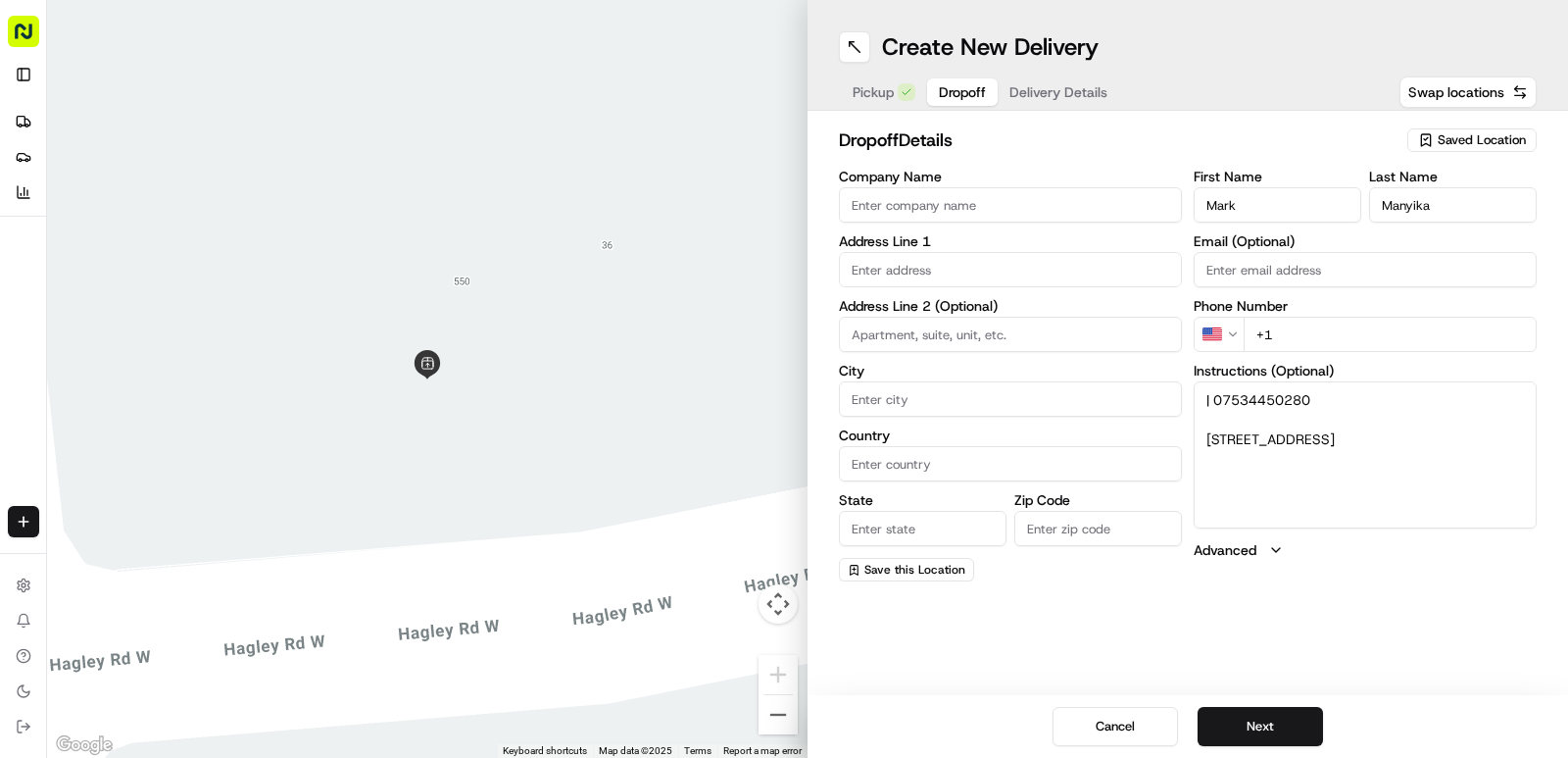 drag, startPoint x: 993, startPoint y: 245, endPoint x: 996, endPoint y: 279, distance: 34.132096 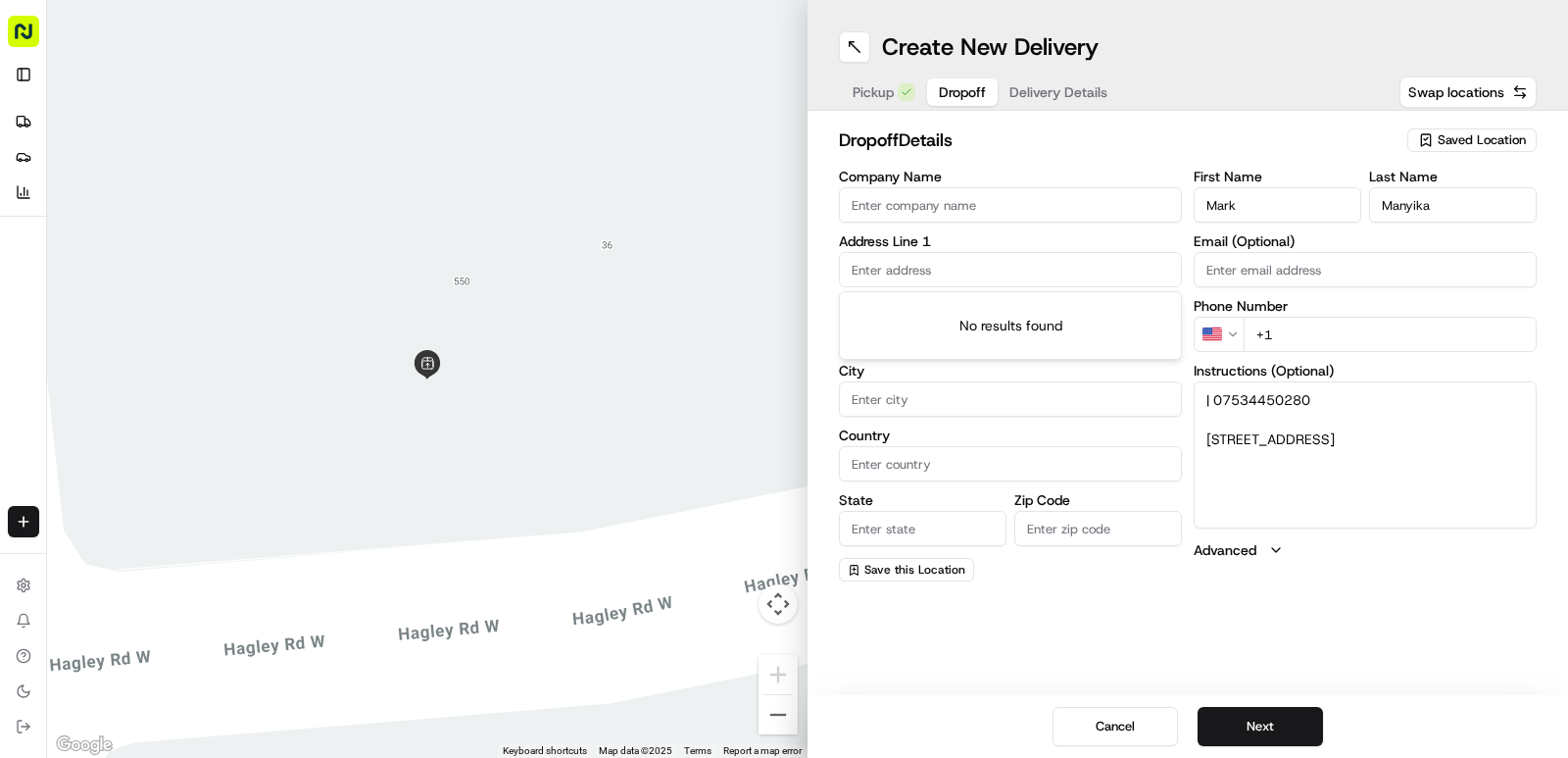paste on "Travelodge" 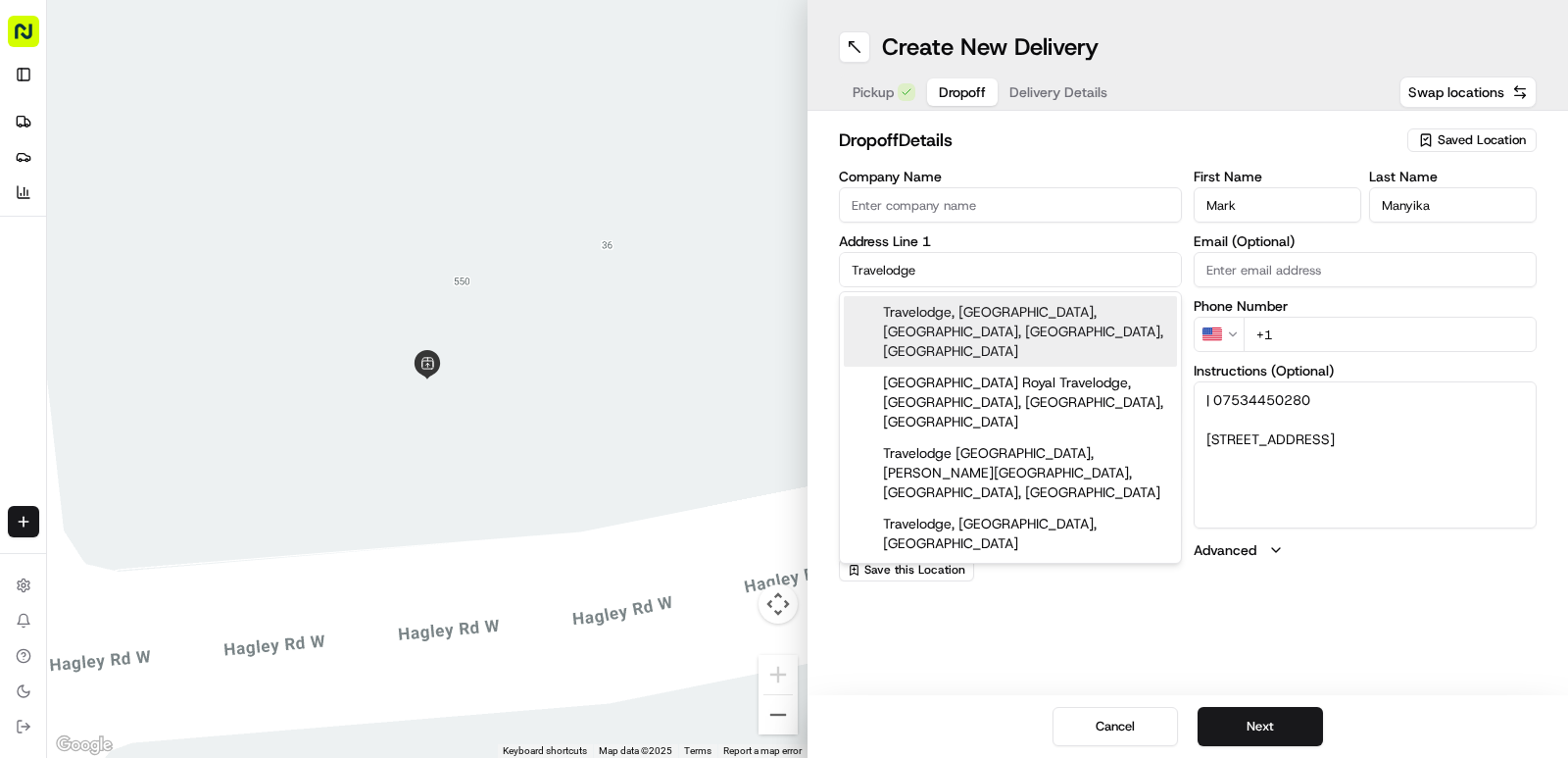 click on "Travelodge, Kingston Crescent, North End, Portsmouth, UK" at bounding box center (1010, 331) 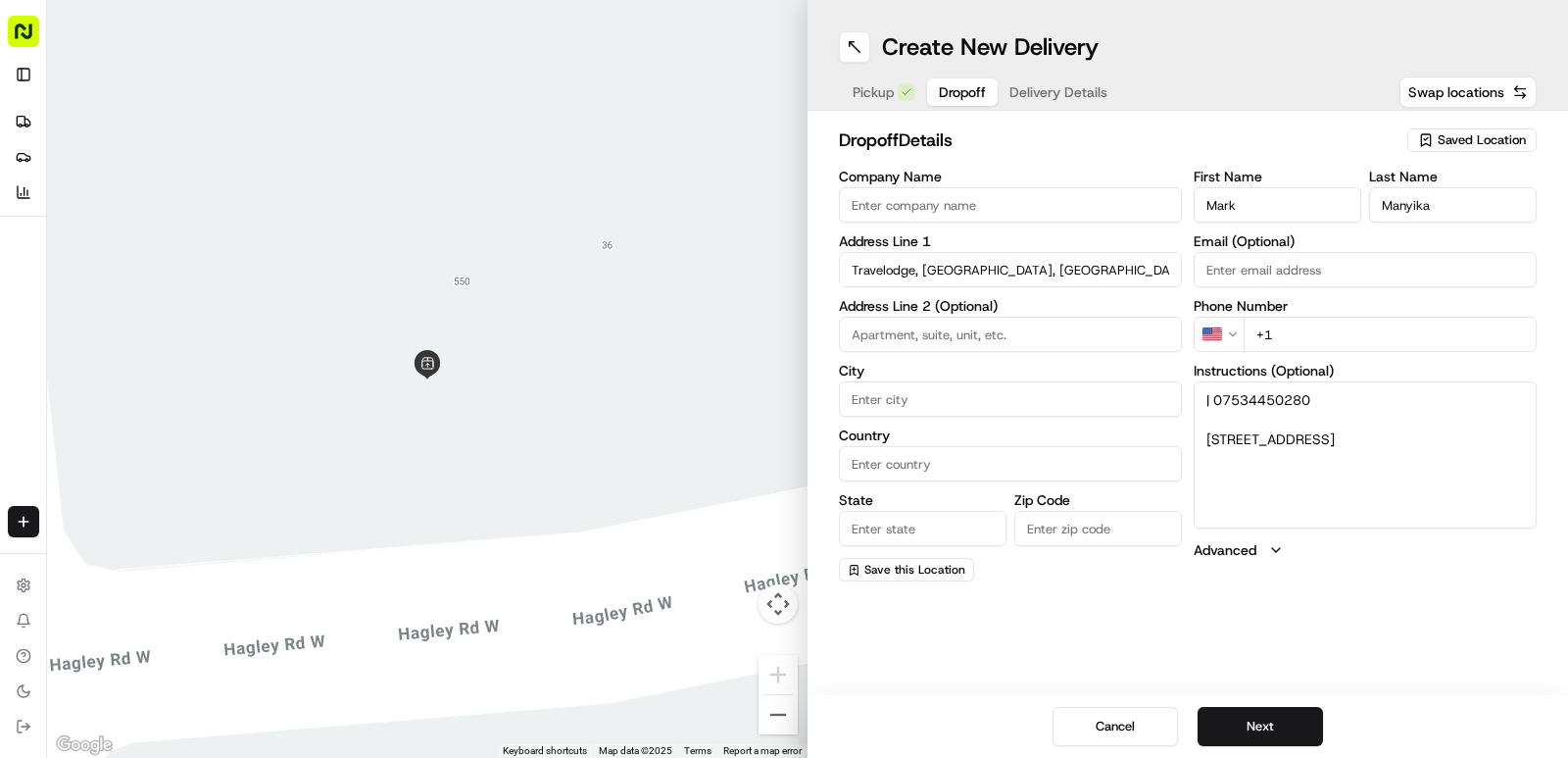 type on "Kingston Cres, North End, Portsmouth PO2 8AB, UK" 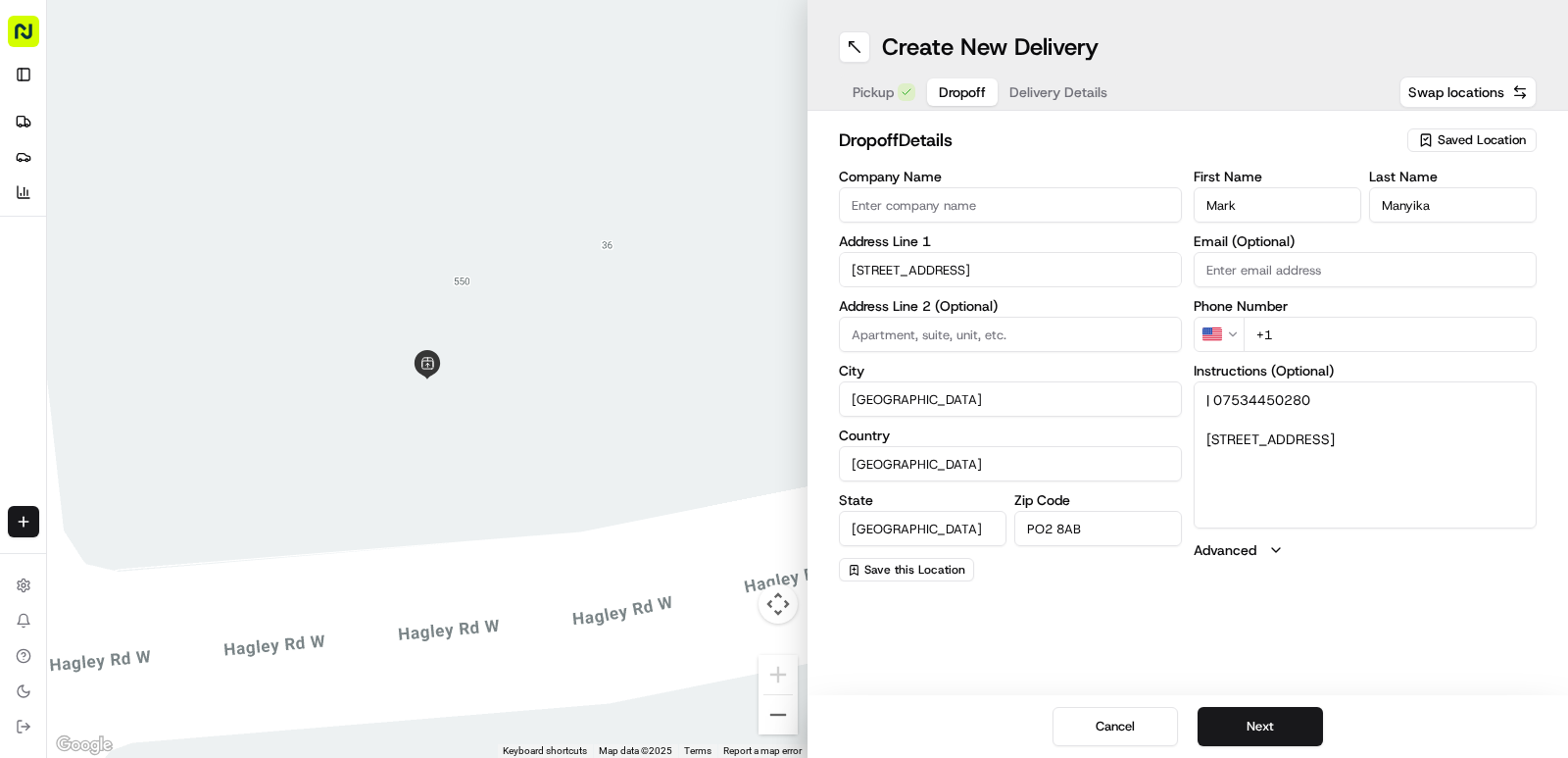 type on "Kingston Crescent" 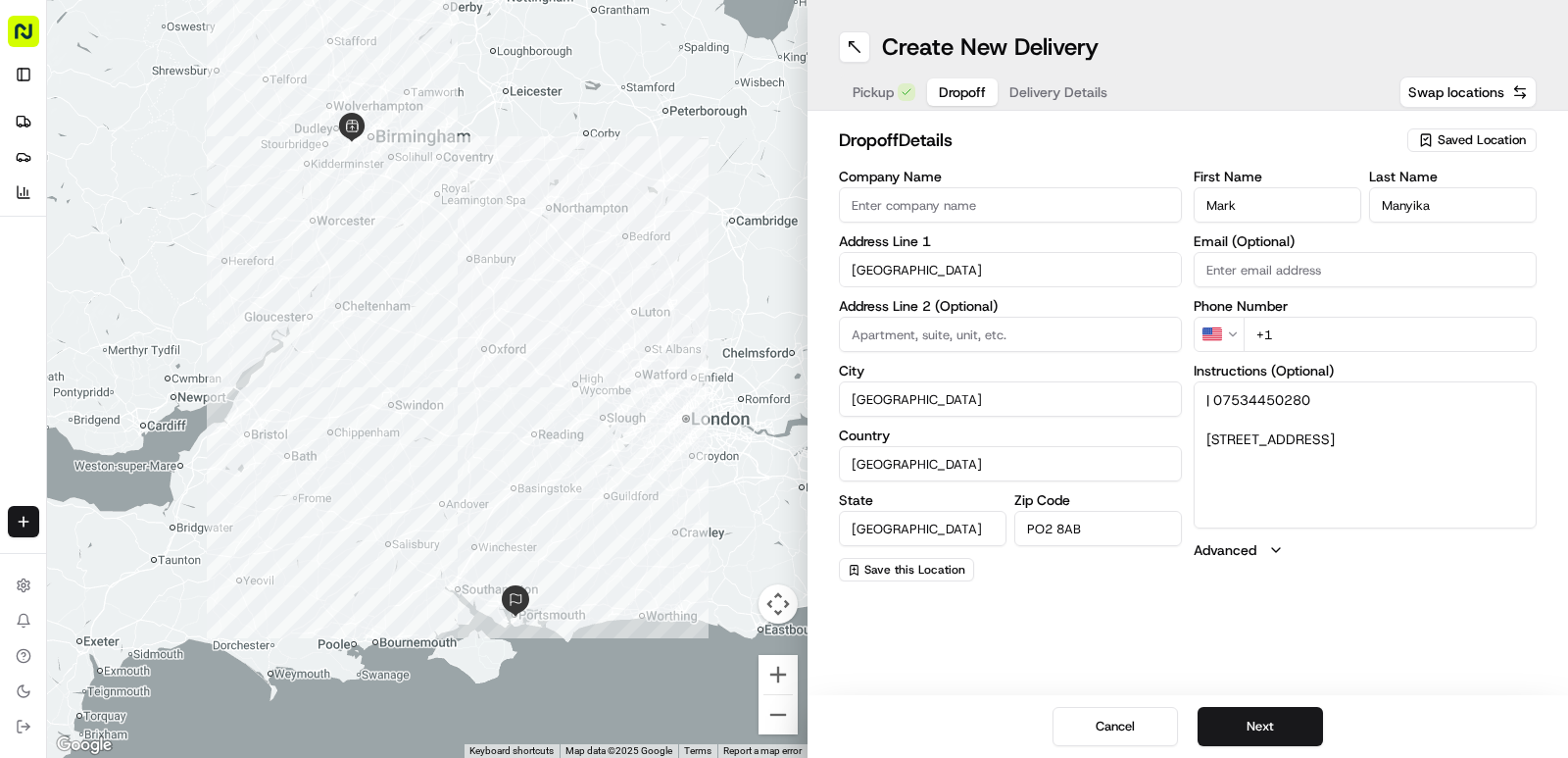click on "| 07534450280
Travelodge, Whitehall,
Birmingham, B63 3HY" at bounding box center (1365, 455) 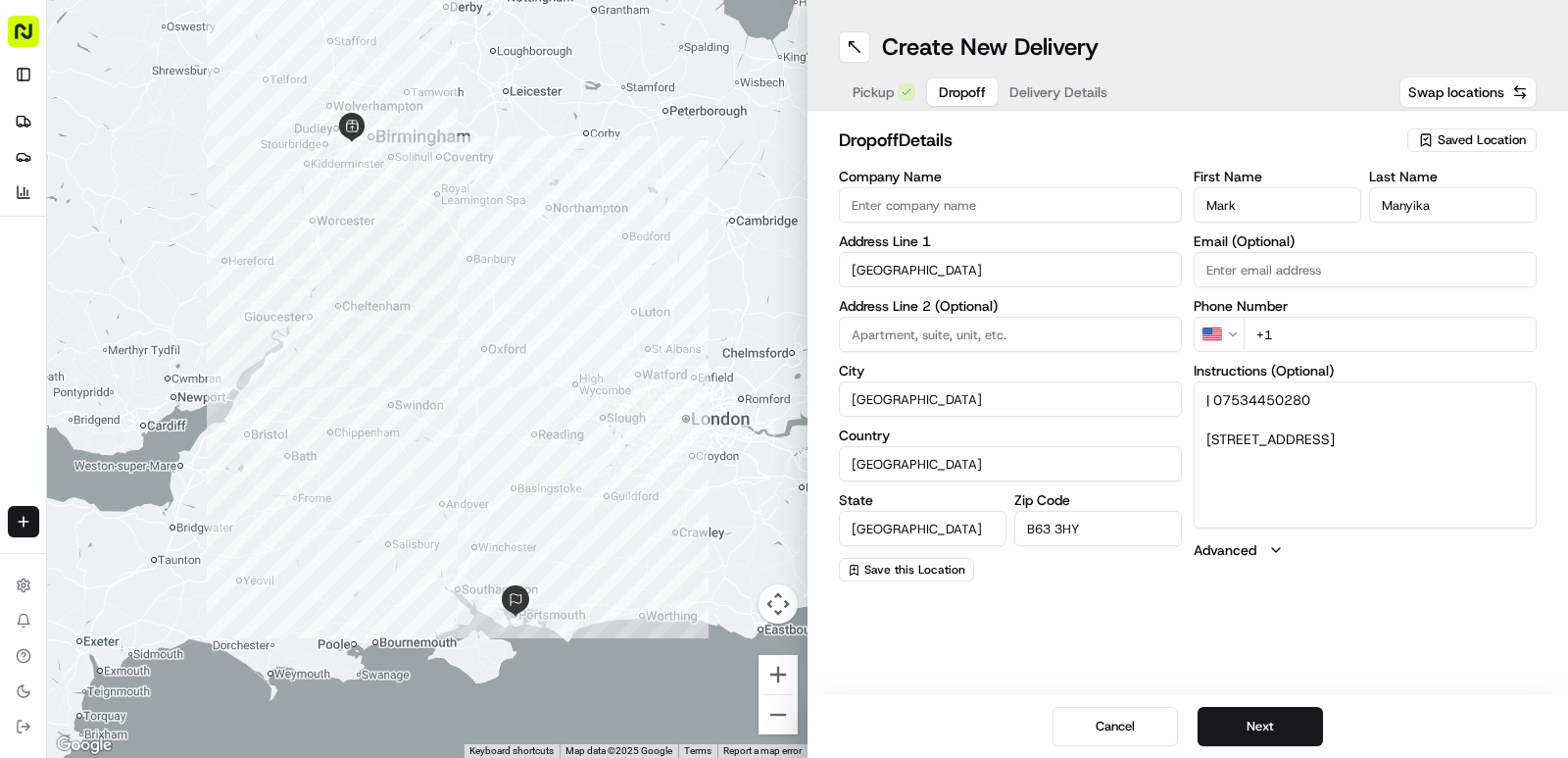 click on "Pickup" at bounding box center [873, 92] 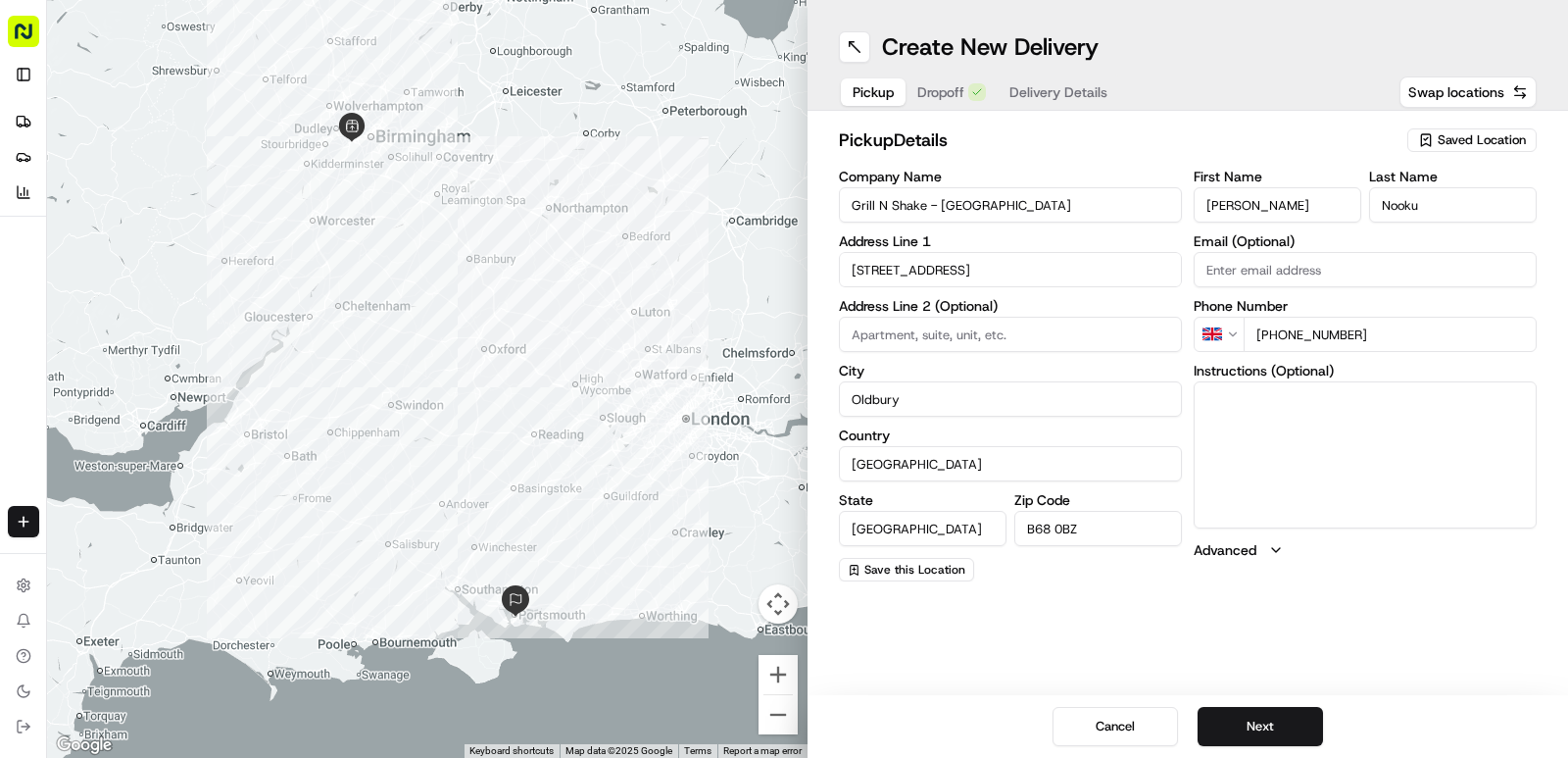 click on "Oldbury" at bounding box center (1010, 399) 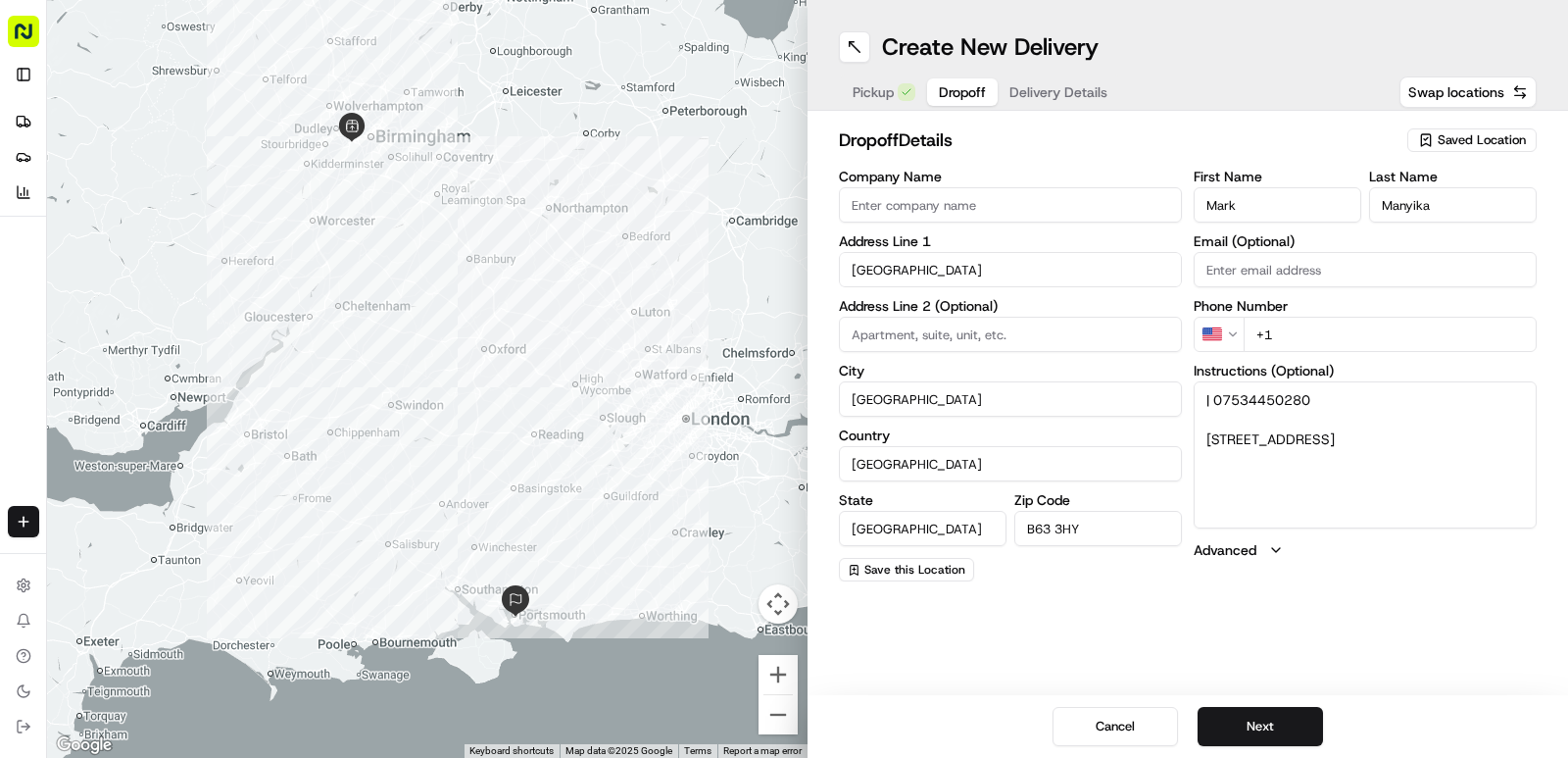 click on "| 07534450280
Travelodge, Whitehall,
Birmingham, B63 3HY" at bounding box center (1365, 455) 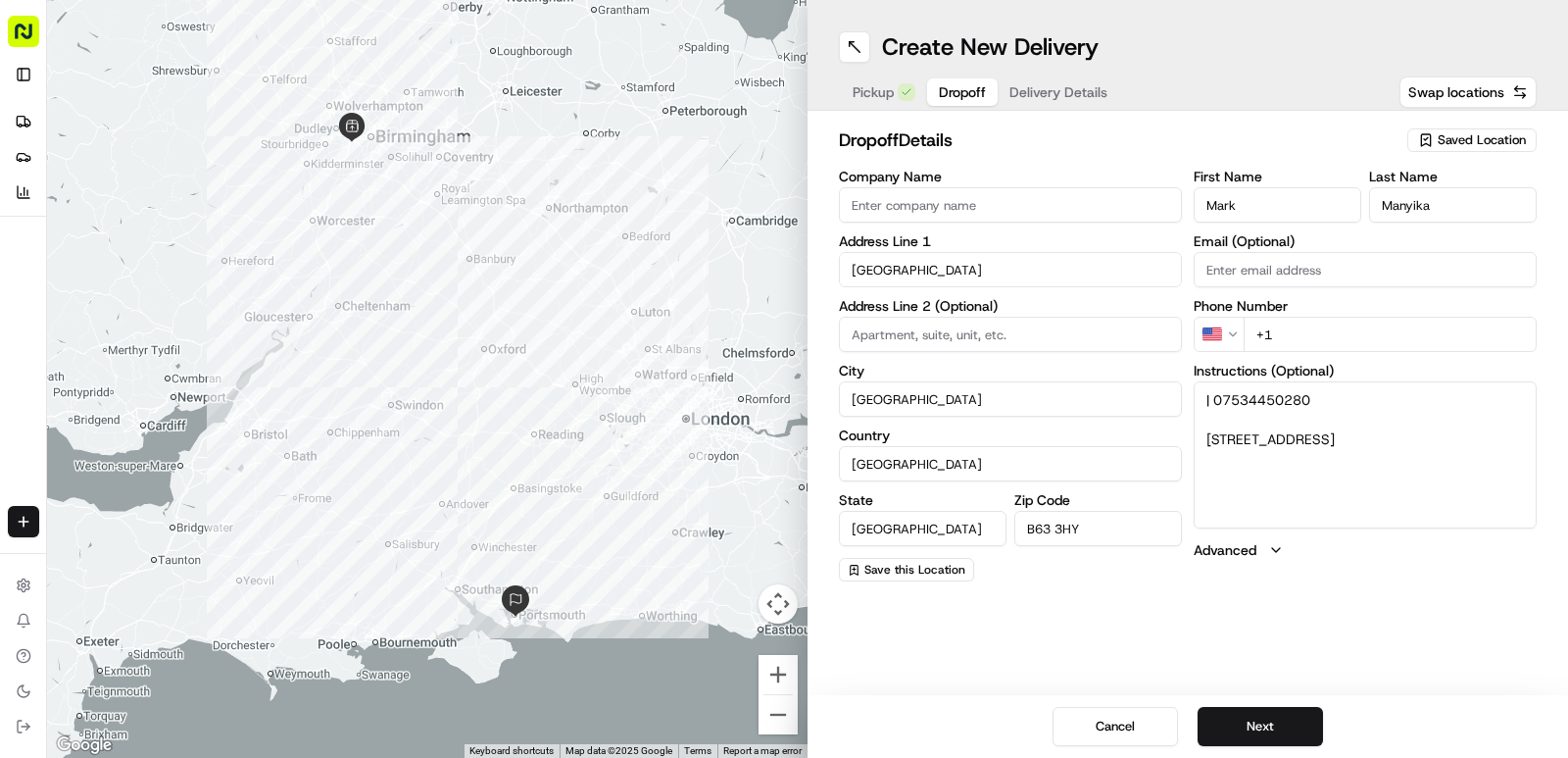 click on "North End" at bounding box center (1010, 399) 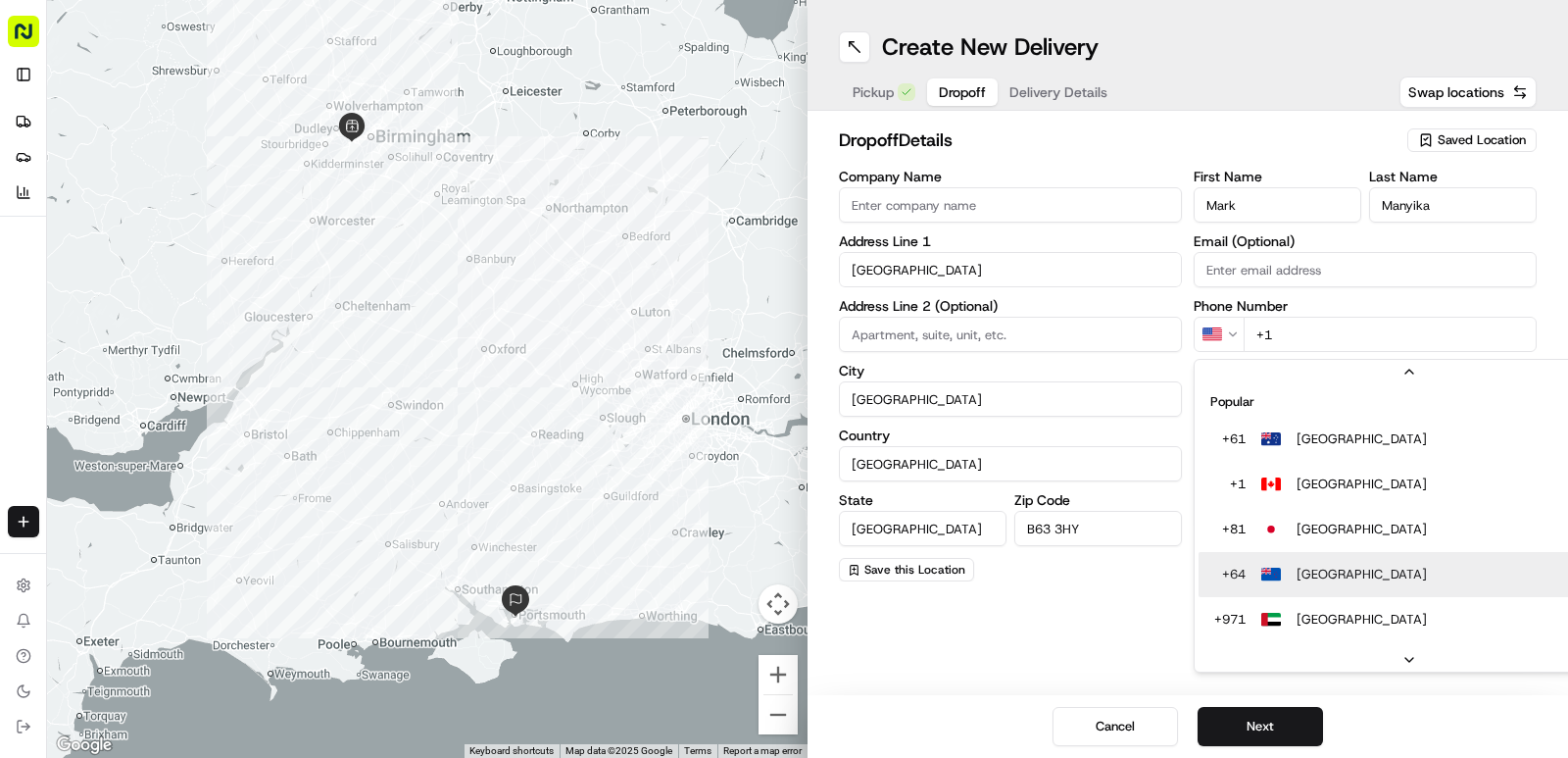 scroll, scrollTop: 84, scrollLeft: 0, axis: vertical 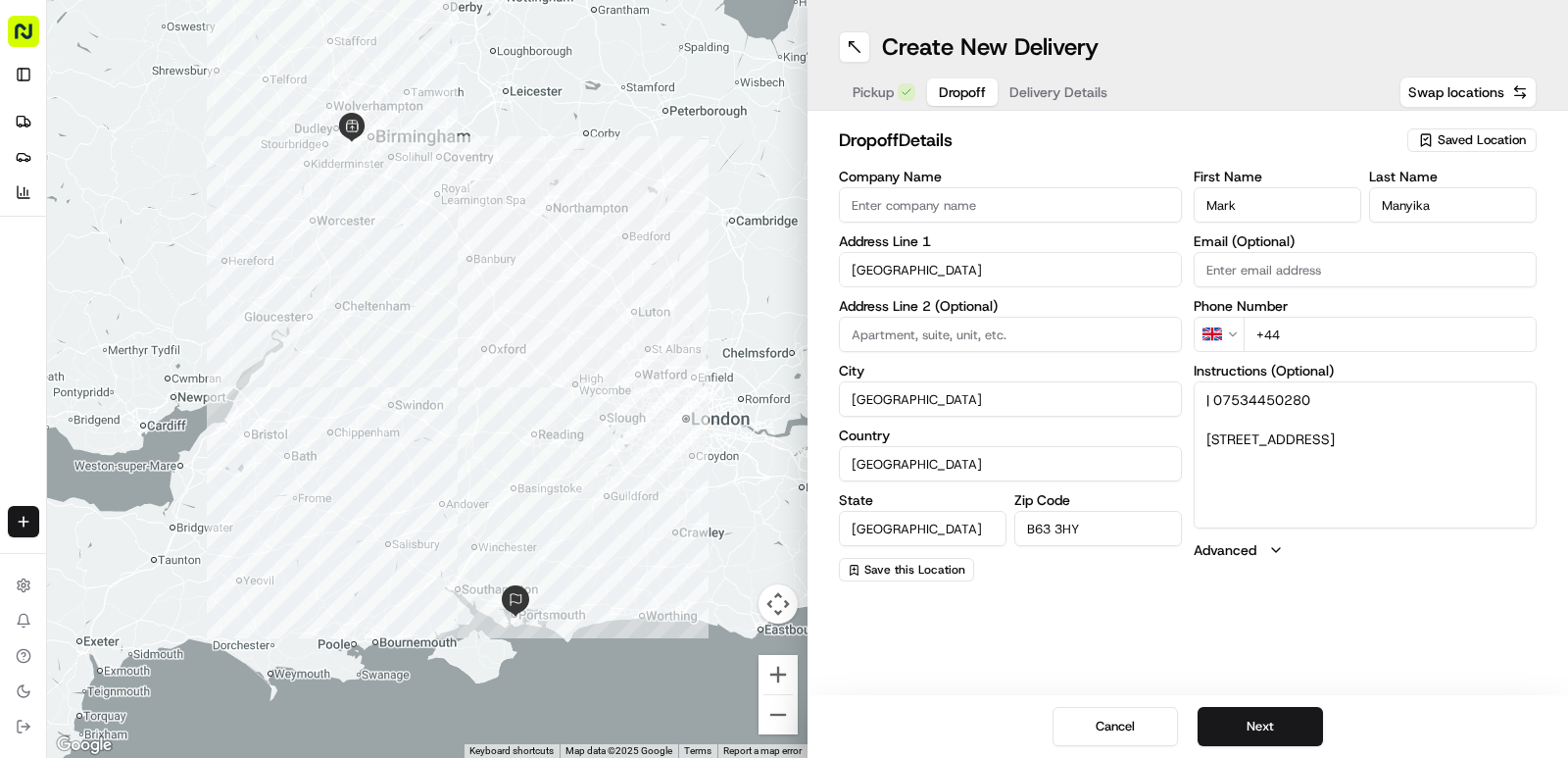 click on "Phone Number" at bounding box center (1365, 306) 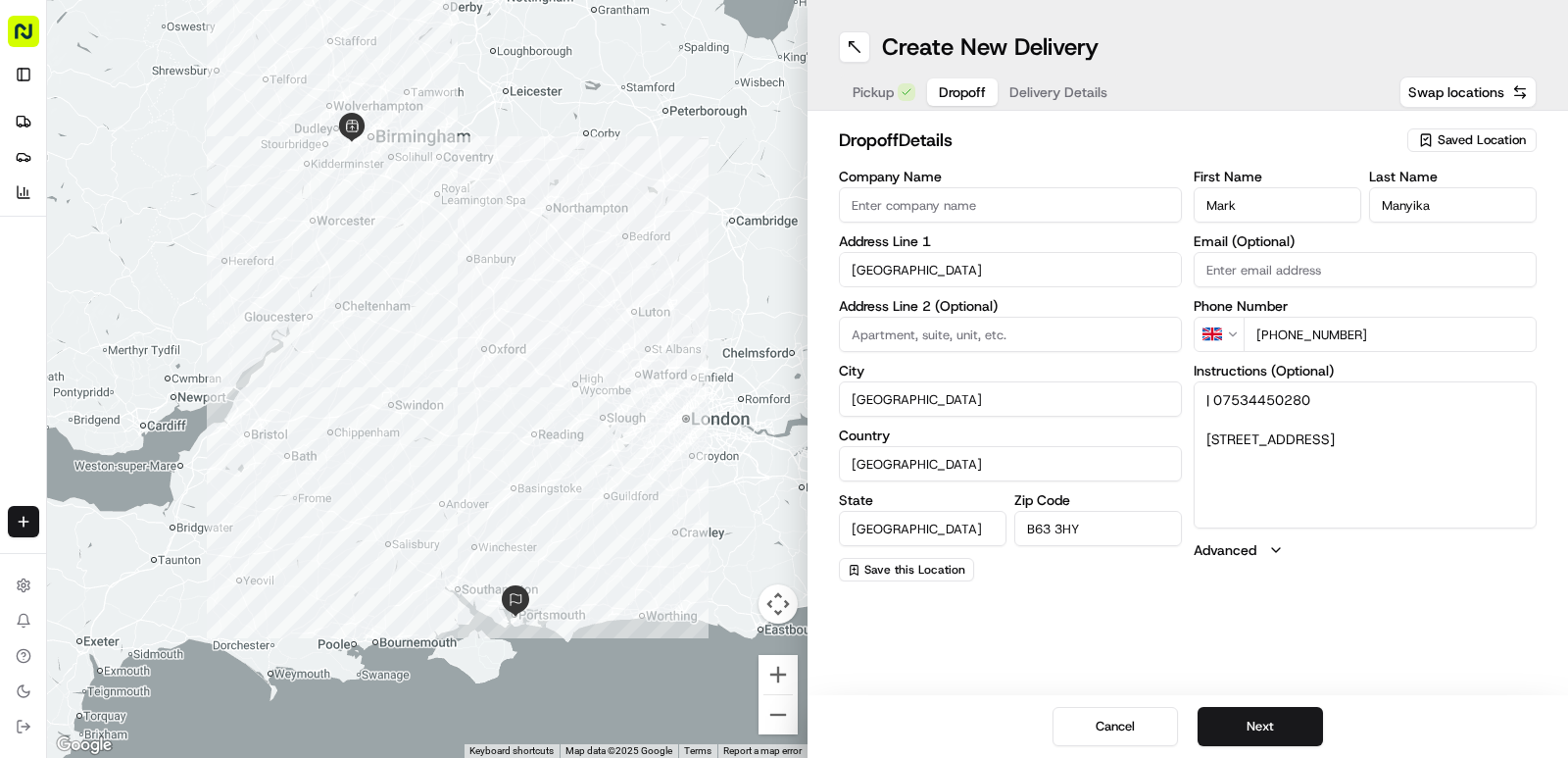 type on "+44 07534 450280" 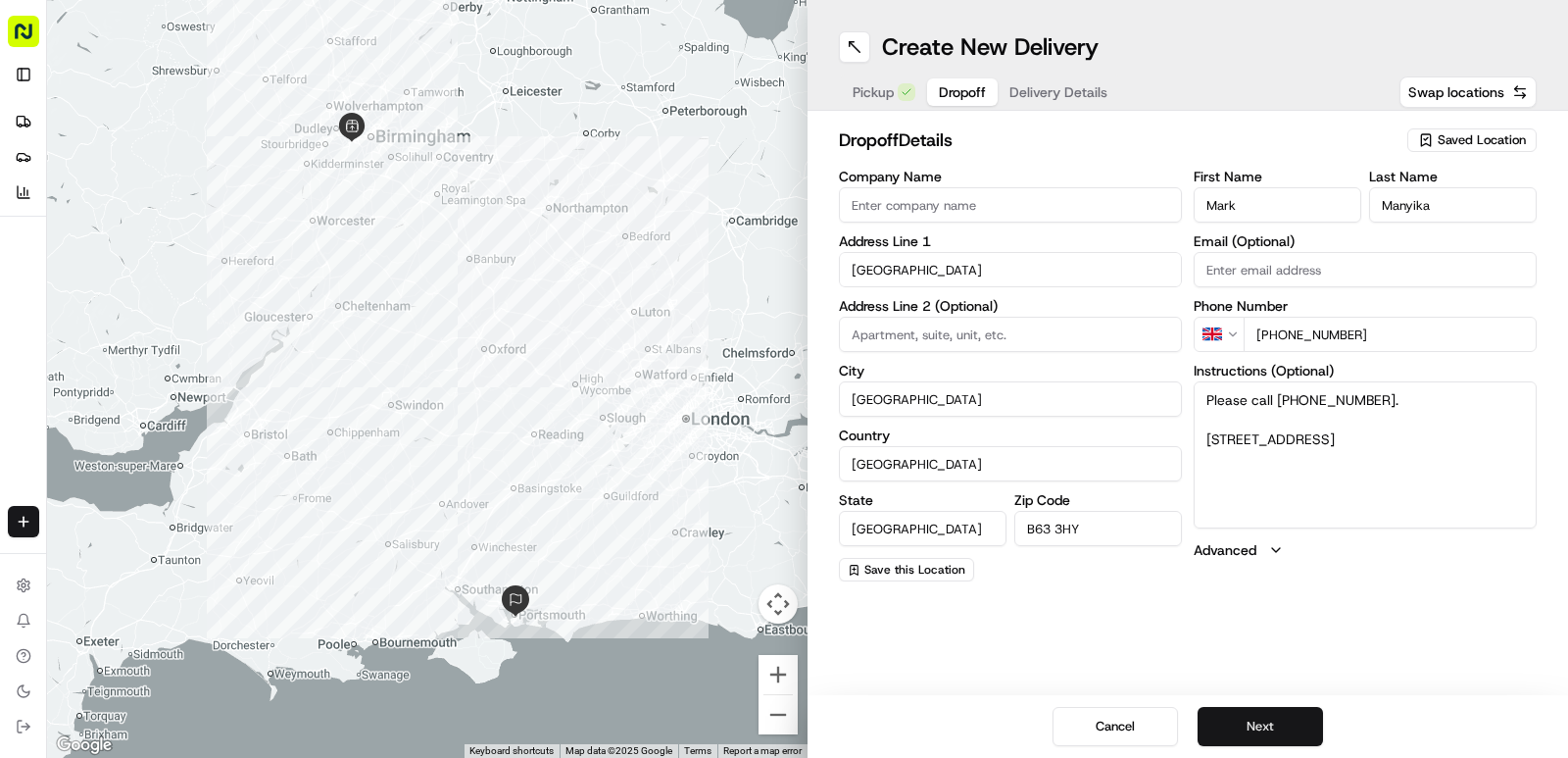 type on "Please call 07534450280.
Travelodge, Whitehall,
Birmingham, B63 3HY" 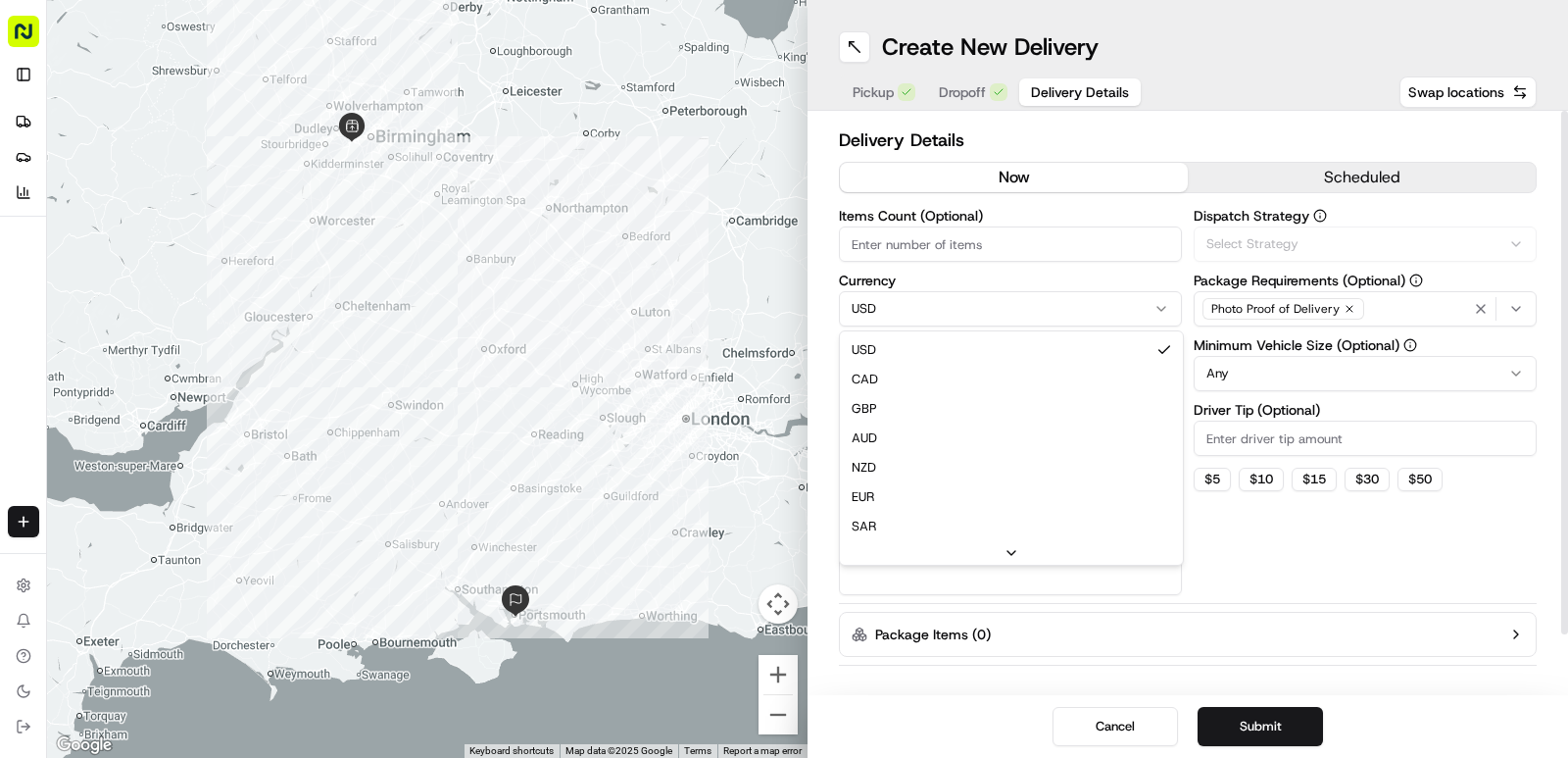 click on "Fusion Kitchen hari@fusionpos.uk Toggle Sidebar Deliveries Providers Analytics Favorites Main Menu Members & Organization Organization Users Roles Preferences Customization Tracking Orchestration Automations Dispatch Strategy Locations Pickup Locations Dropoff Locations Billing Billing Refund Requests Integrations Notification Triggers Webhooks API Keys Request Logs Create Settings Notifications Chat with us! Toggle Theme Log out ← Move left → Move right ↑ Move up ↓ Move down + Zoom in - Zoom out Home Jump left by 75% End Jump right by 75% Page Up Jump up by 75% Page Down Jump down by 75% Keyboard shortcuts Map Data Map data ©2025 Google Map data ©2025 Google 20 km  Click to toggle between metric and imperial units Terms Report a map error Create New Delivery Pickup Dropoff Delivery Details Swap locations Delivery Details now scheduled Items Count (Optional) Currency USD USD CAD GBP AUD NZD EUR SAR MXN AED JPY Package Value Package Identifier (Optional) Description (Optional) Any $" at bounding box center (784, 379) 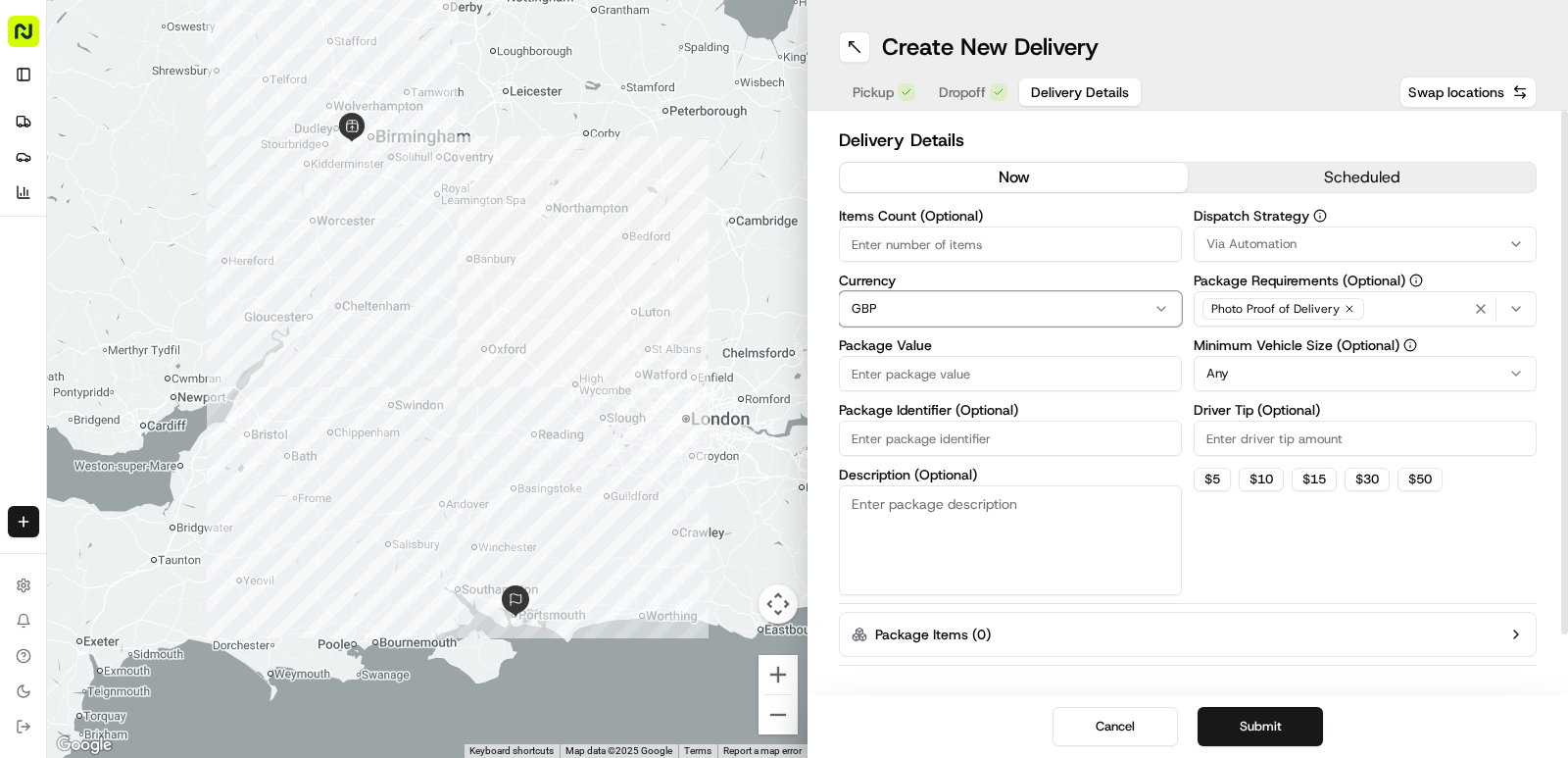 type 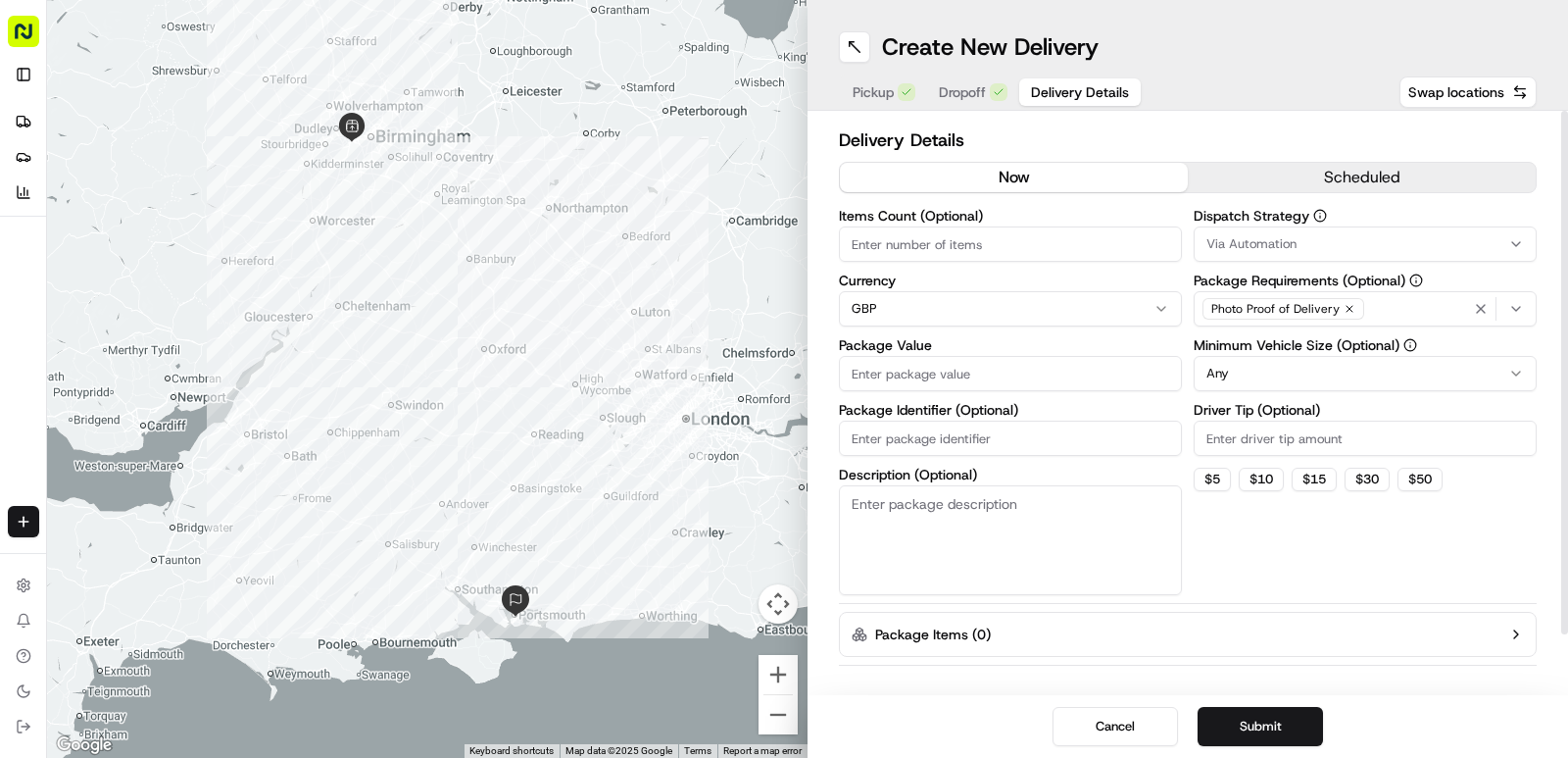 click on "Package Value" at bounding box center [1010, 374] 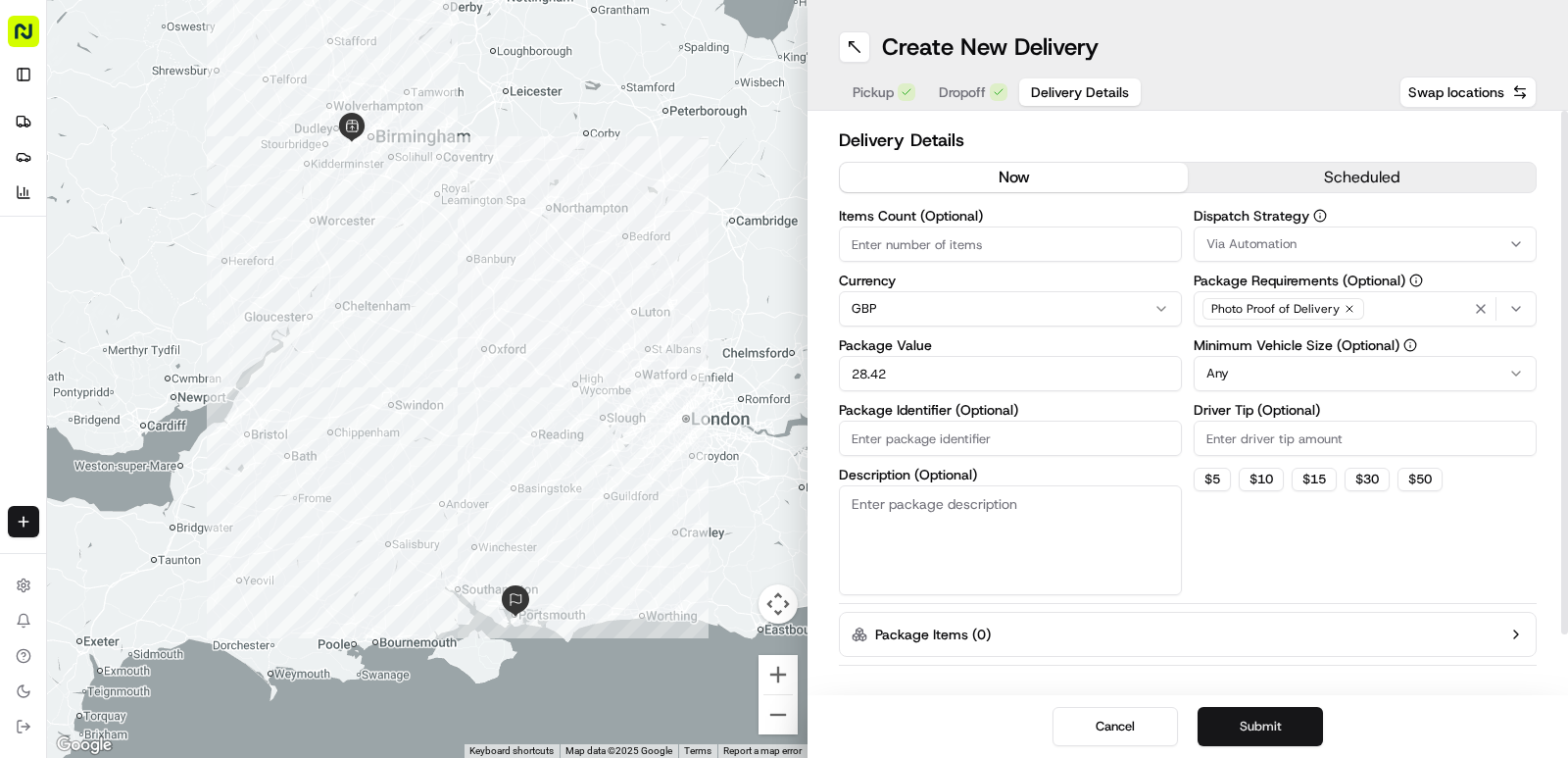 type on "28.42" 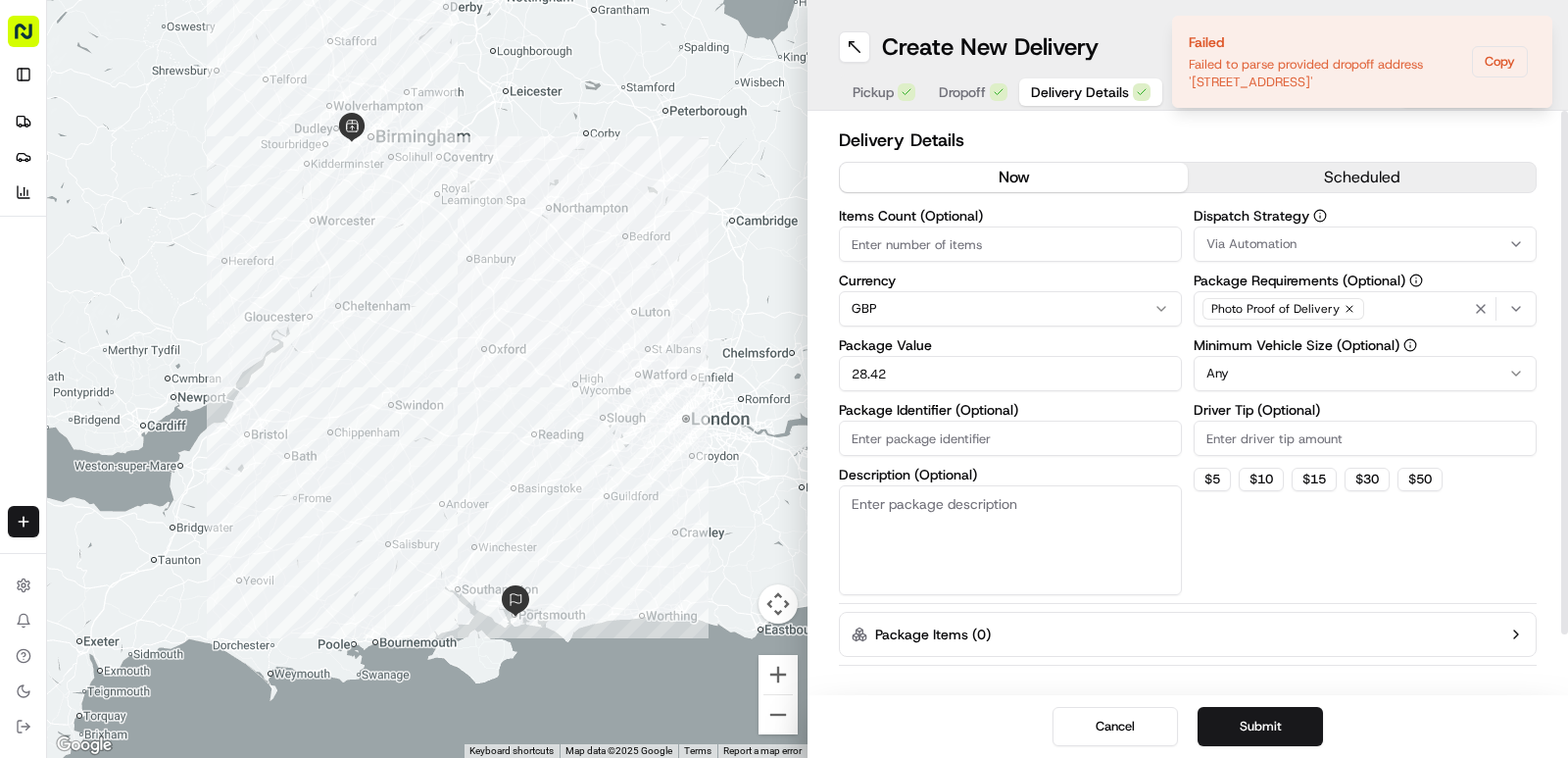click on "Dropoff" at bounding box center (973, 92) 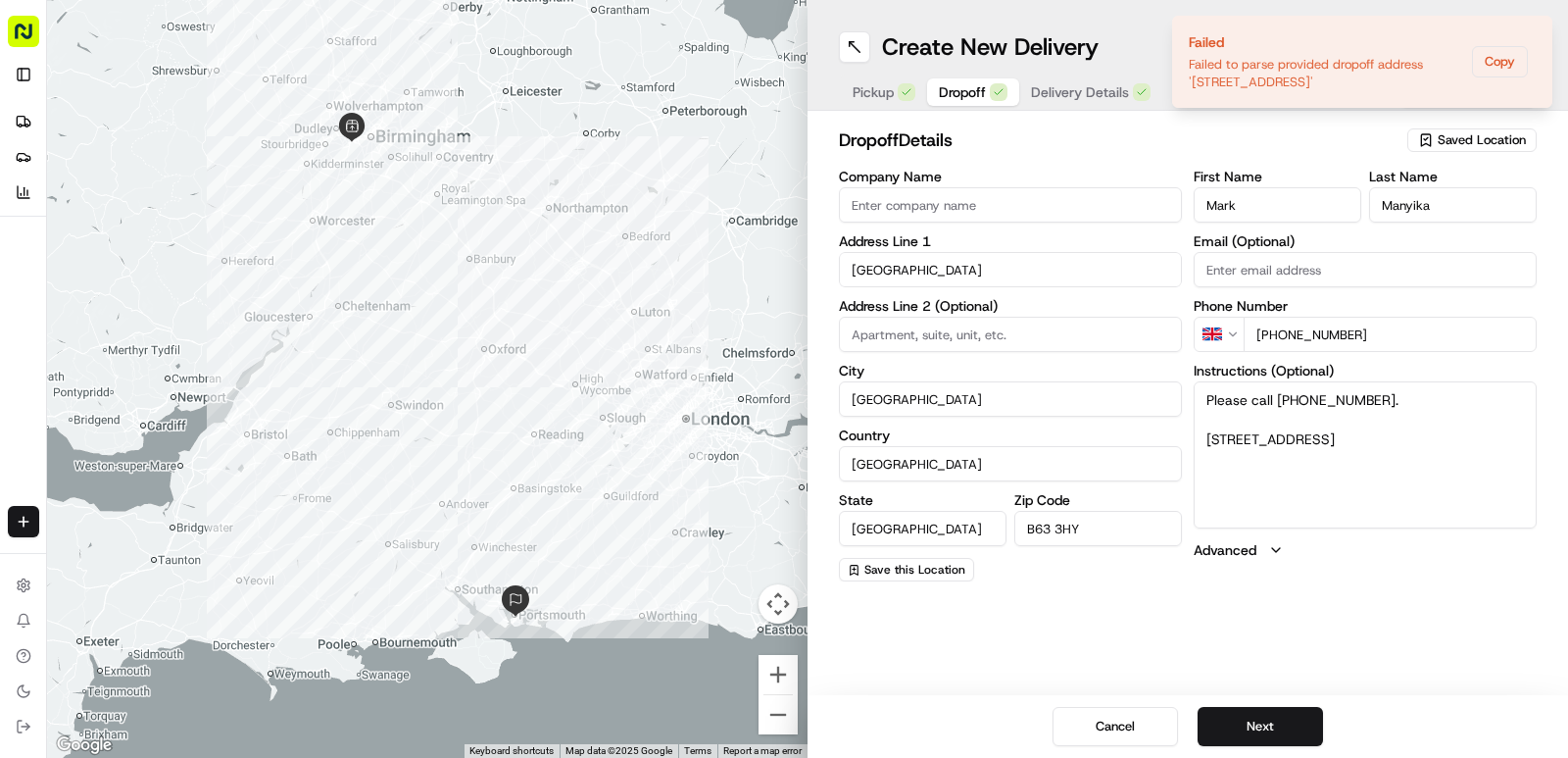 click on "Address Line 1" at bounding box center (1010, 241) 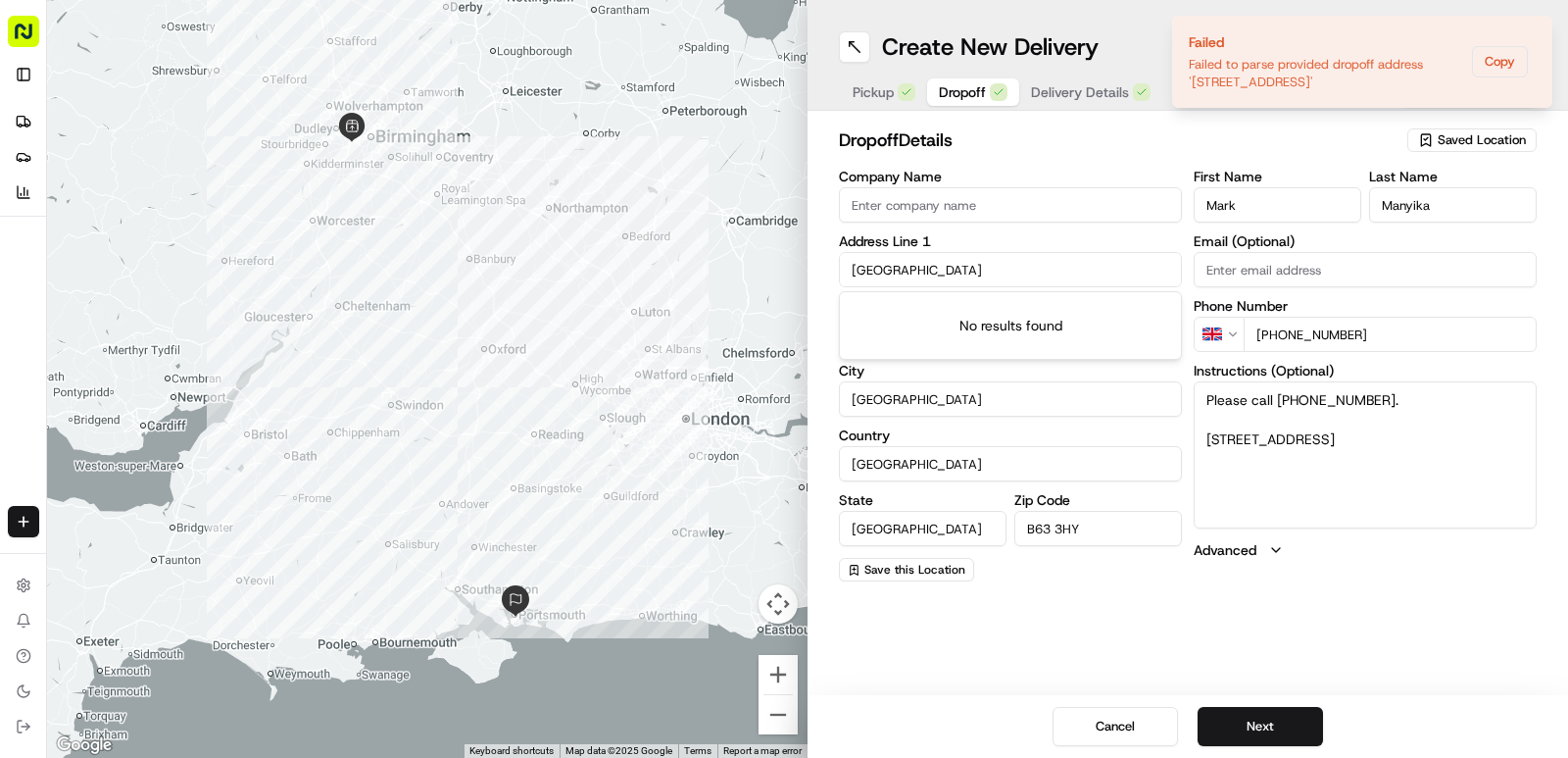 click on "Kingston Crescent" at bounding box center (1010, 270) 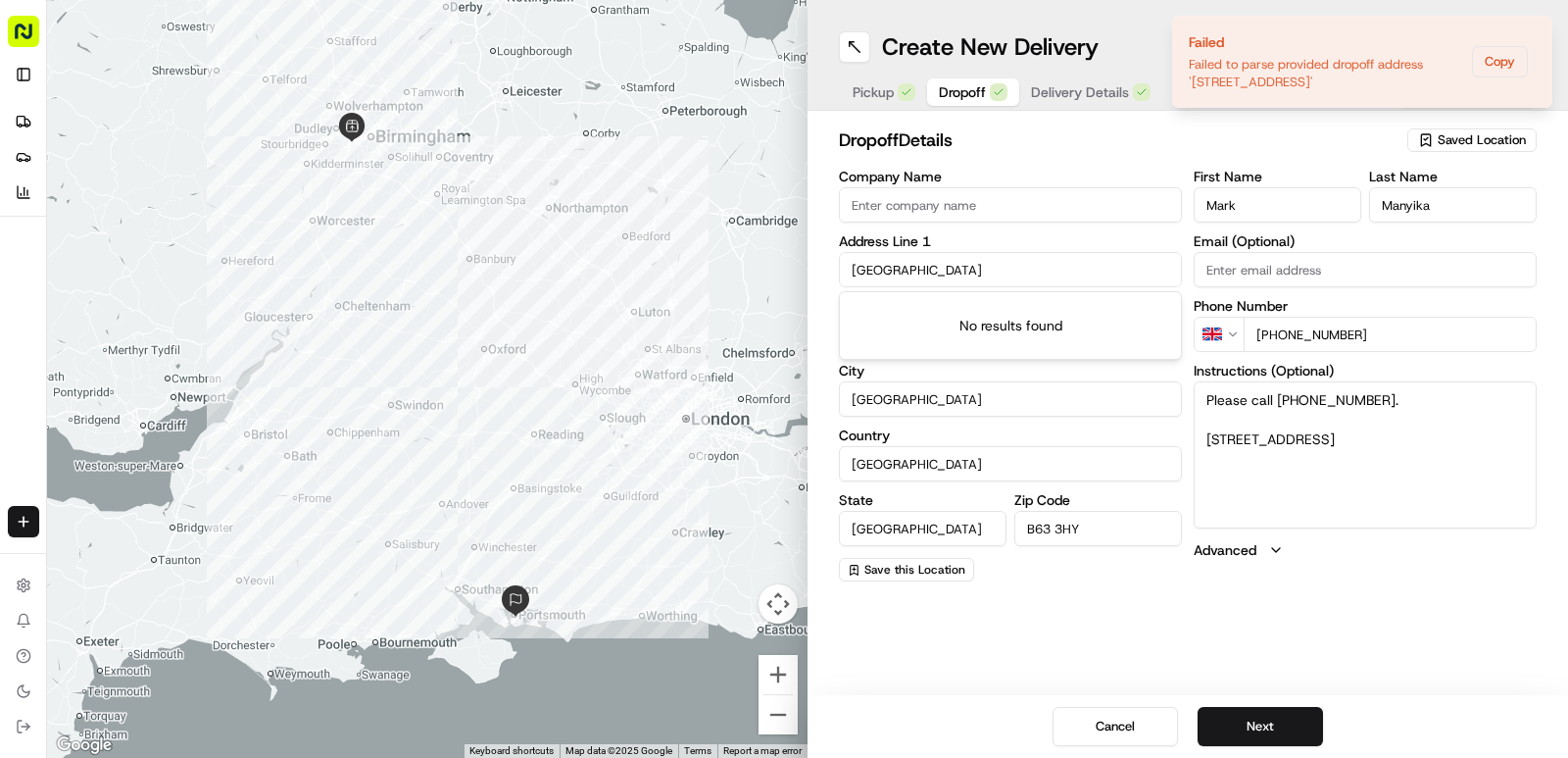 click on "Kingston Crescent" at bounding box center [1010, 270] 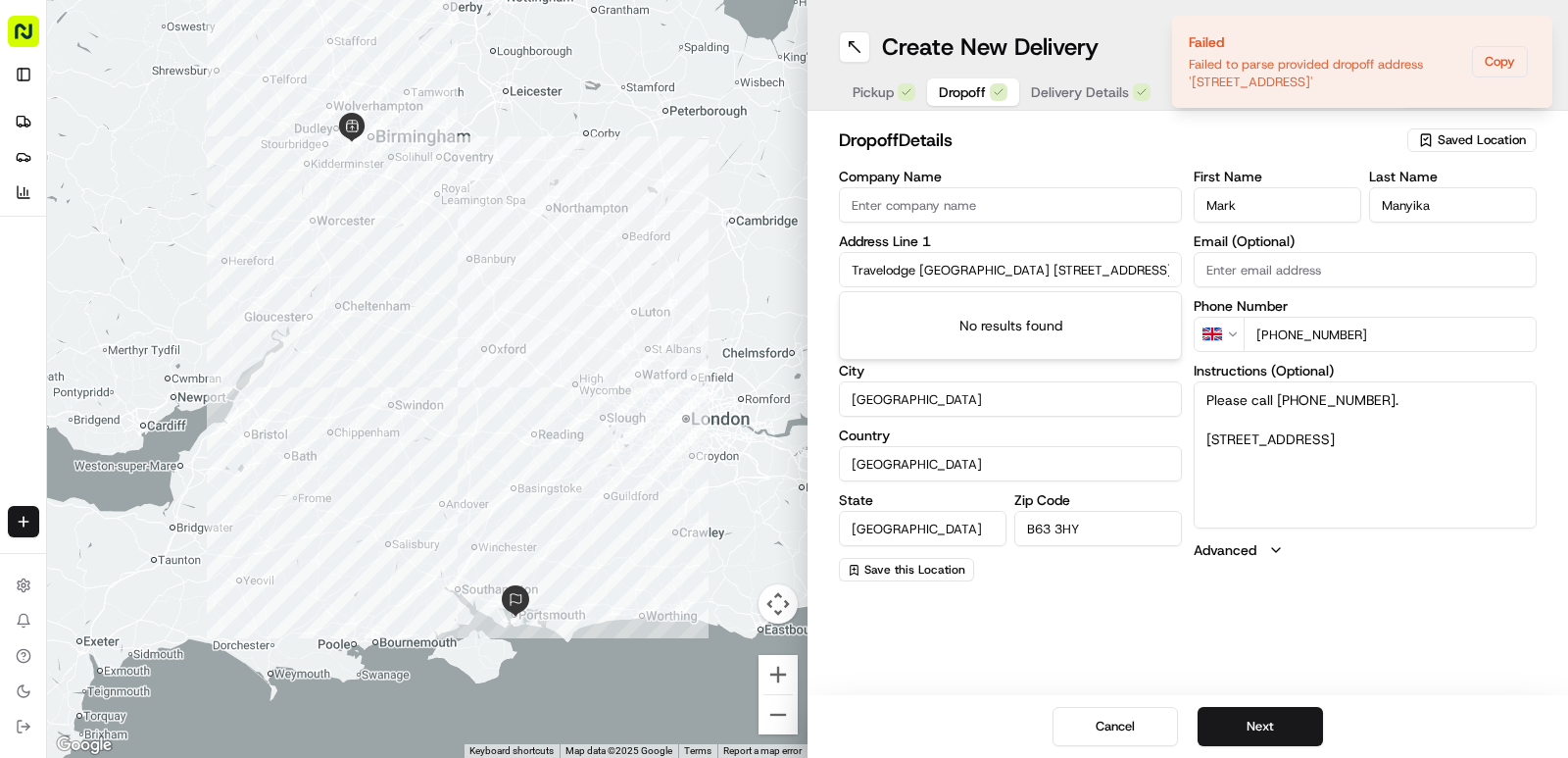 scroll, scrollTop: 0, scrollLeft: 269, axis: horizontal 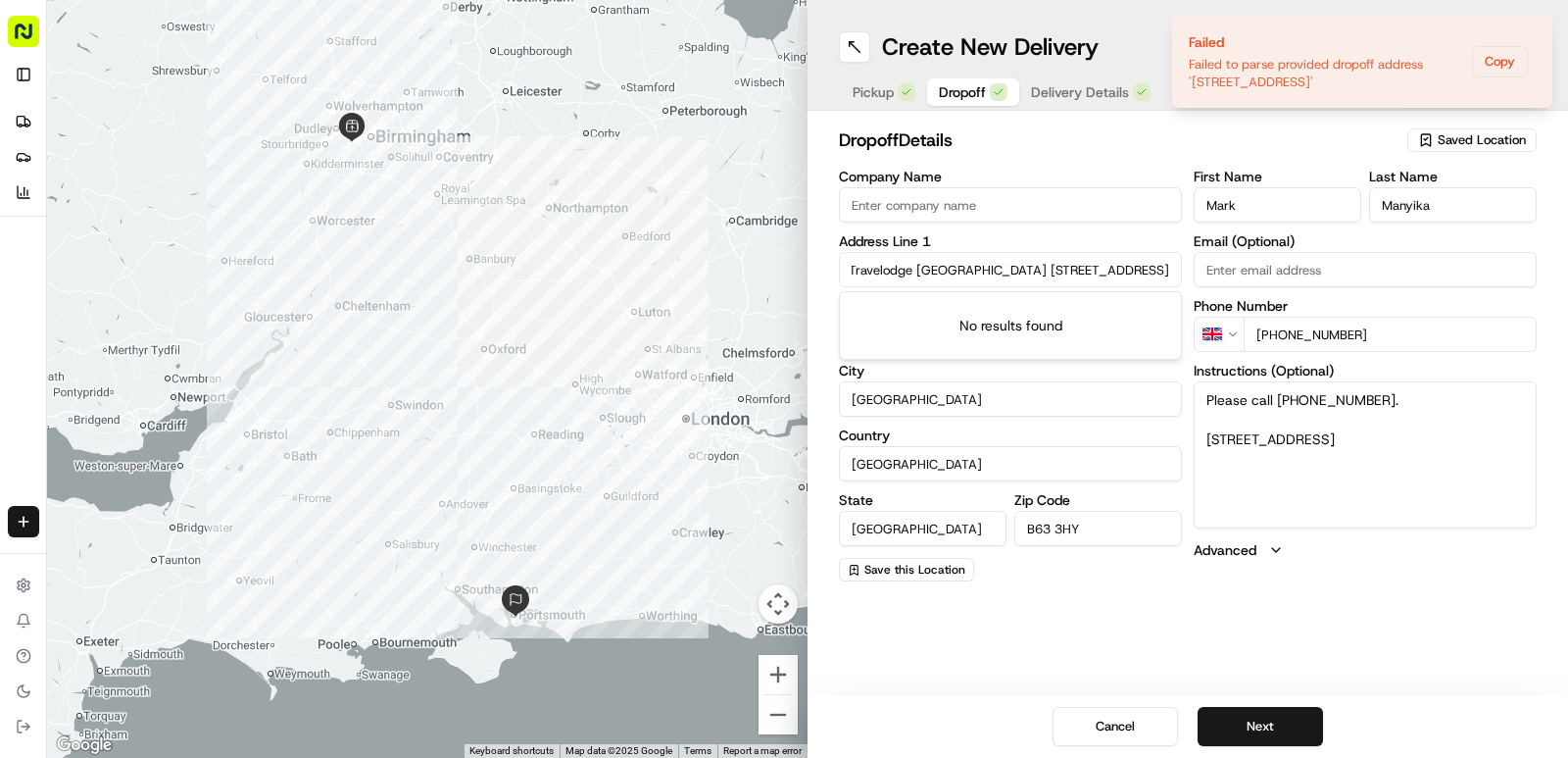 click on "Travelodge Birmingham Halesowen, Whitehall Rd, Birmingham, Halesowen B63 3HY, United Kingdom" at bounding box center (1010, 270) 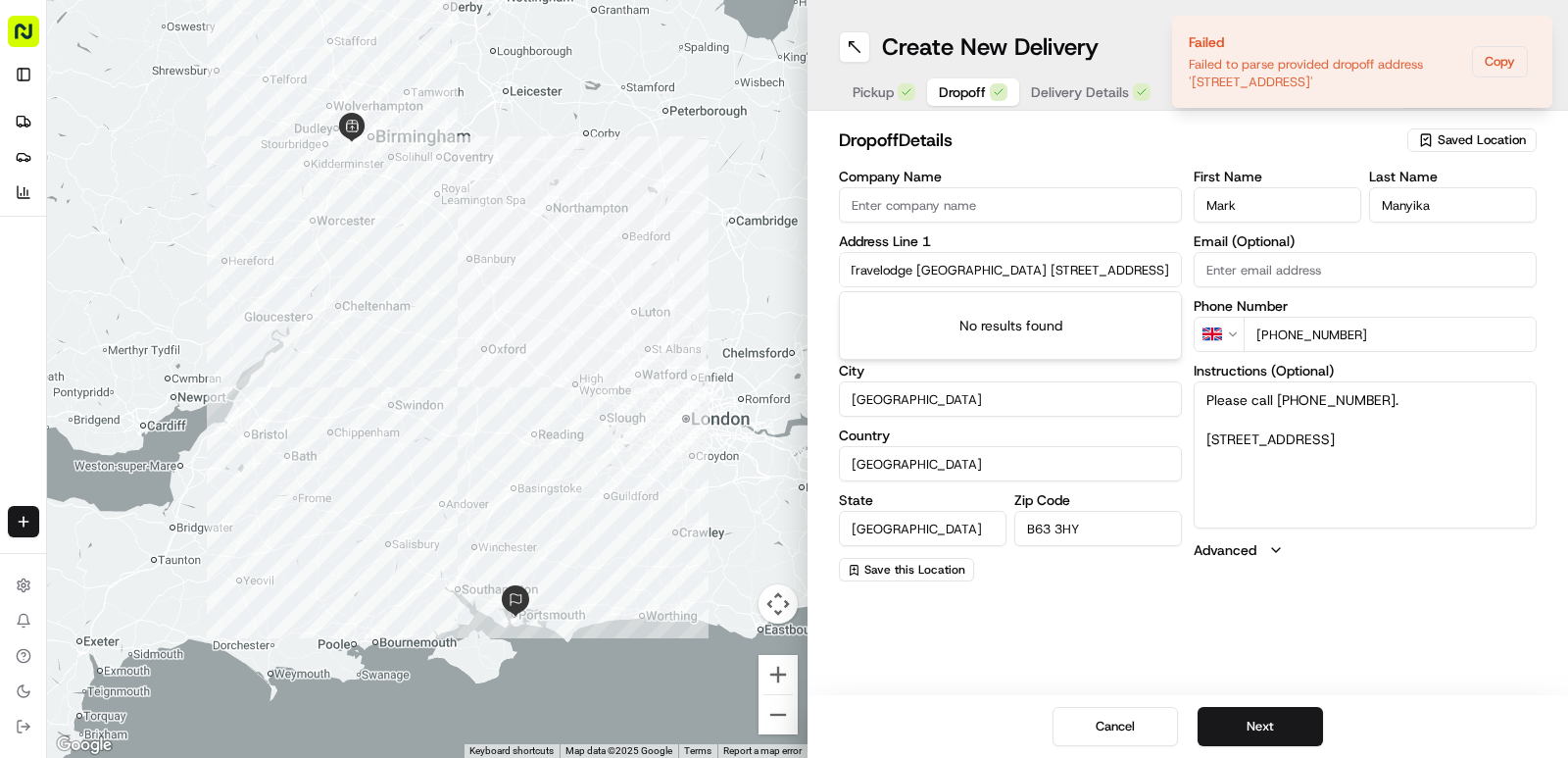 scroll, scrollTop: 0, scrollLeft: 0, axis: both 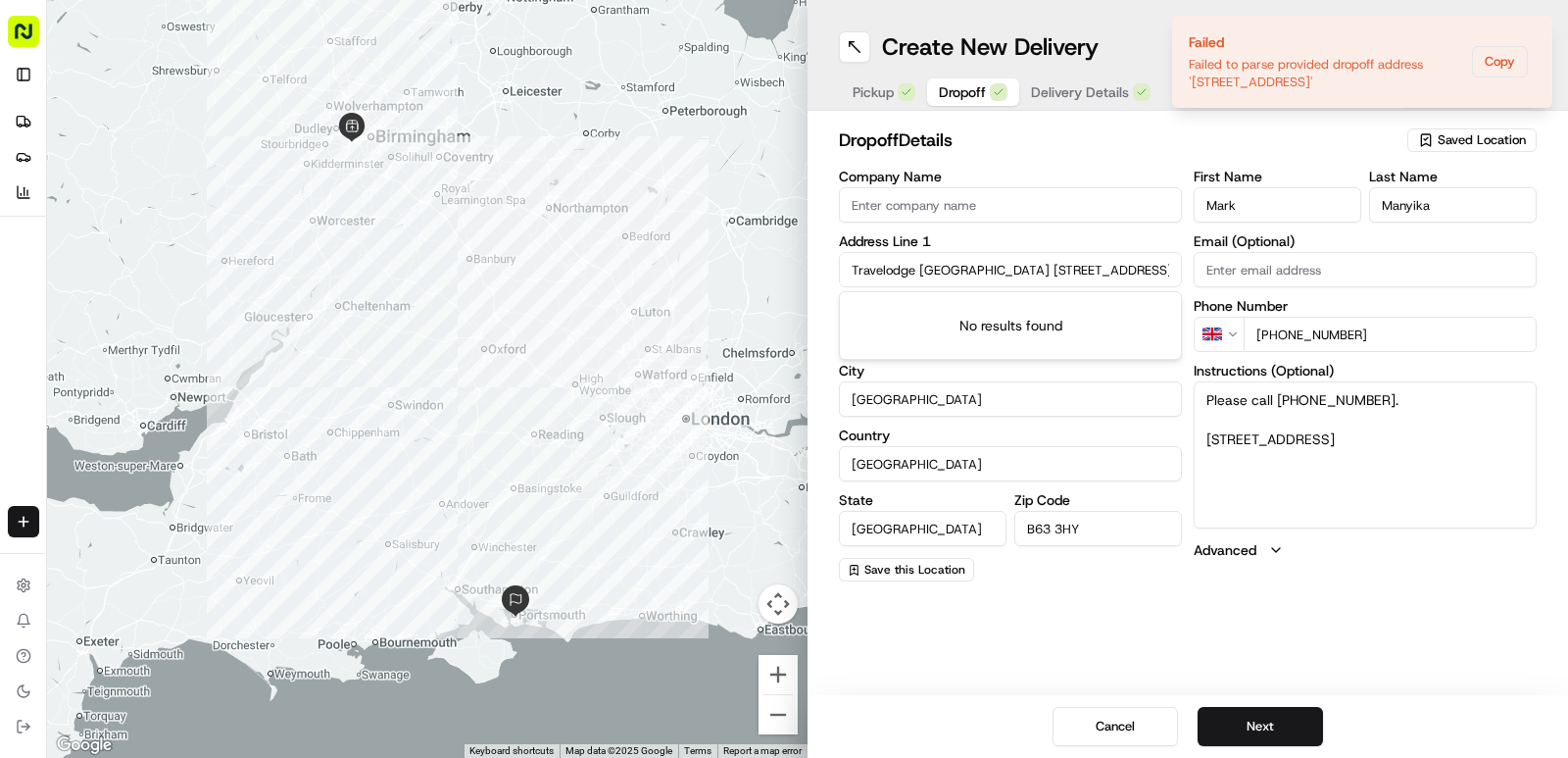 click on "Travelodge Birmingham Halesowen, Whitehall Rd, Birmingham, Halesowen B63 3HY" at bounding box center [1010, 270] 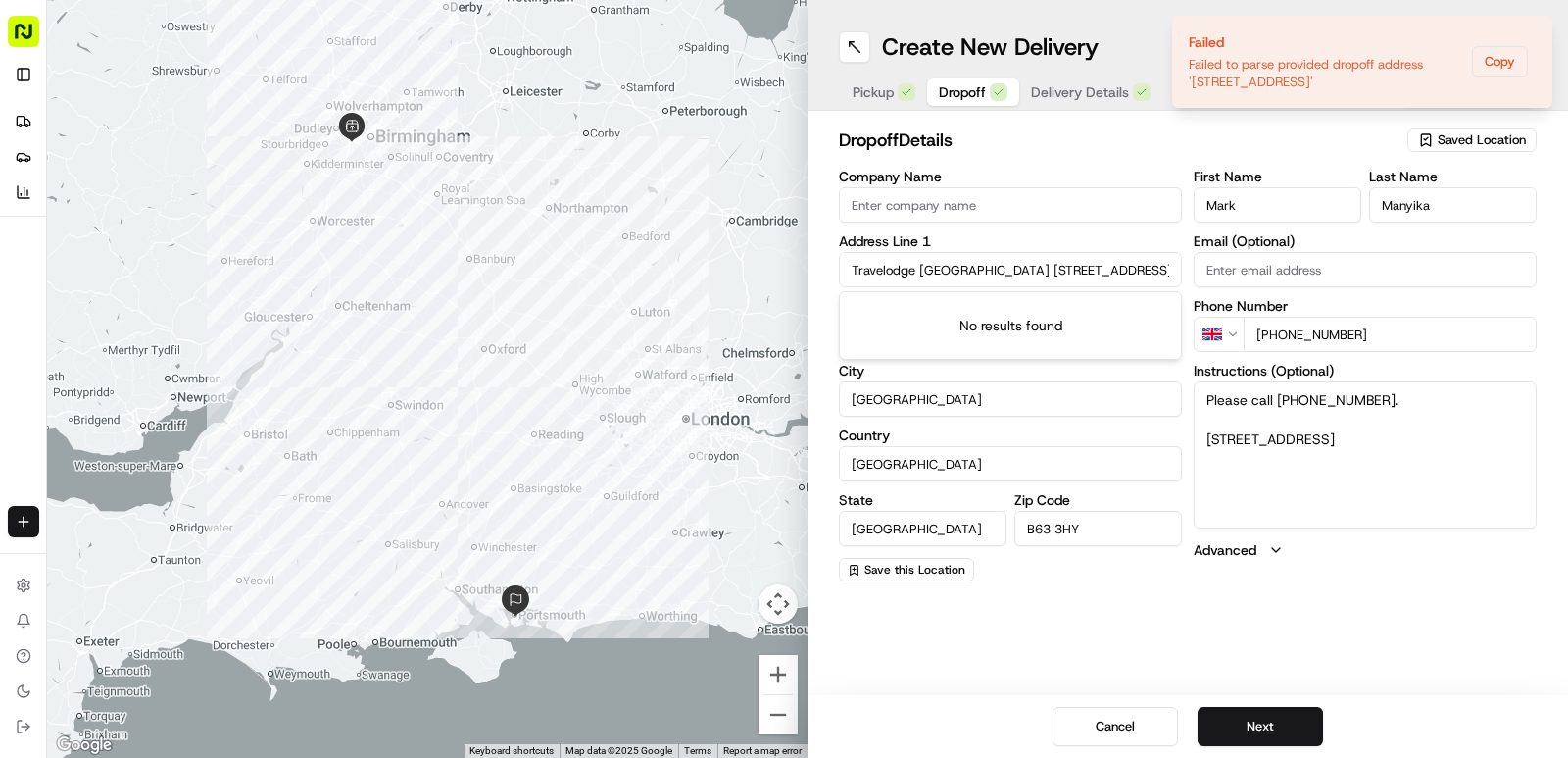 click on "Travelodge Birmingham Halesowen, Whitehall Rd, Birmingham, Halesowen B63 3HY" at bounding box center [1010, 270] 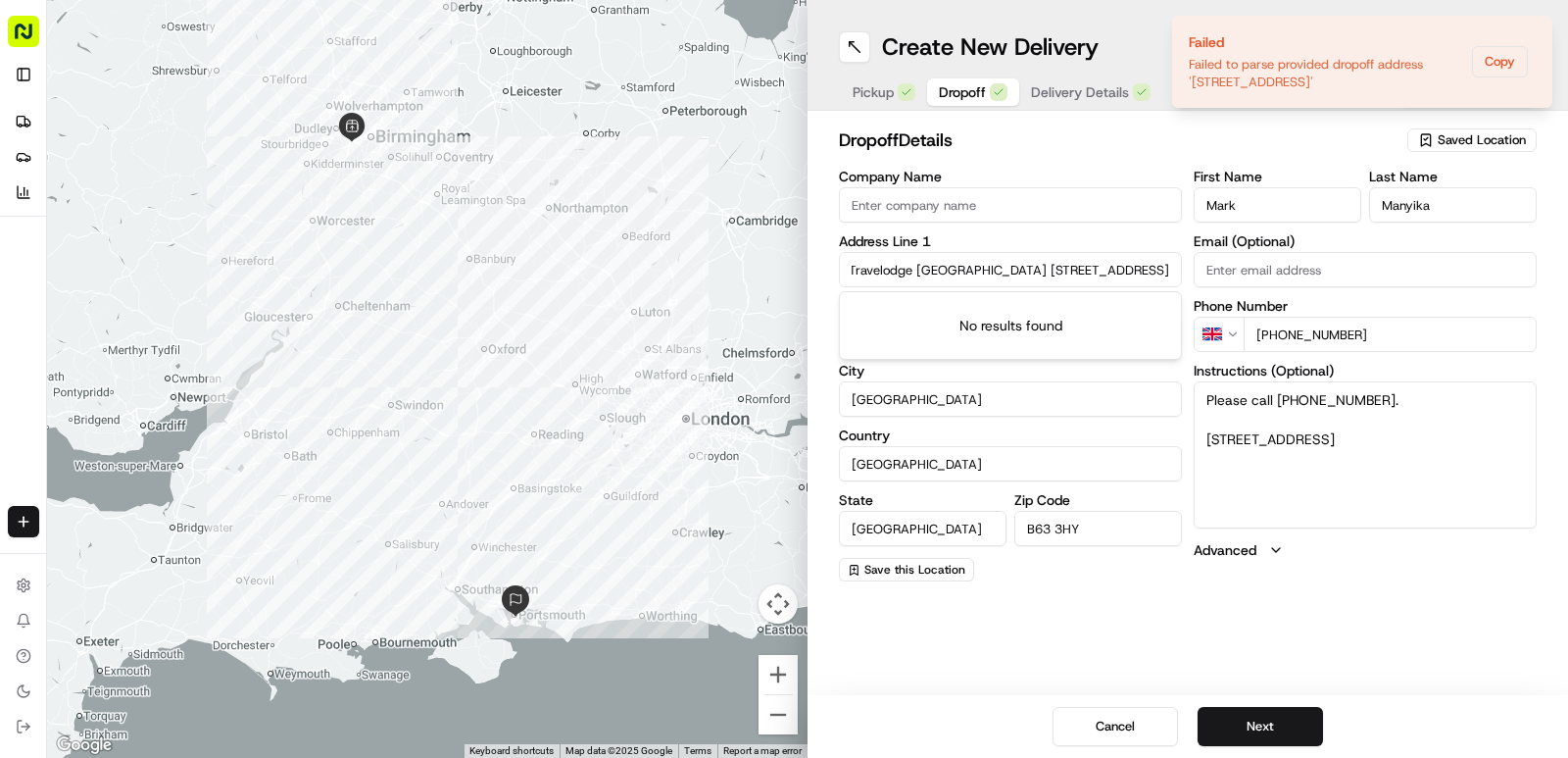 drag, startPoint x: 896, startPoint y: 262, endPoint x: 1214, endPoint y: 273, distance: 318.1902 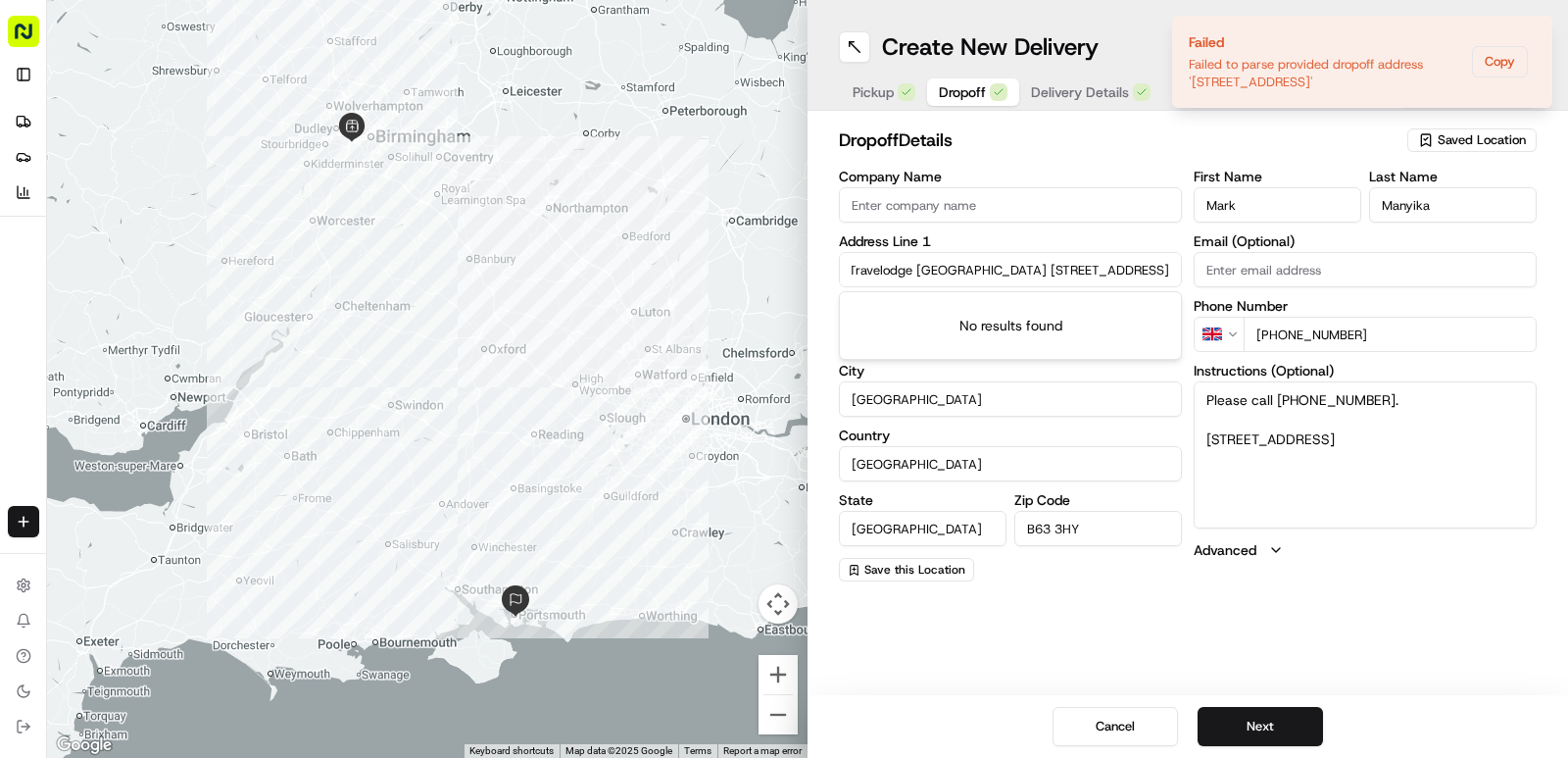 click on "Travelodge Birmingham Halesowen, Whitehall Rd, Birmingham, Halesowen B63 3HY" at bounding box center [1010, 270] 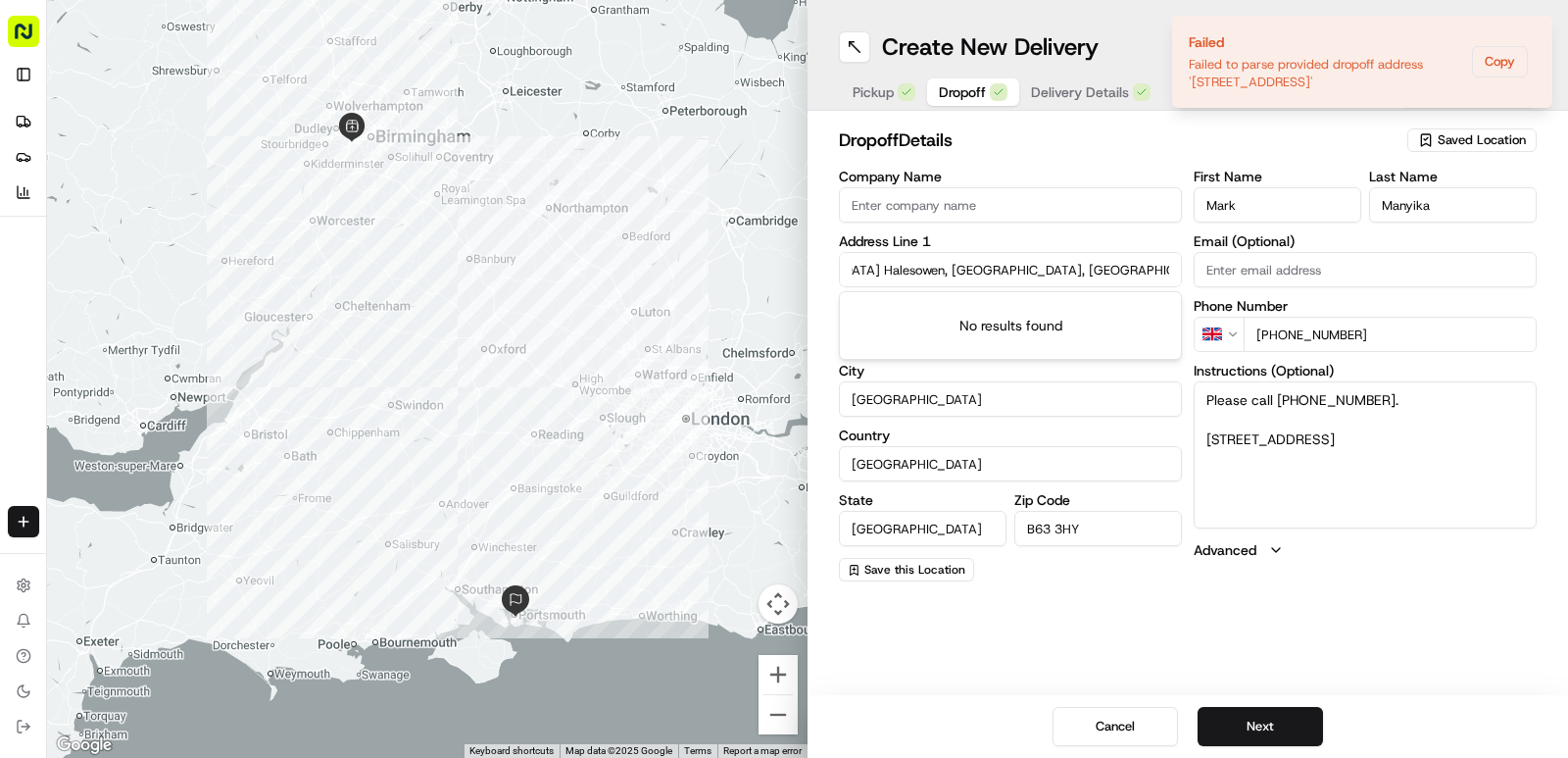 scroll, scrollTop: 0, scrollLeft: 117, axis: horizontal 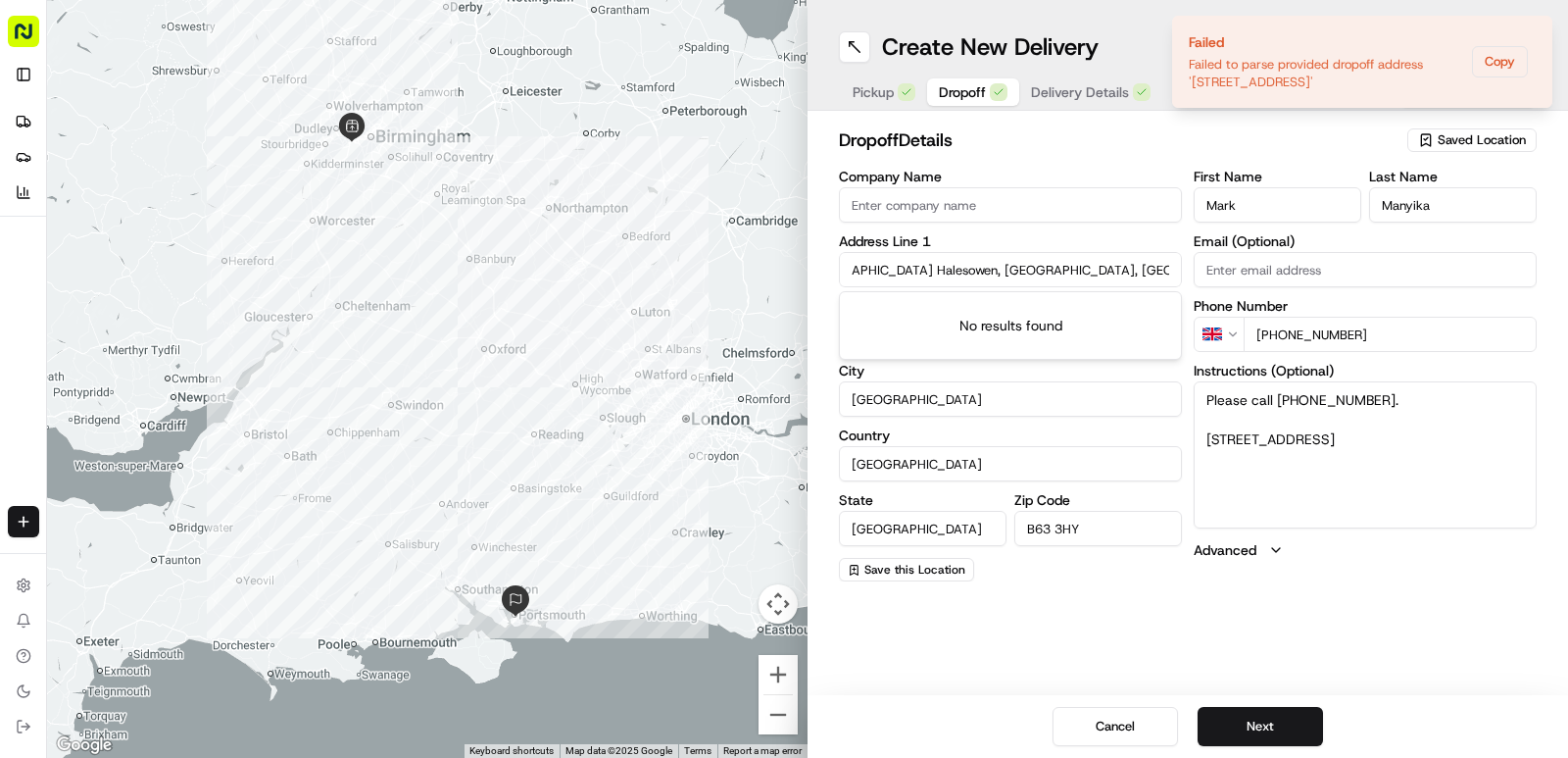 type on "Travelodge Birmingham Halesowen, Whitehall Rd, Birmingham, Halesowen" 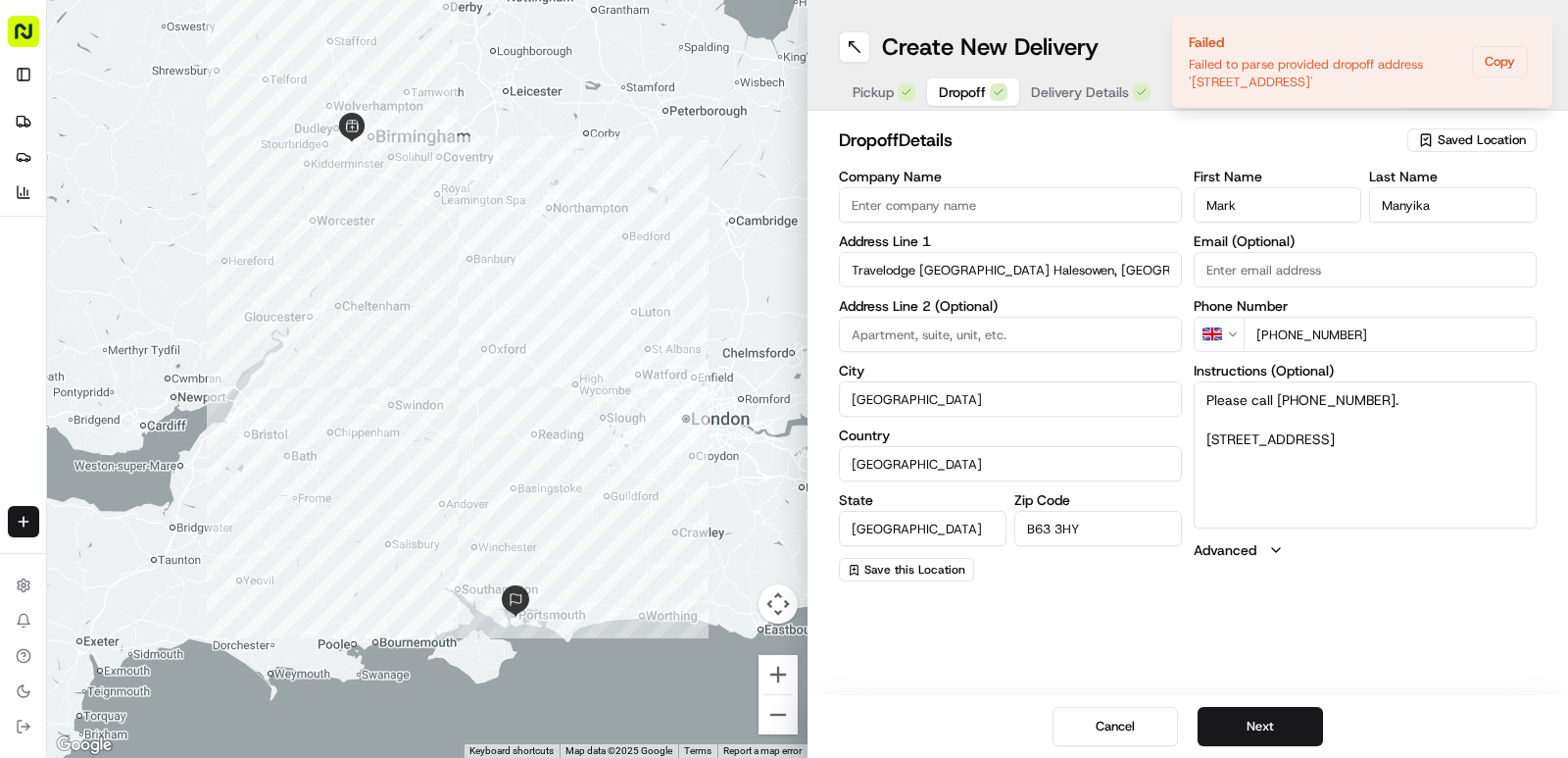 click on "B63 3HY" at bounding box center (1098, 529) 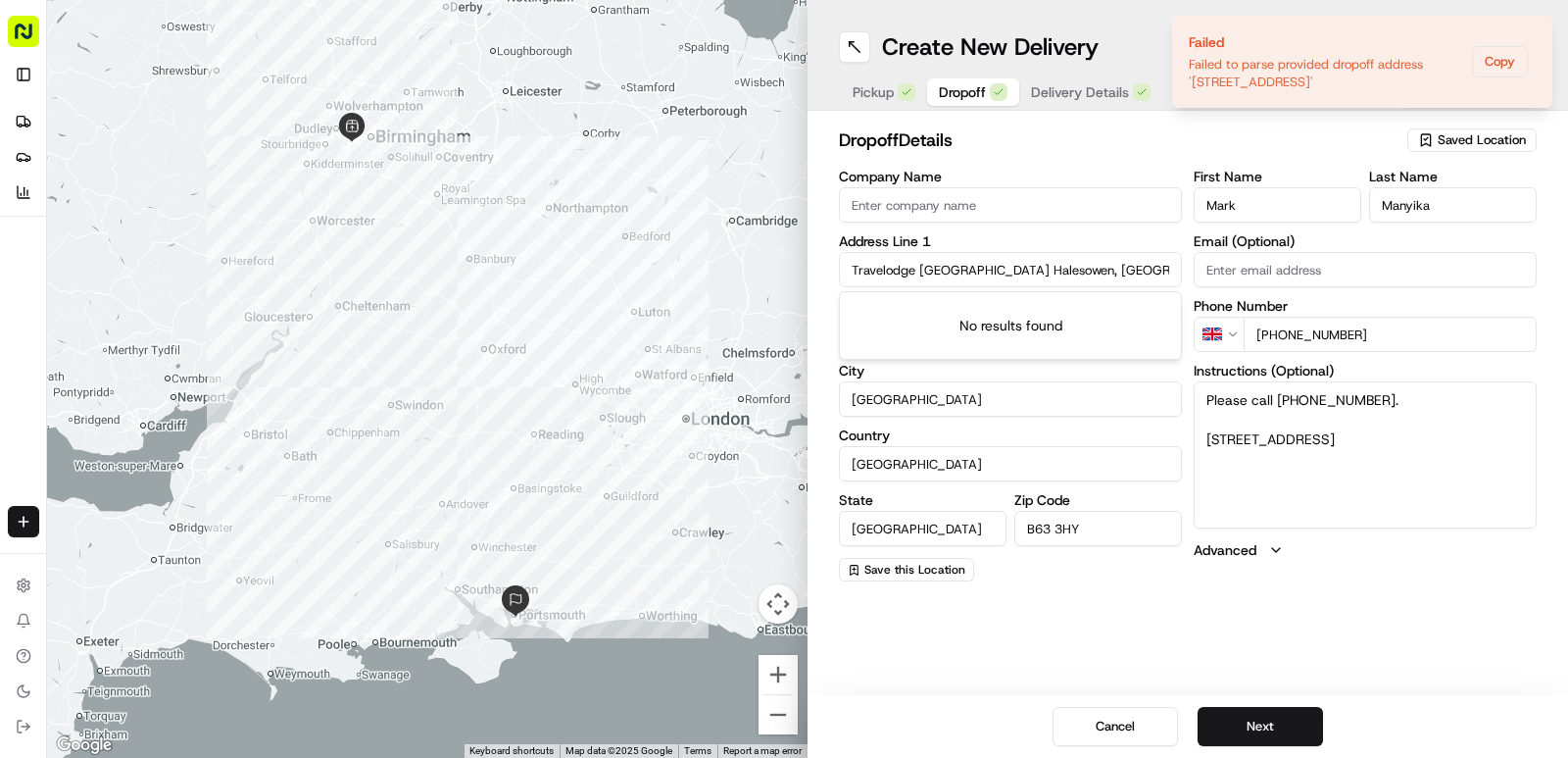 click on "Travelodge Birmingham Halesowen, Whitehall Rd, Birmingham, Halesowen" at bounding box center [1010, 270] 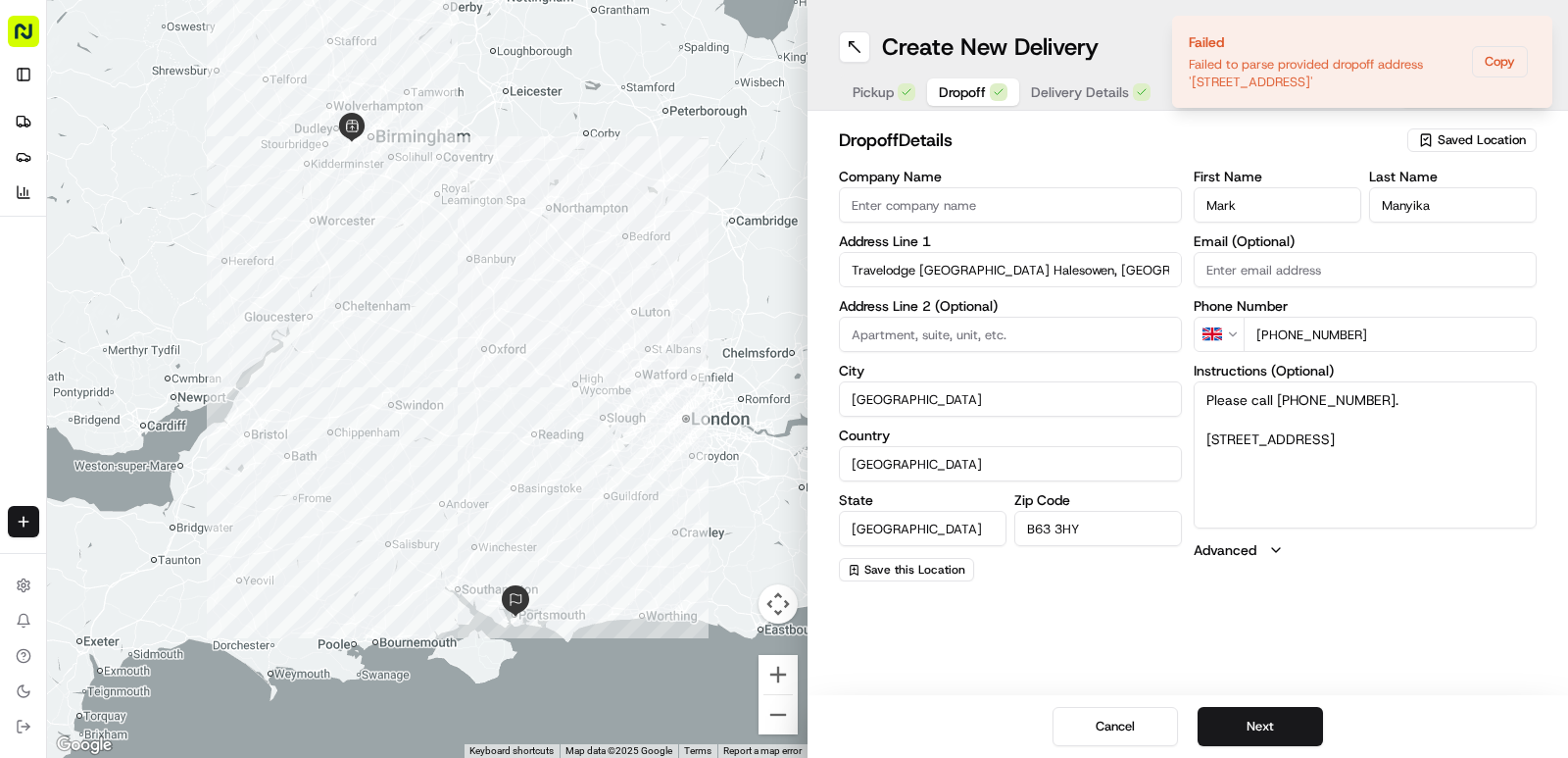click on "Birmingham" at bounding box center [1010, 399] 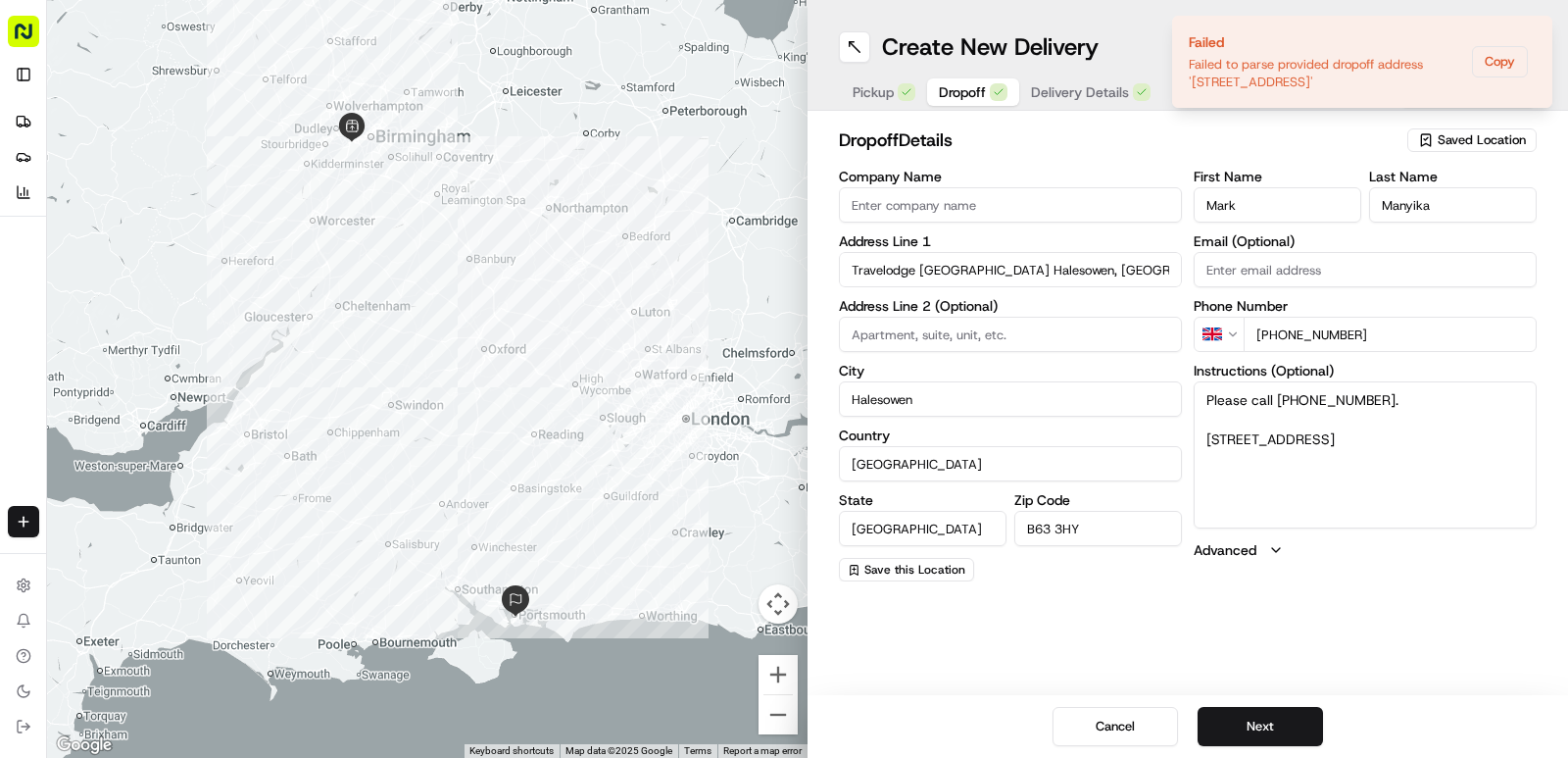 type on "Halesowen" 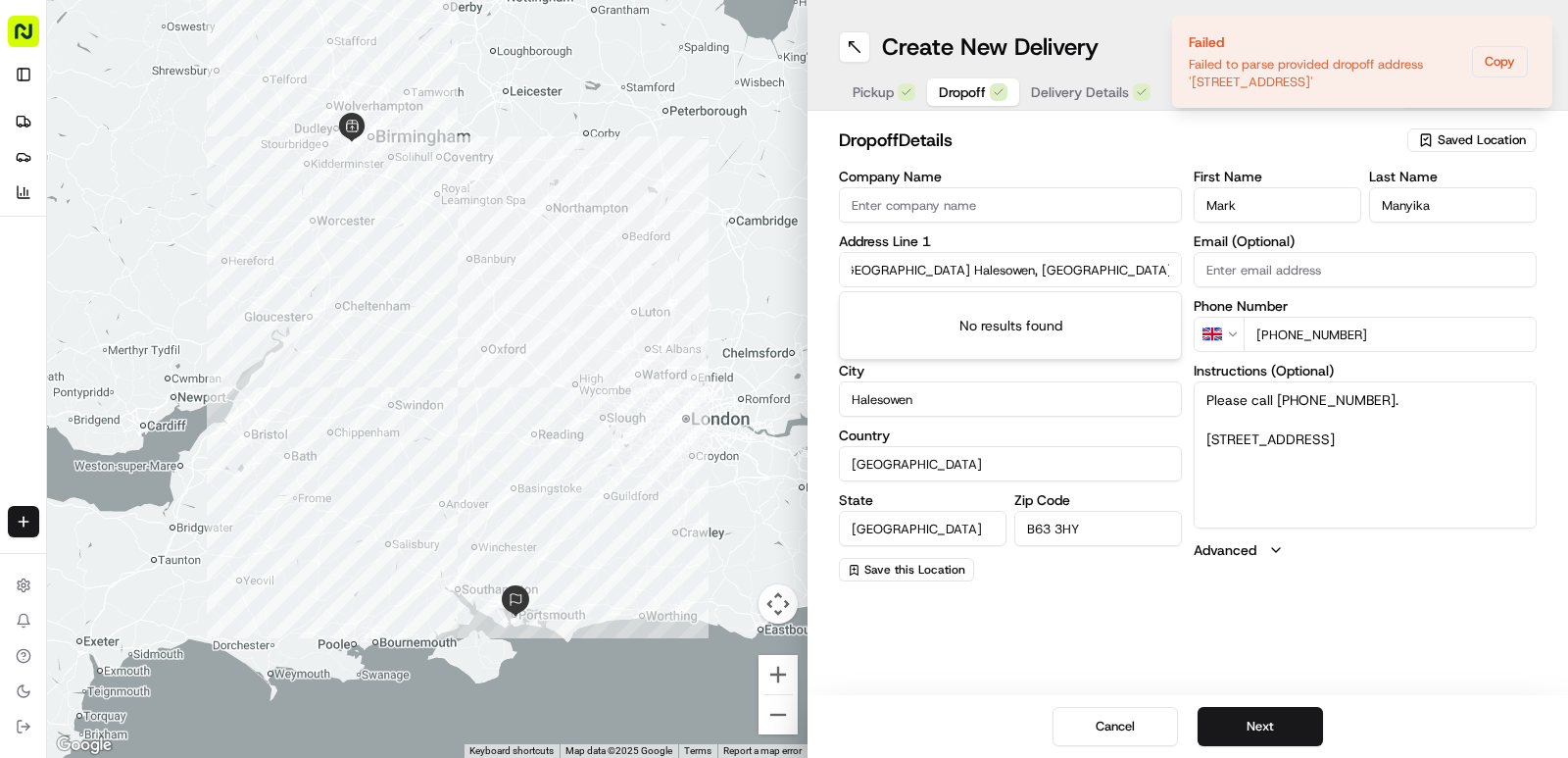 scroll, scrollTop: 0, scrollLeft: 117, axis: horizontal 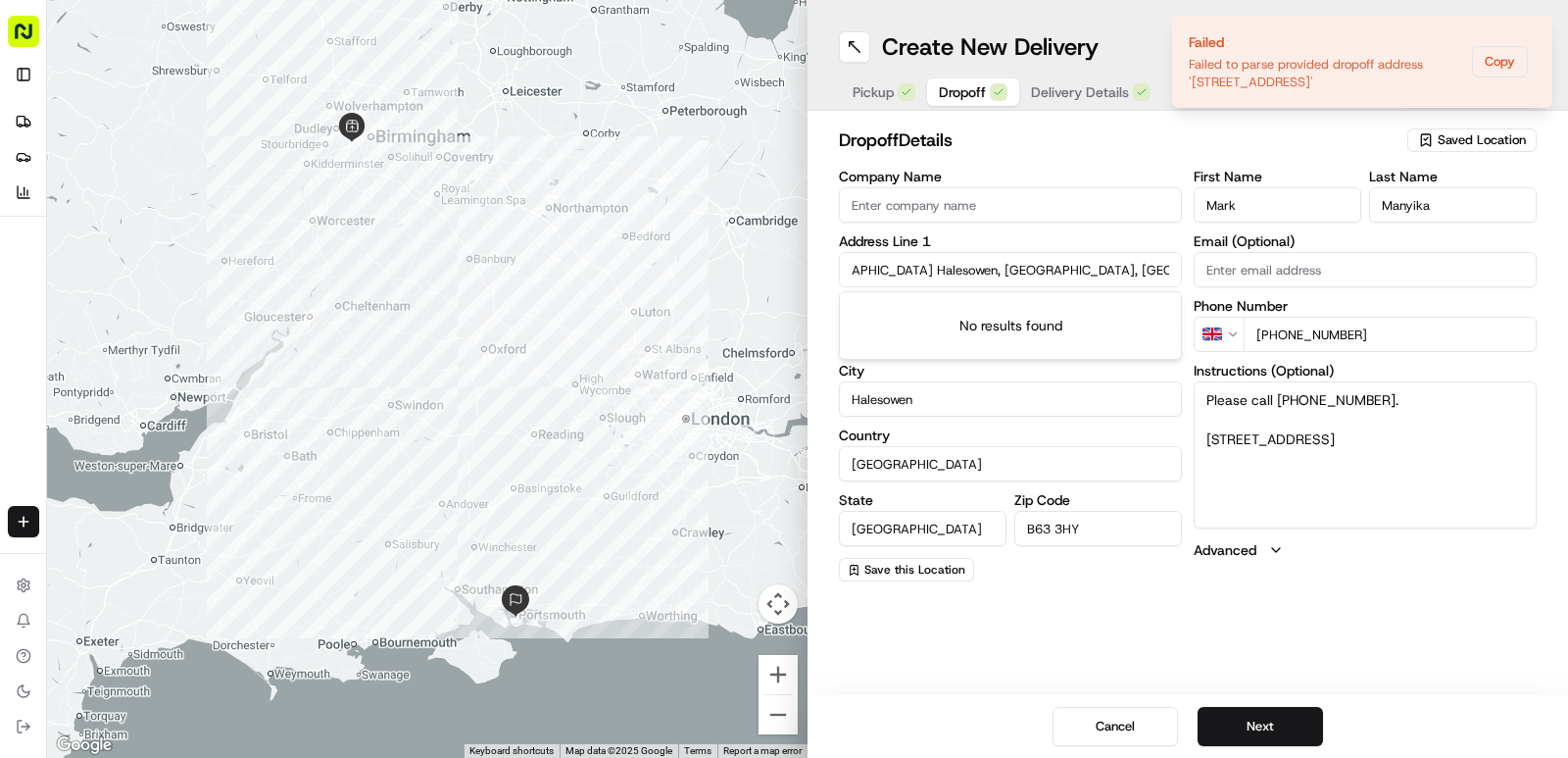 drag, startPoint x: 1017, startPoint y: 269, endPoint x: 1172, endPoint y: 268, distance: 155.00323 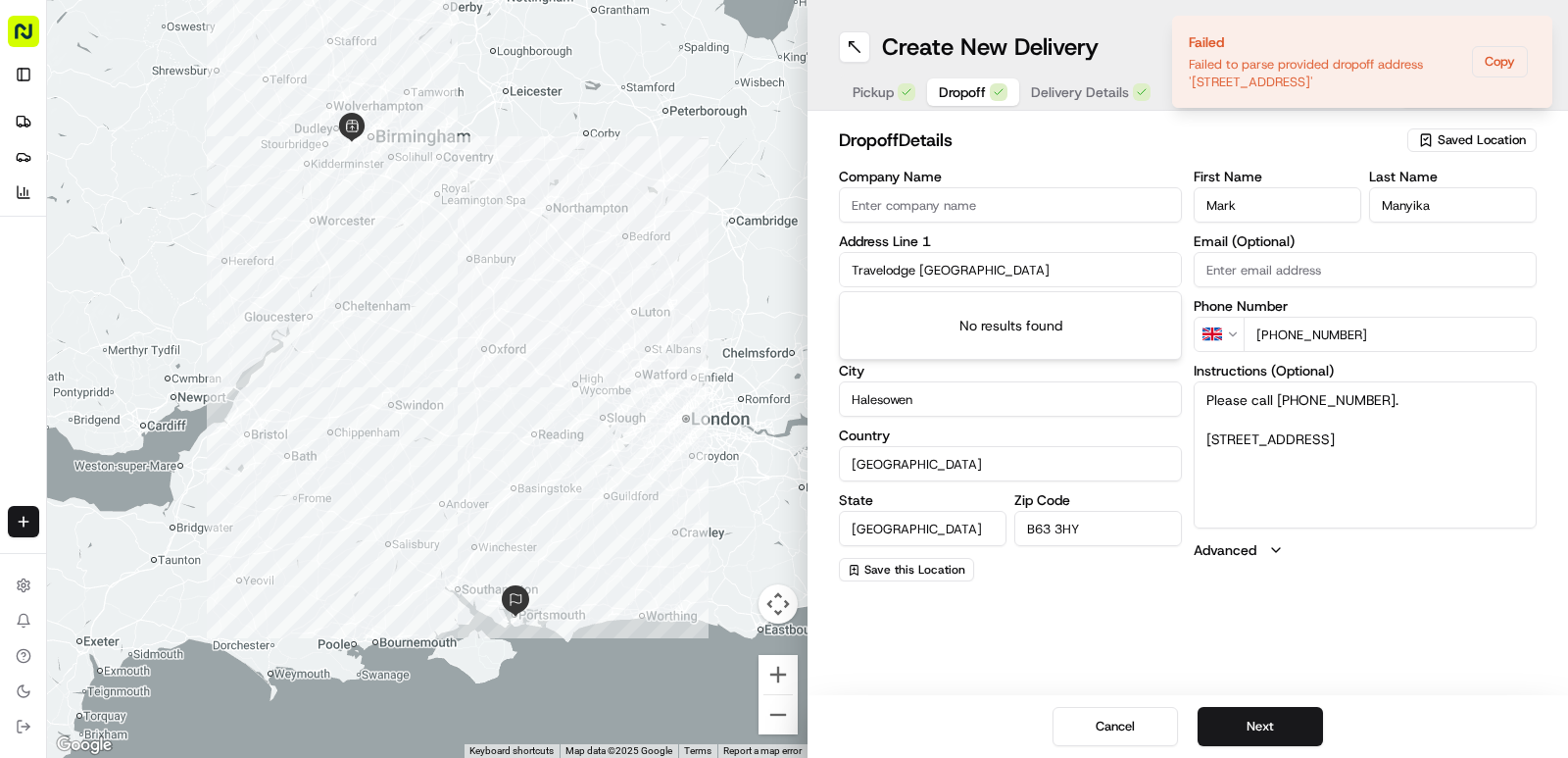 scroll, scrollTop: 0, scrollLeft: 0, axis: both 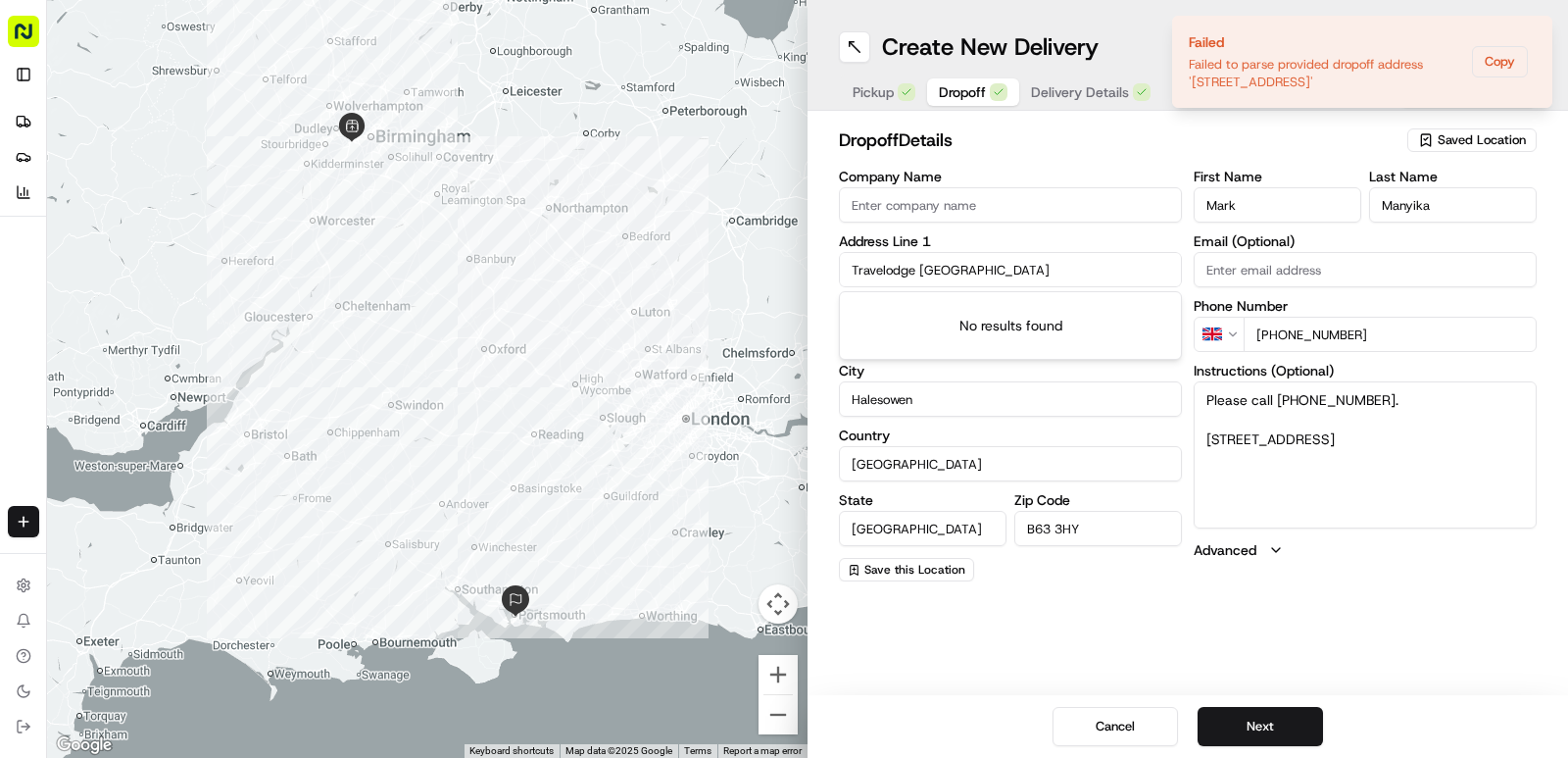 click on "Please call 07534450280.
Travelodge, Whitehall,
Birmingham, B63 3HY" at bounding box center (1365, 455) 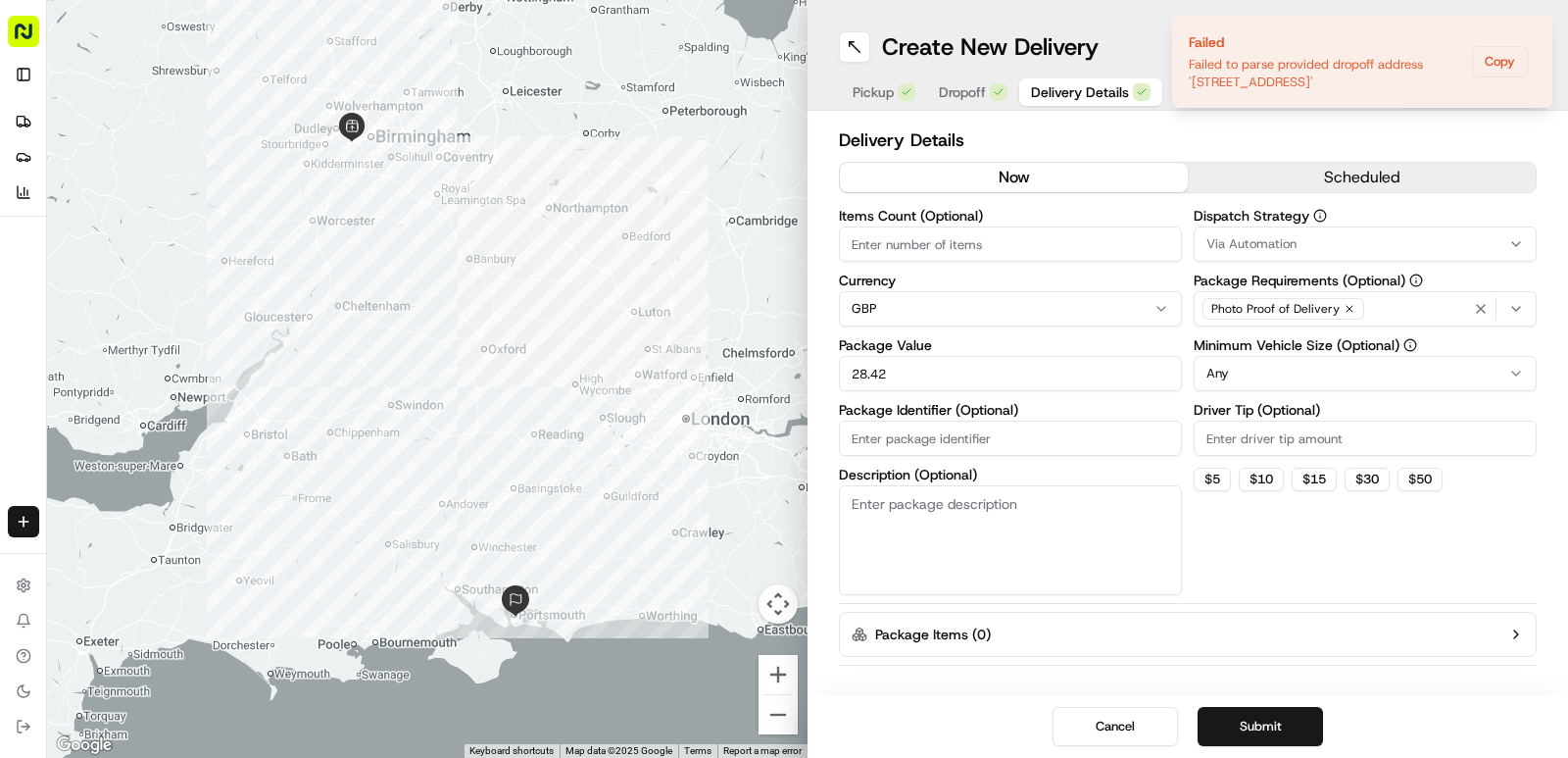 click on "Delivery Details" at bounding box center (1080, 92) 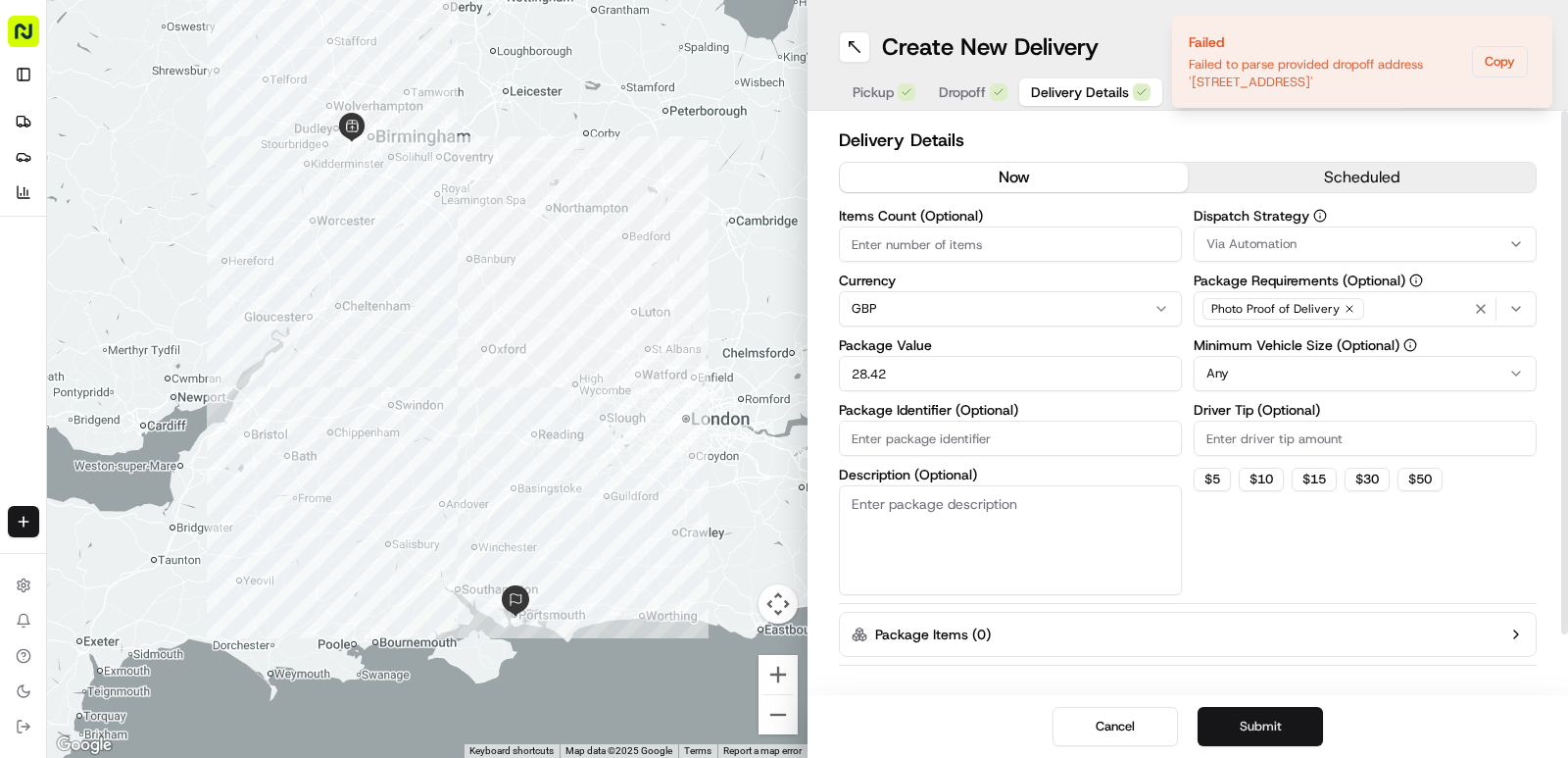 click on "Submit" at bounding box center [1260, 727] 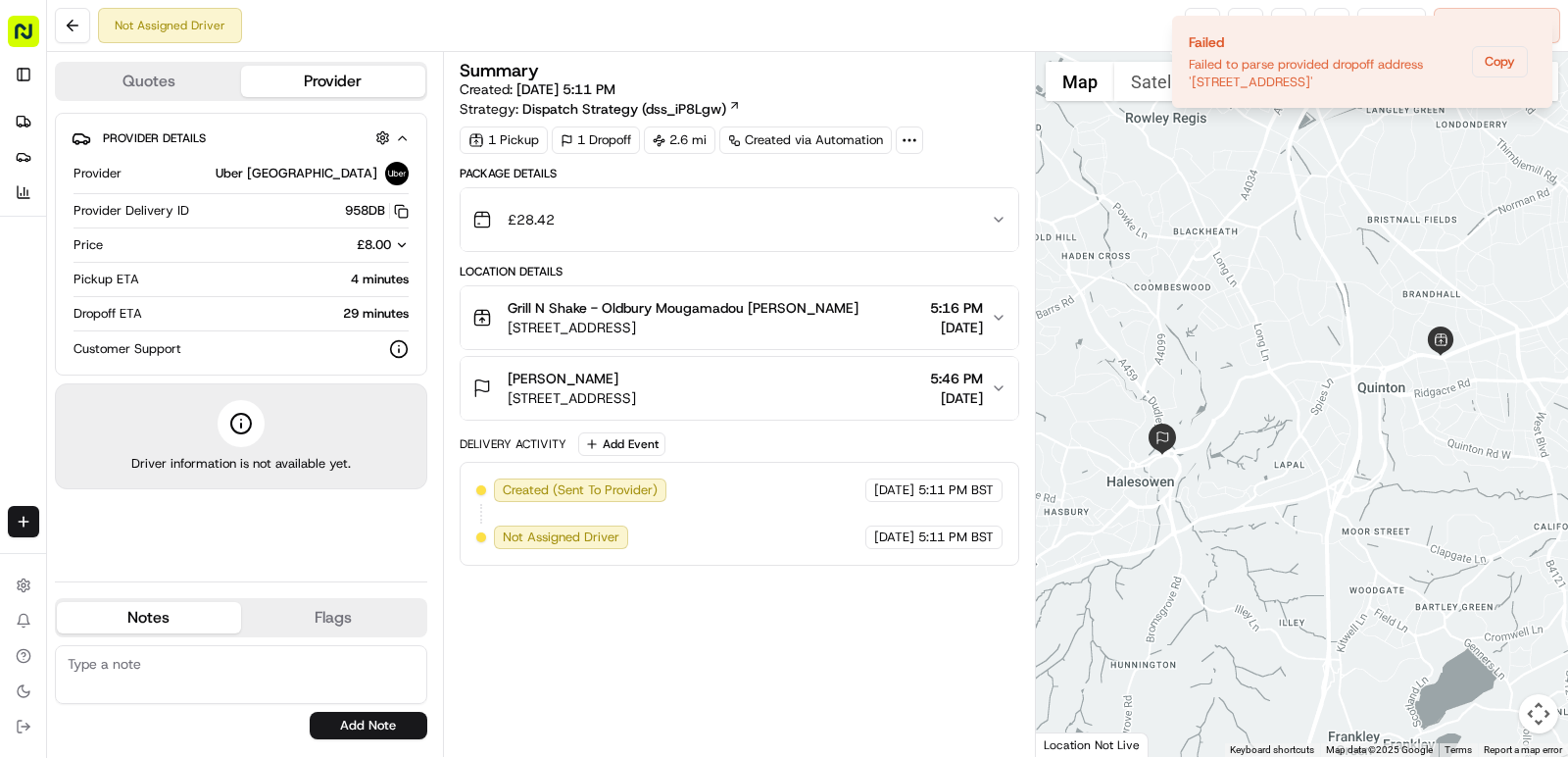click on "Whitehall Rd, Birmingham, Halesowen B63 3HY, UK" at bounding box center [571, 398] 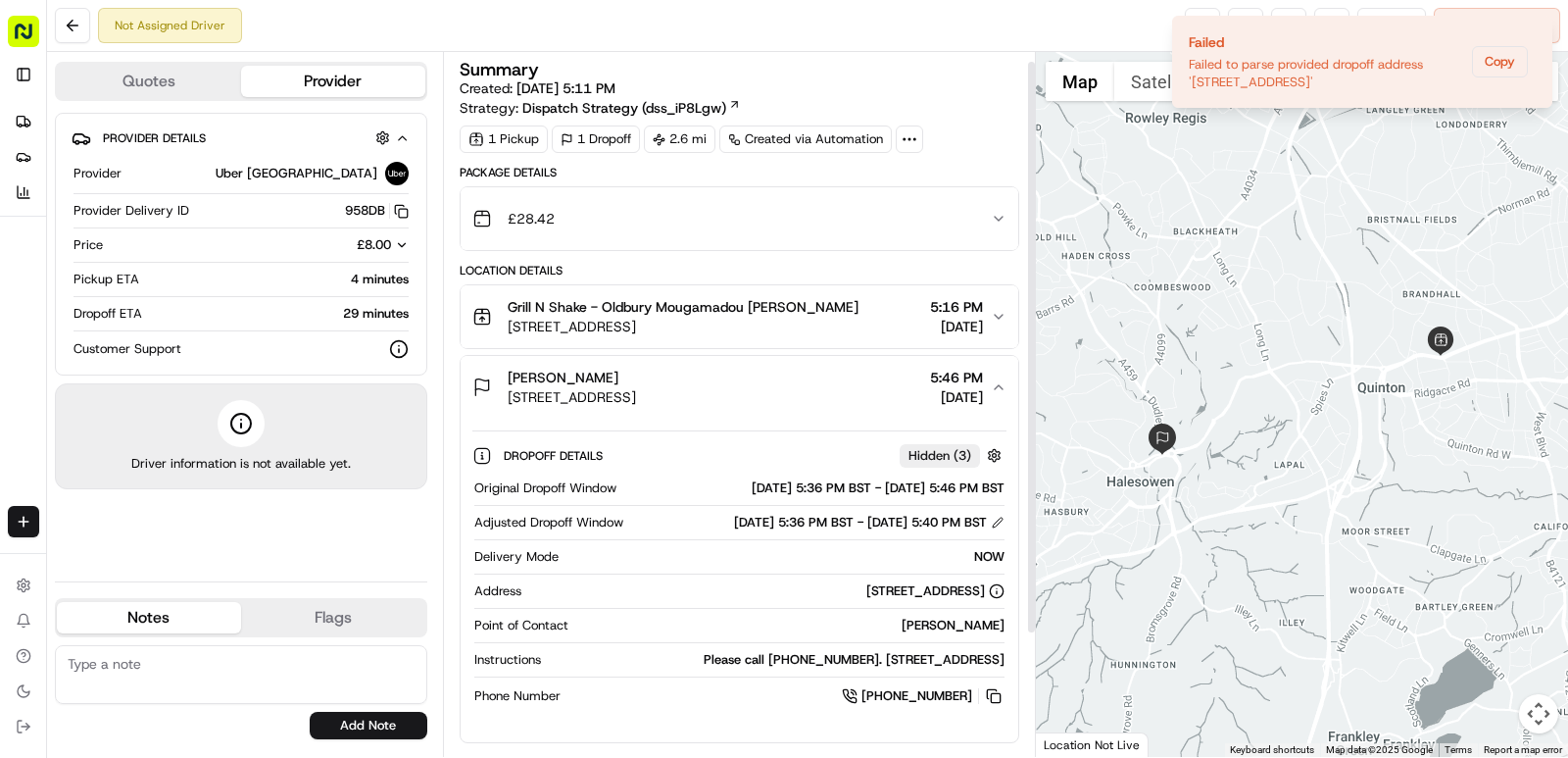 scroll, scrollTop: 0, scrollLeft: 0, axis: both 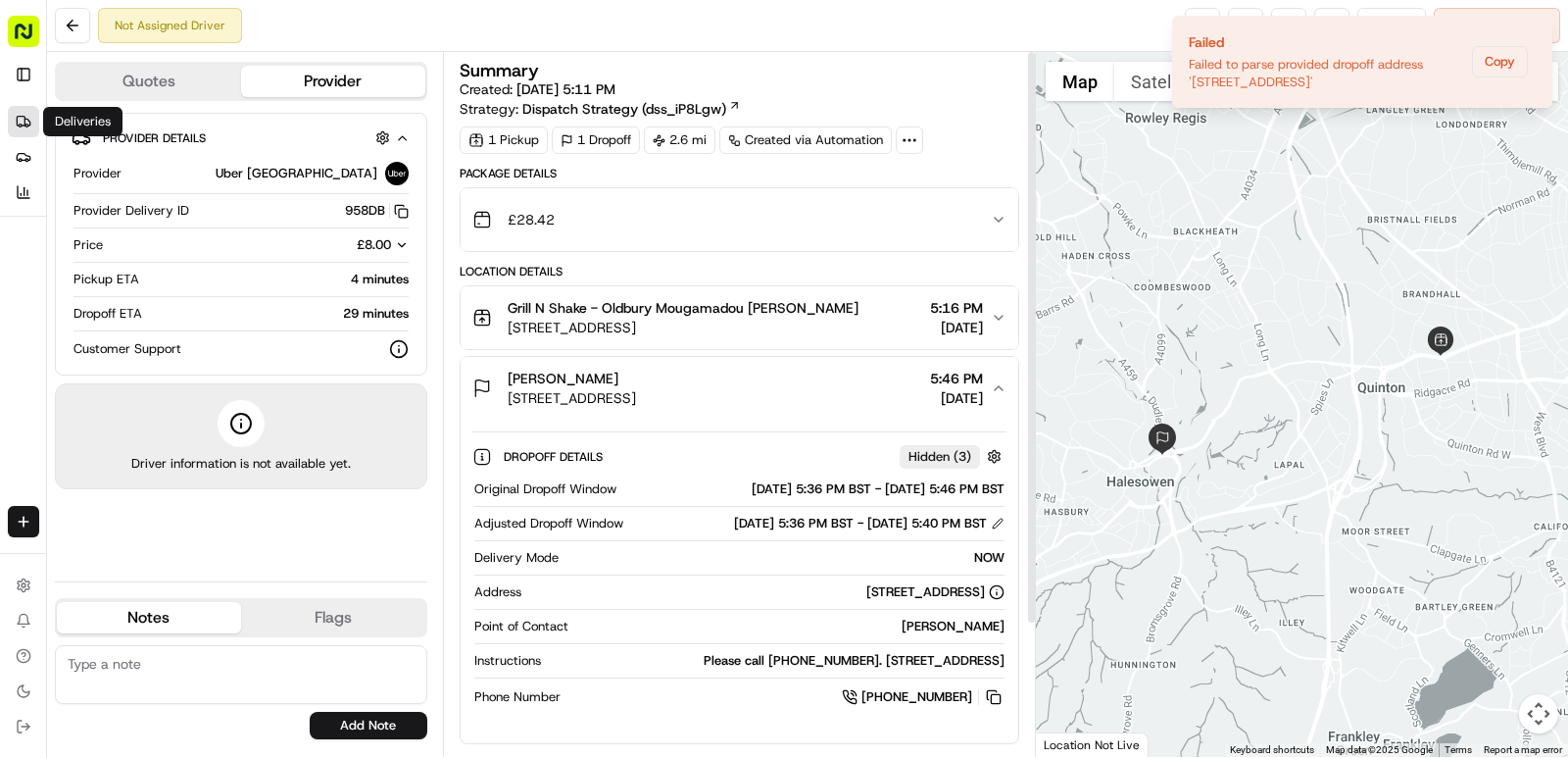 click 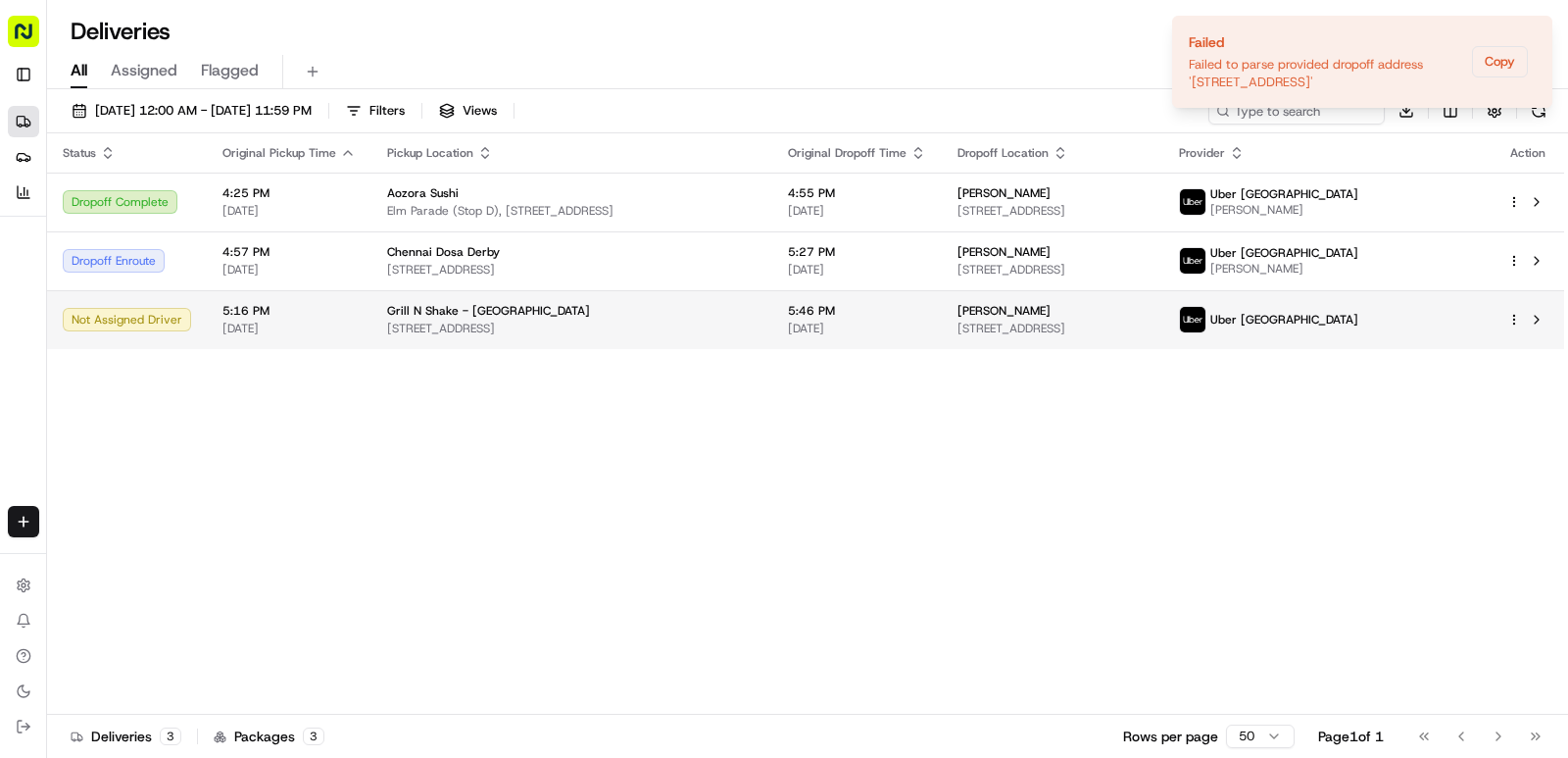 click on "Grill N Shake - Oldbury" at bounding box center [571, 311] 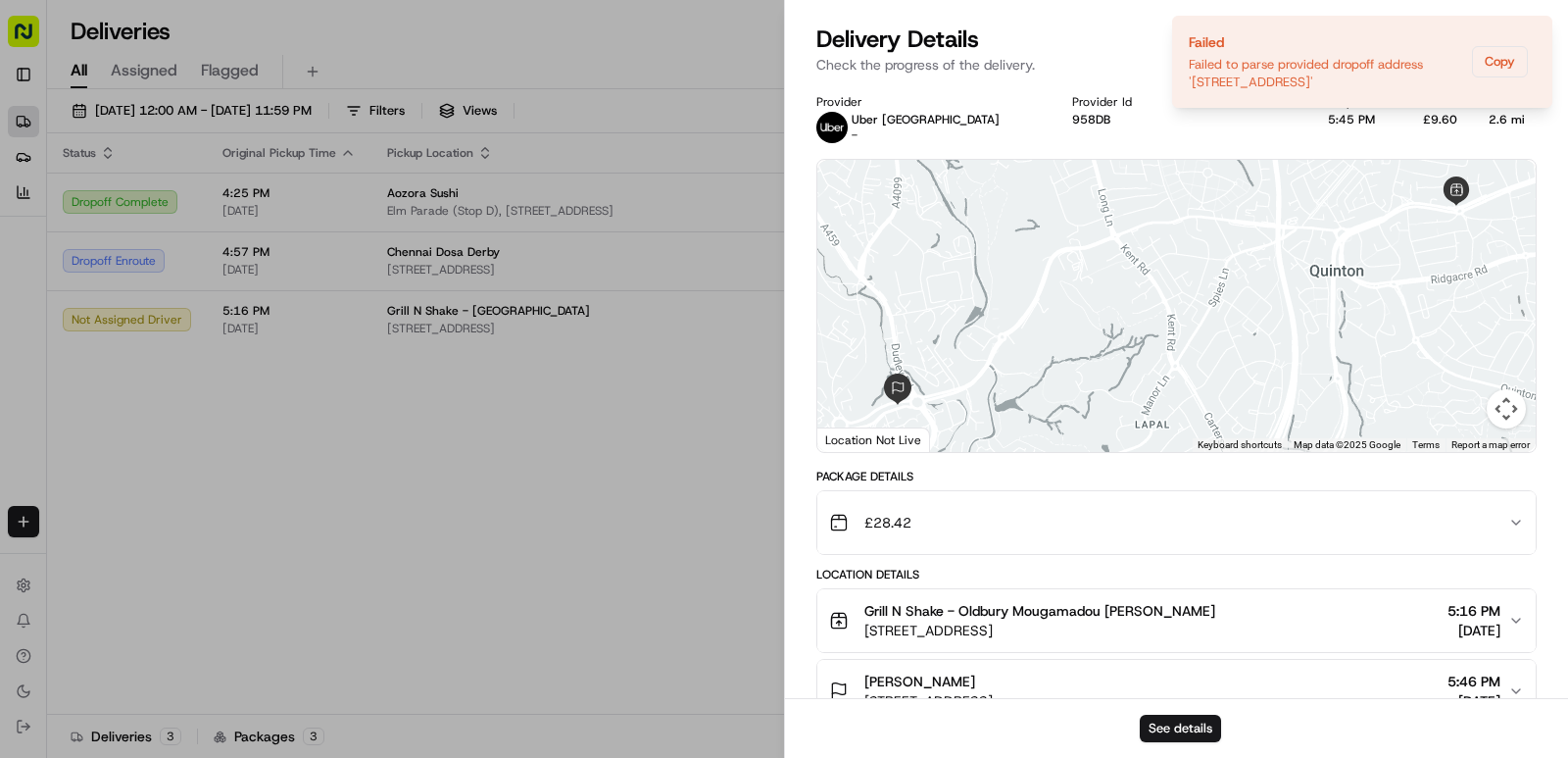 click on "Grill N Shake - Oldbury Mougamadou Aasife Mohamed Nooku 548-550 Hagley Rd W, Oldbury B68 0BZ, UK 5:16 PM 07/17/2025" at bounding box center (1176, 621) 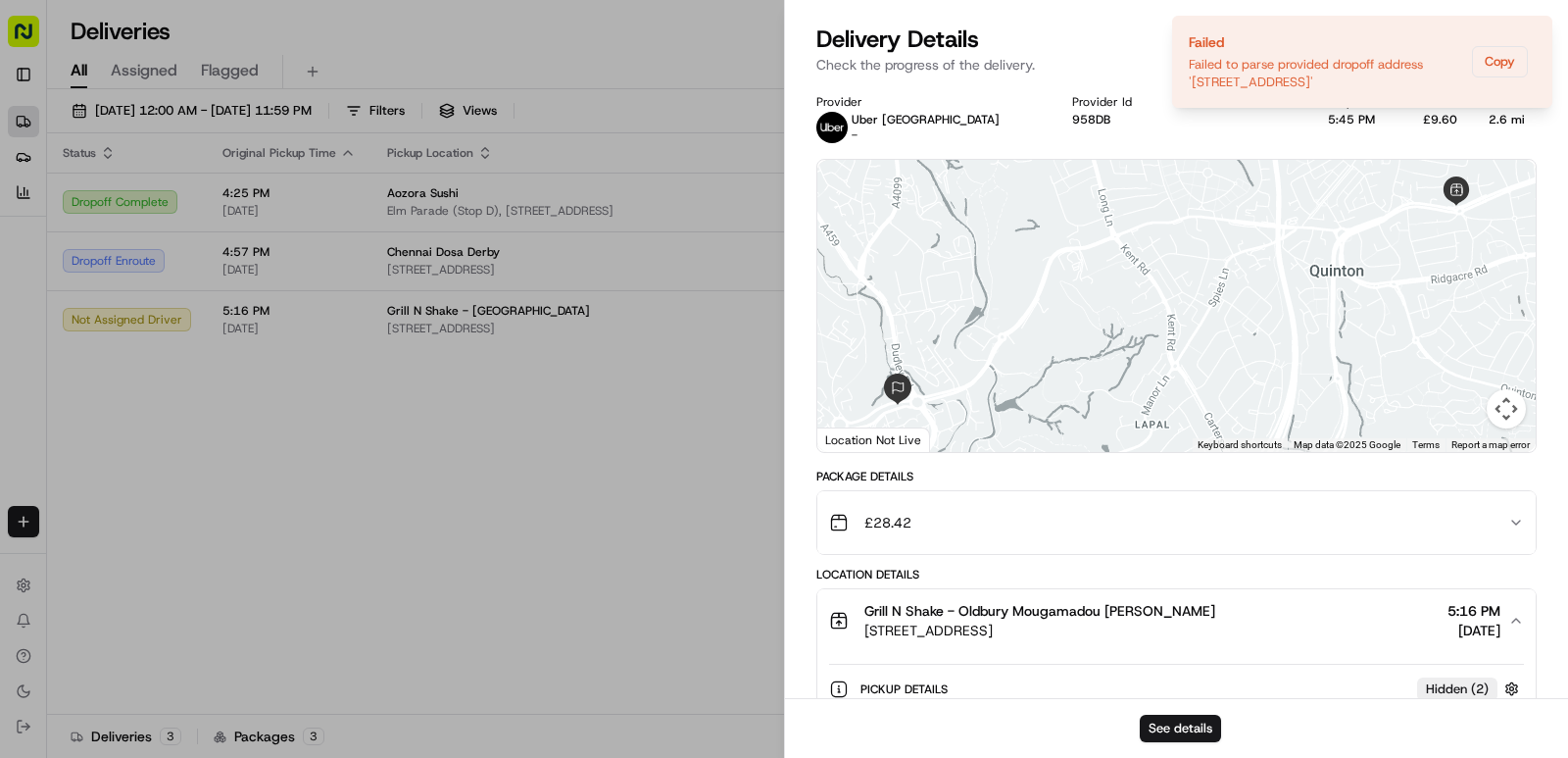 click on "Delivery Details Not Assigned Driver Check the progress of the delivery." at bounding box center (1176, 53) 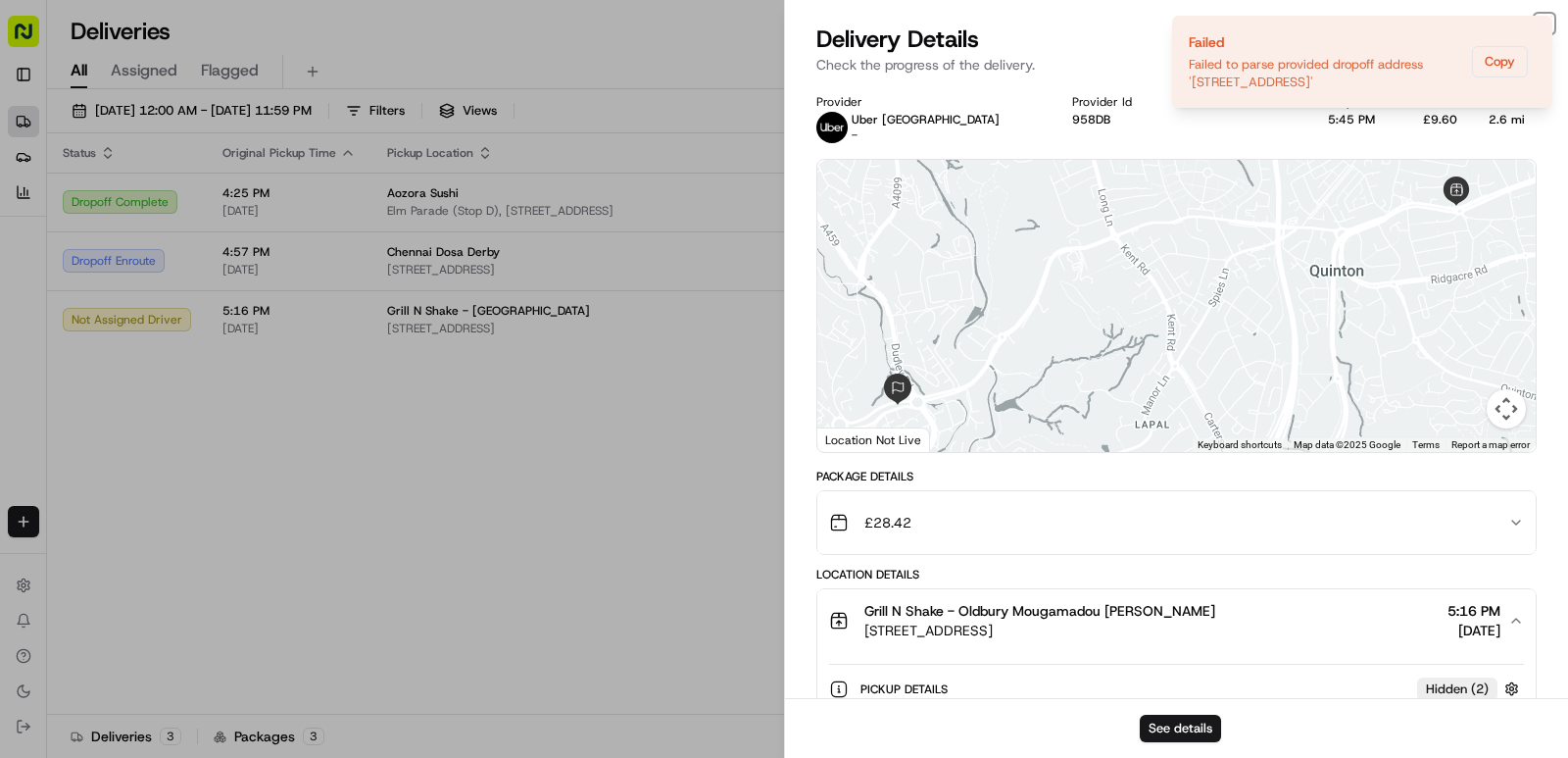 click 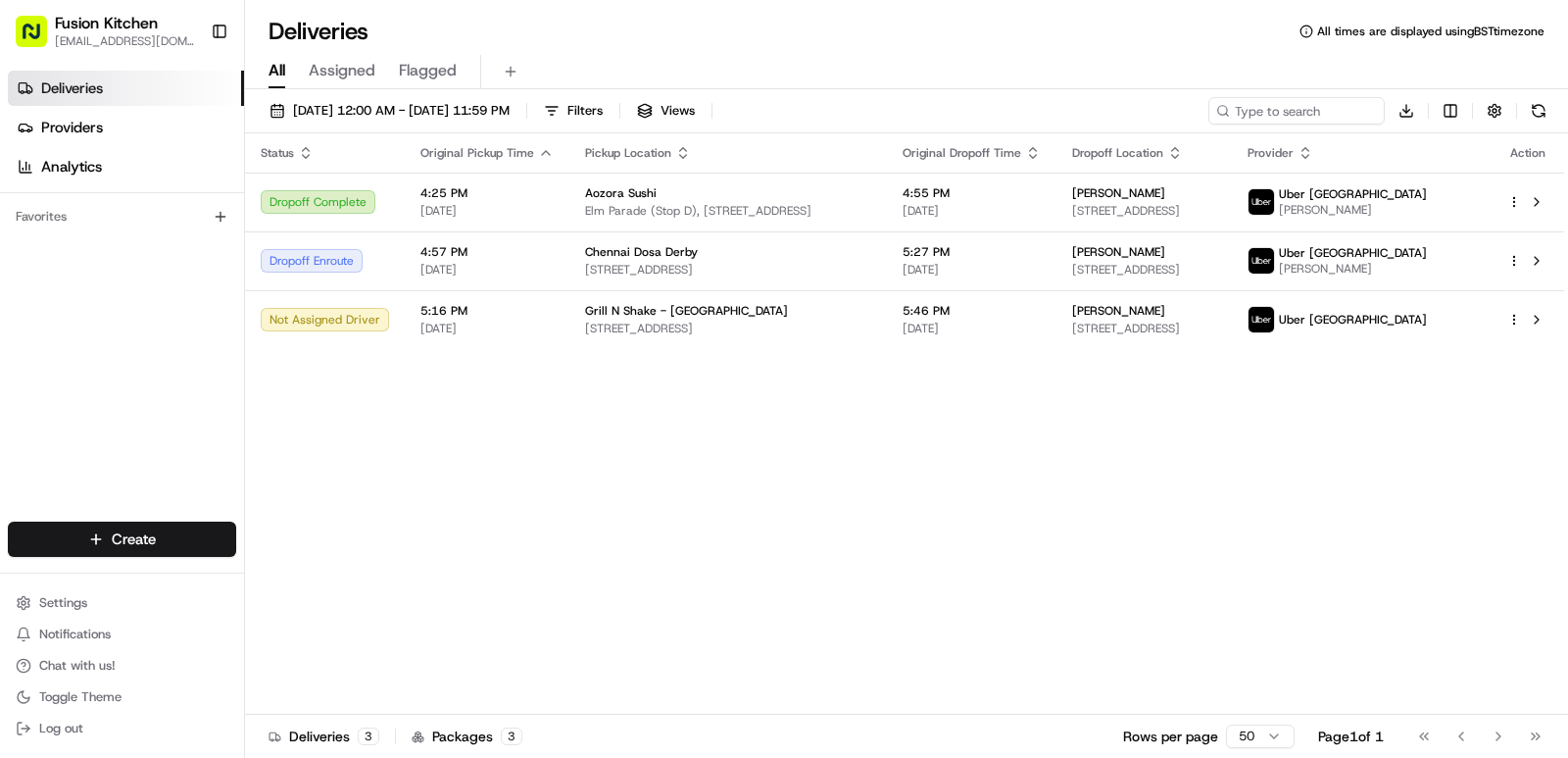 scroll, scrollTop: 0, scrollLeft: 0, axis: both 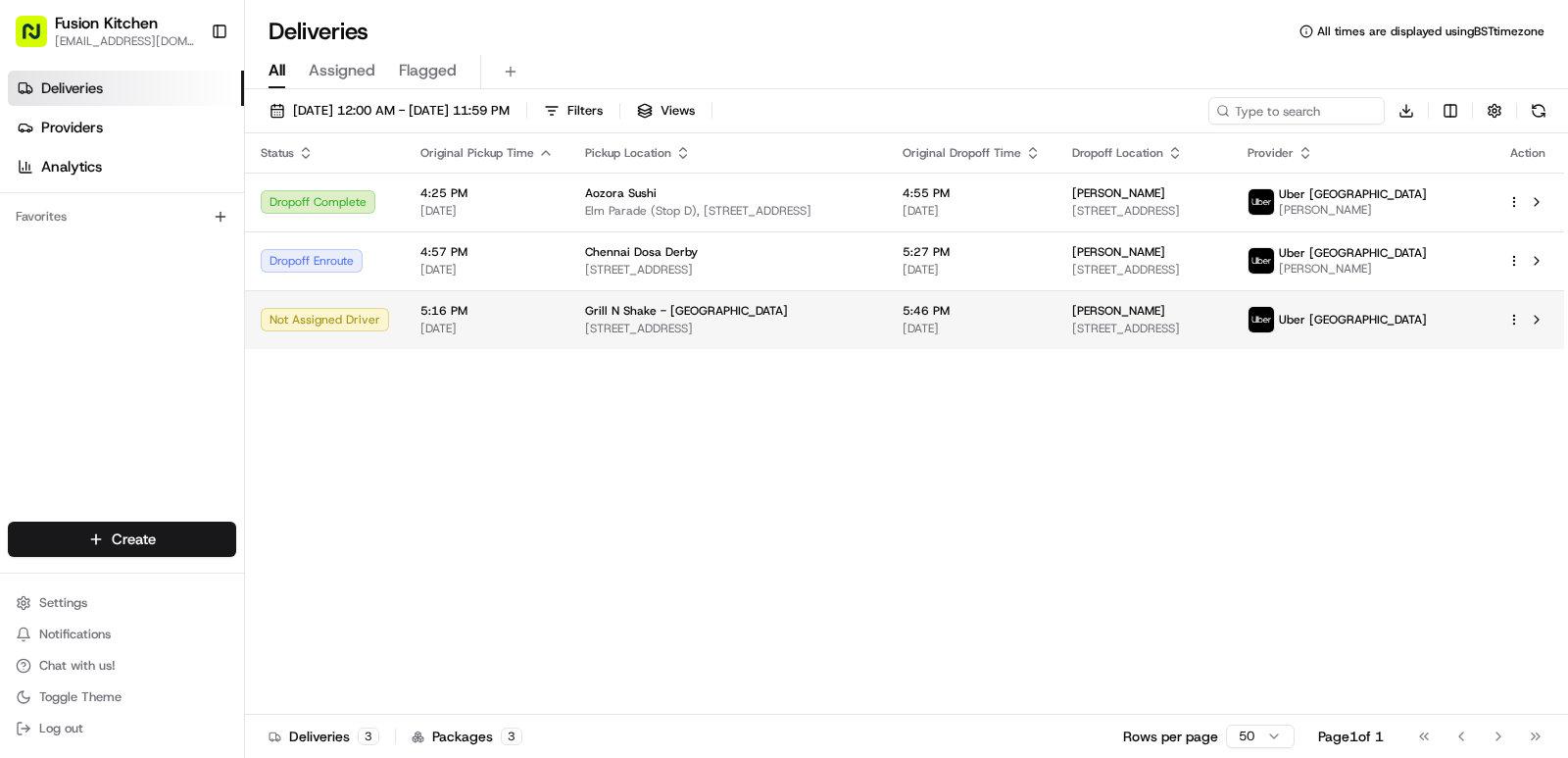 click on "Grill N Shake - [GEOGRAPHIC_DATA]" at bounding box center (686, 311) 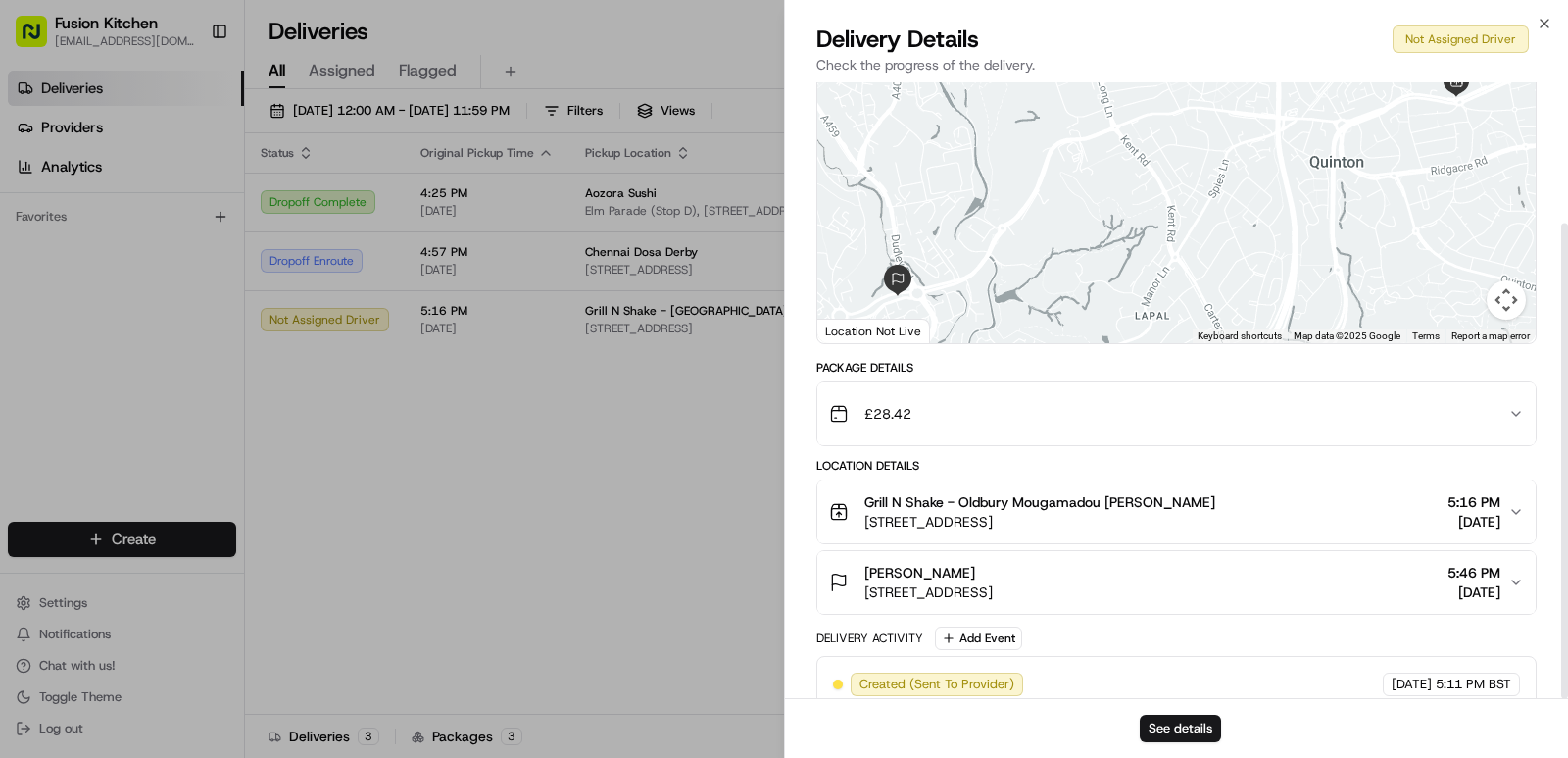 scroll, scrollTop: 182, scrollLeft: 0, axis: vertical 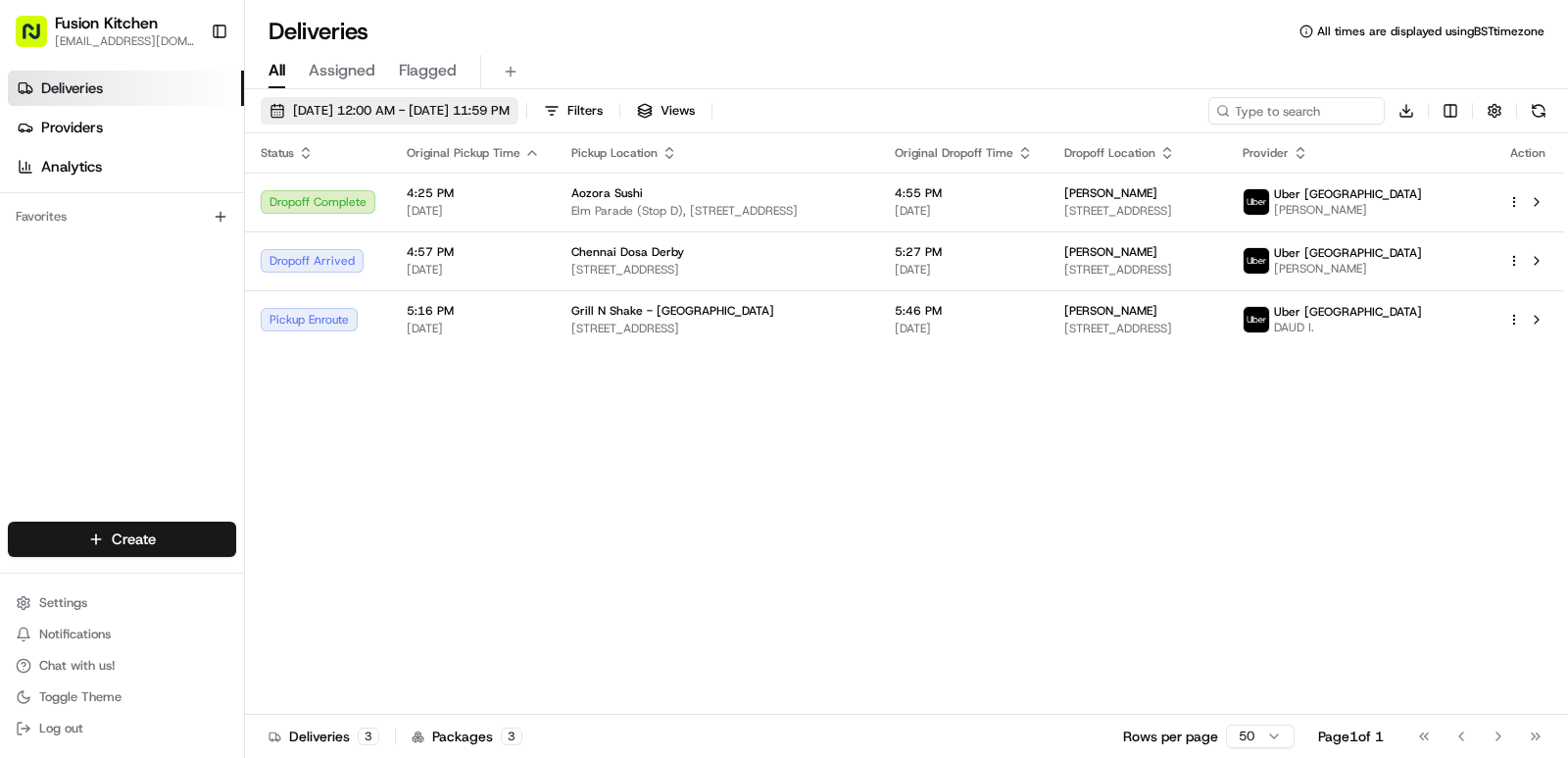 click on "[DATE] 12:00 AM - [DATE] 11:59 PM" at bounding box center [401, 111] 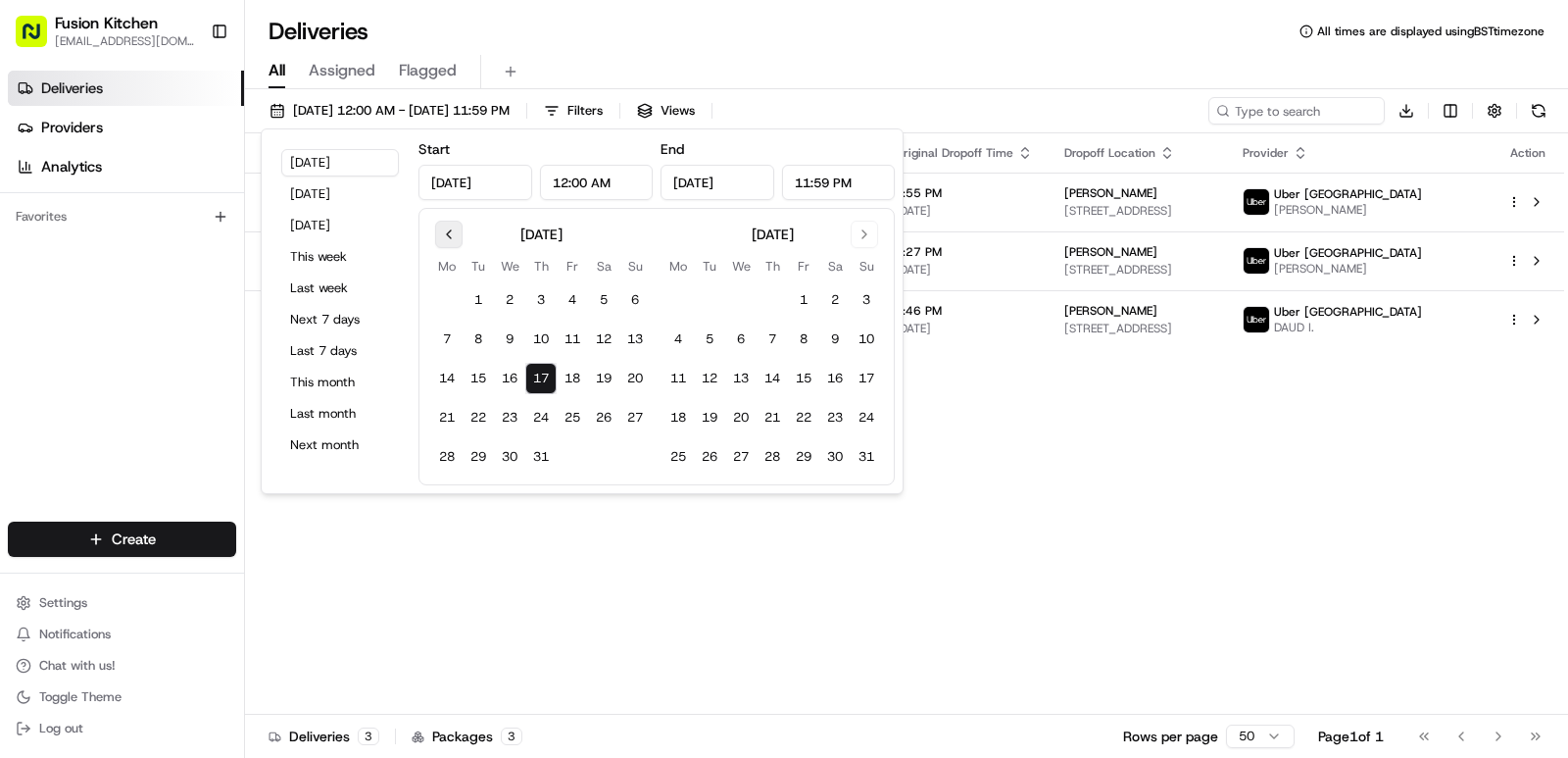 click at bounding box center (449, 234) 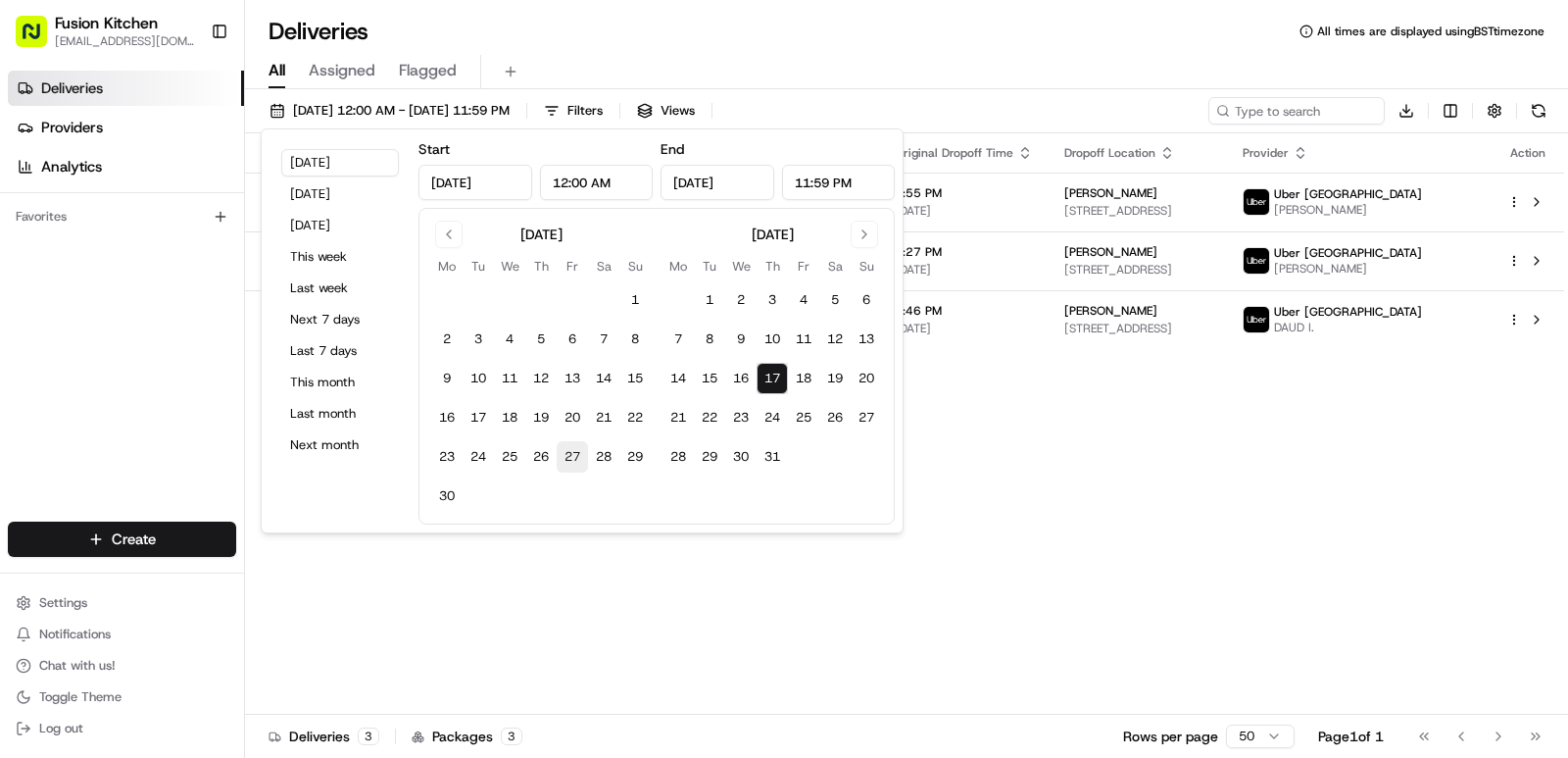 click on "27" at bounding box center [572, 457] 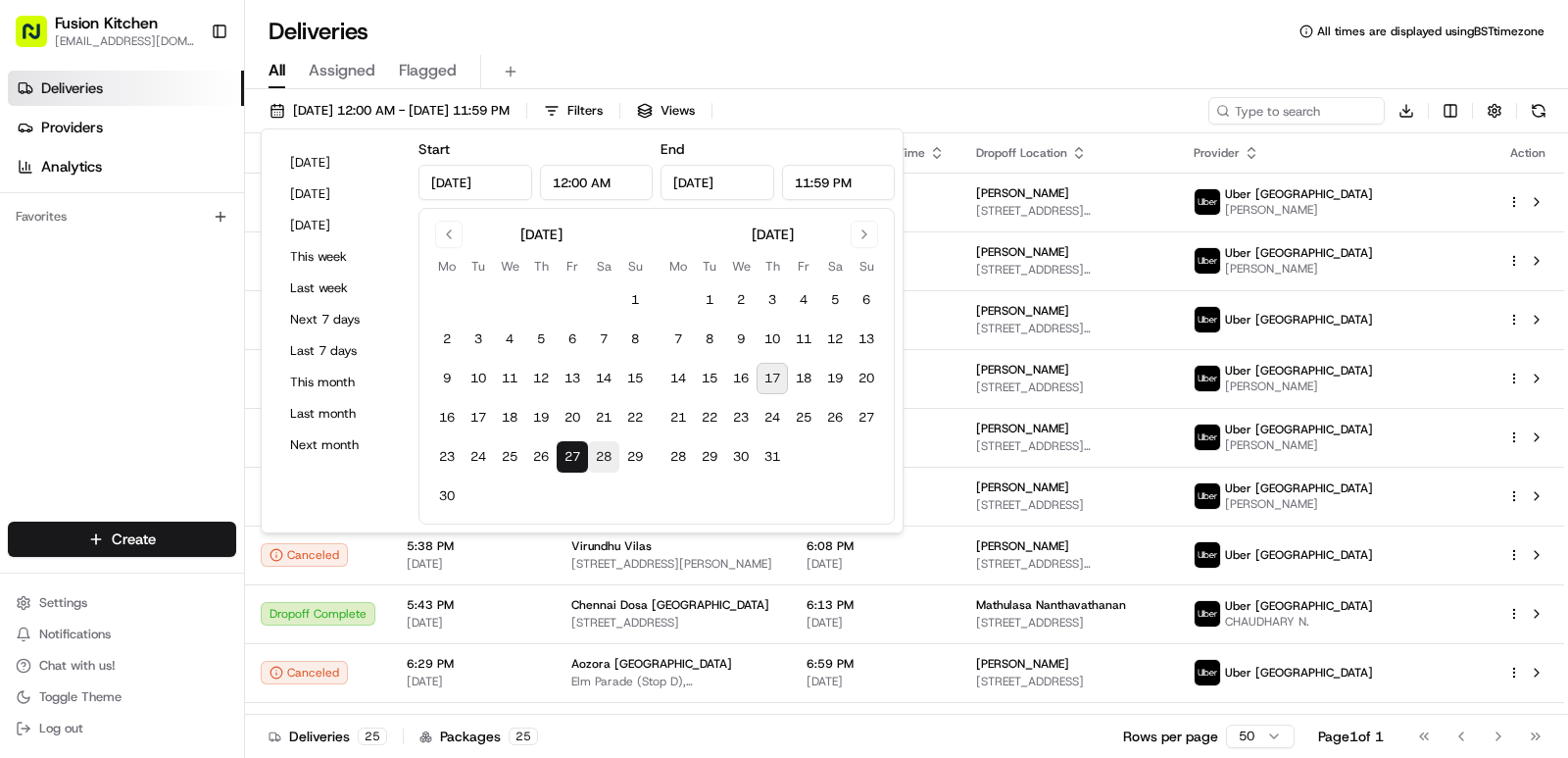 click on "28" at bounding box center [604, 457] 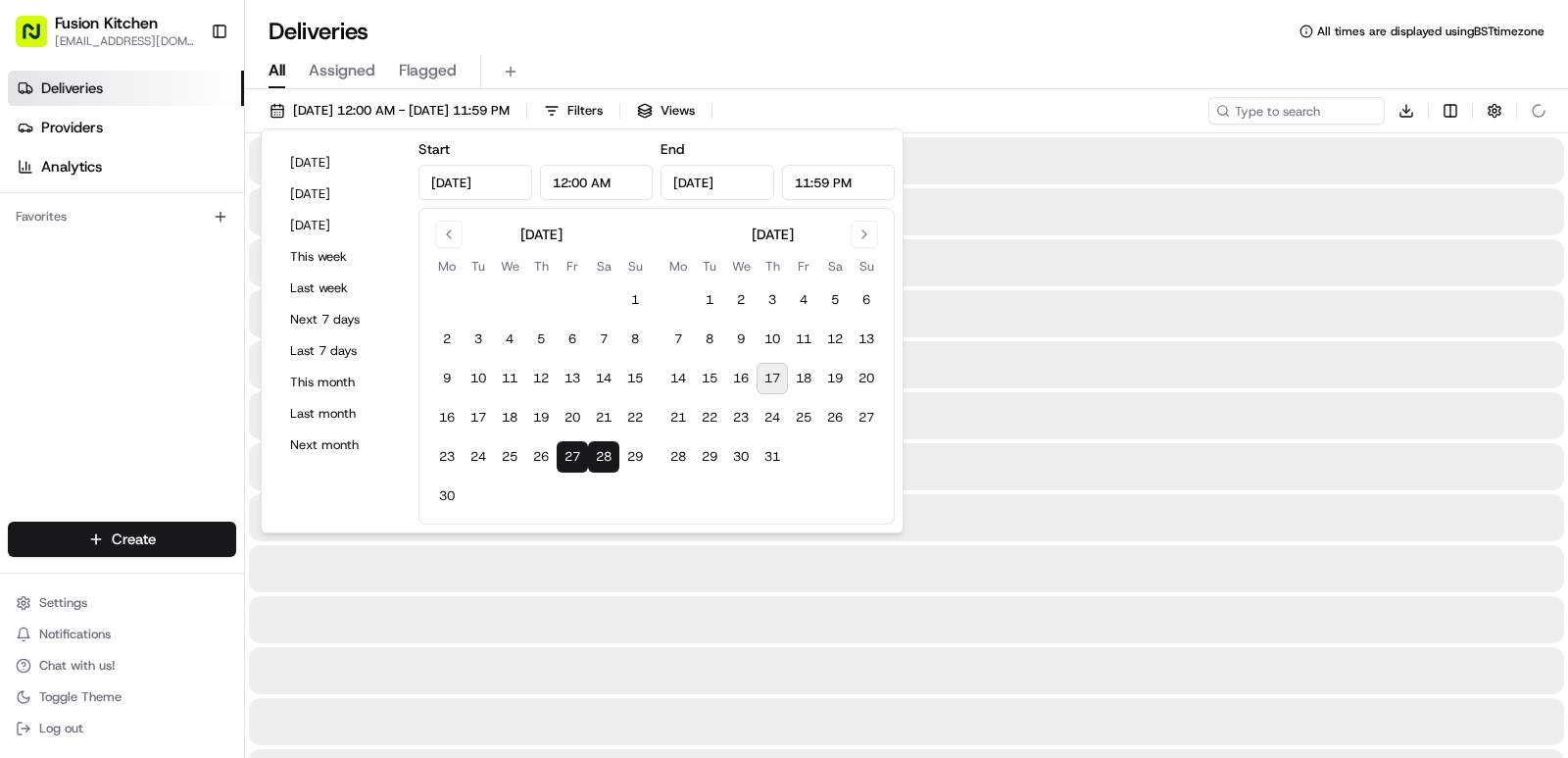 click on "All Assigned Flagged" at bounding box center [906, 72] 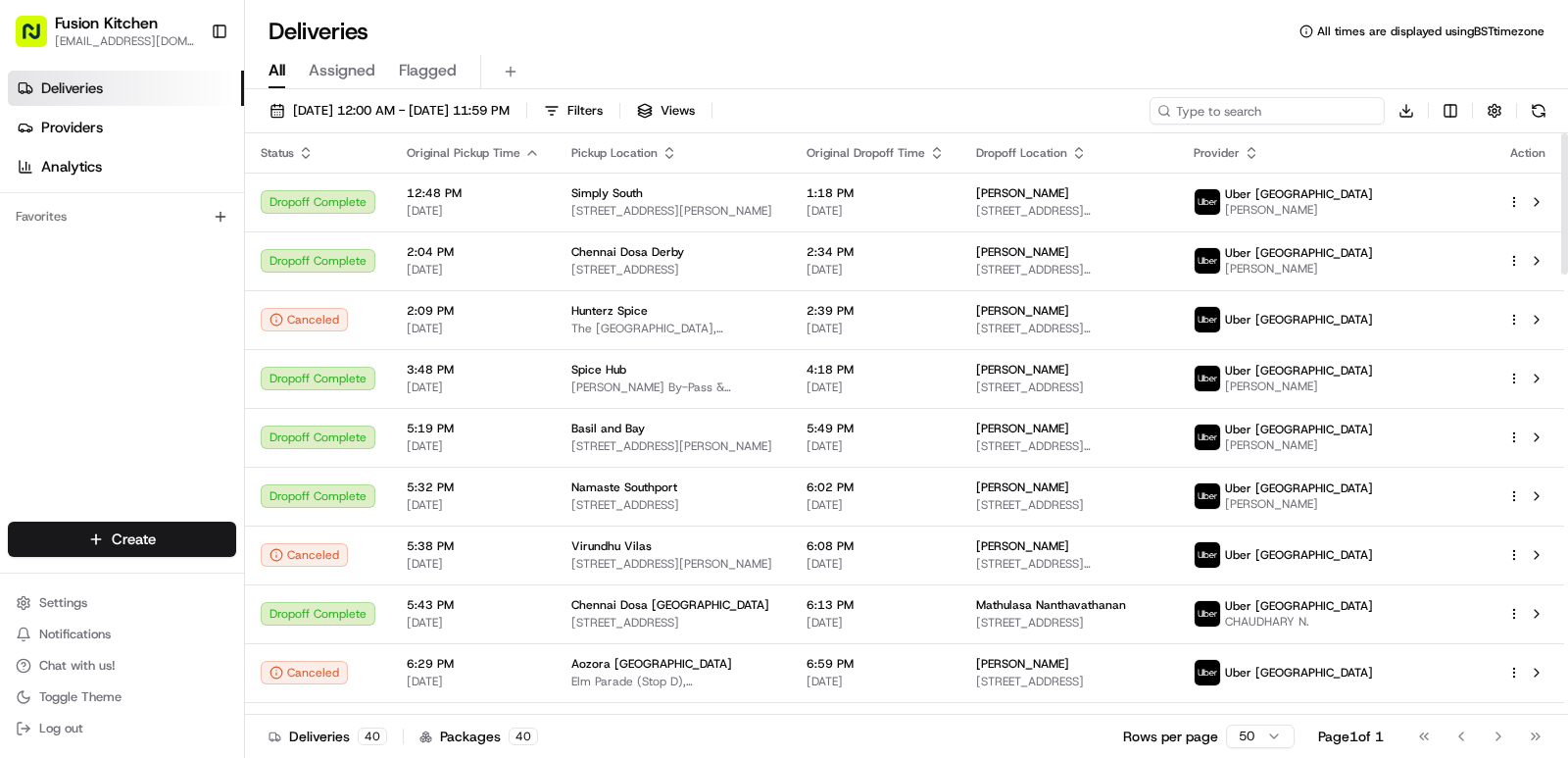click at bounding box center (1267, 111) 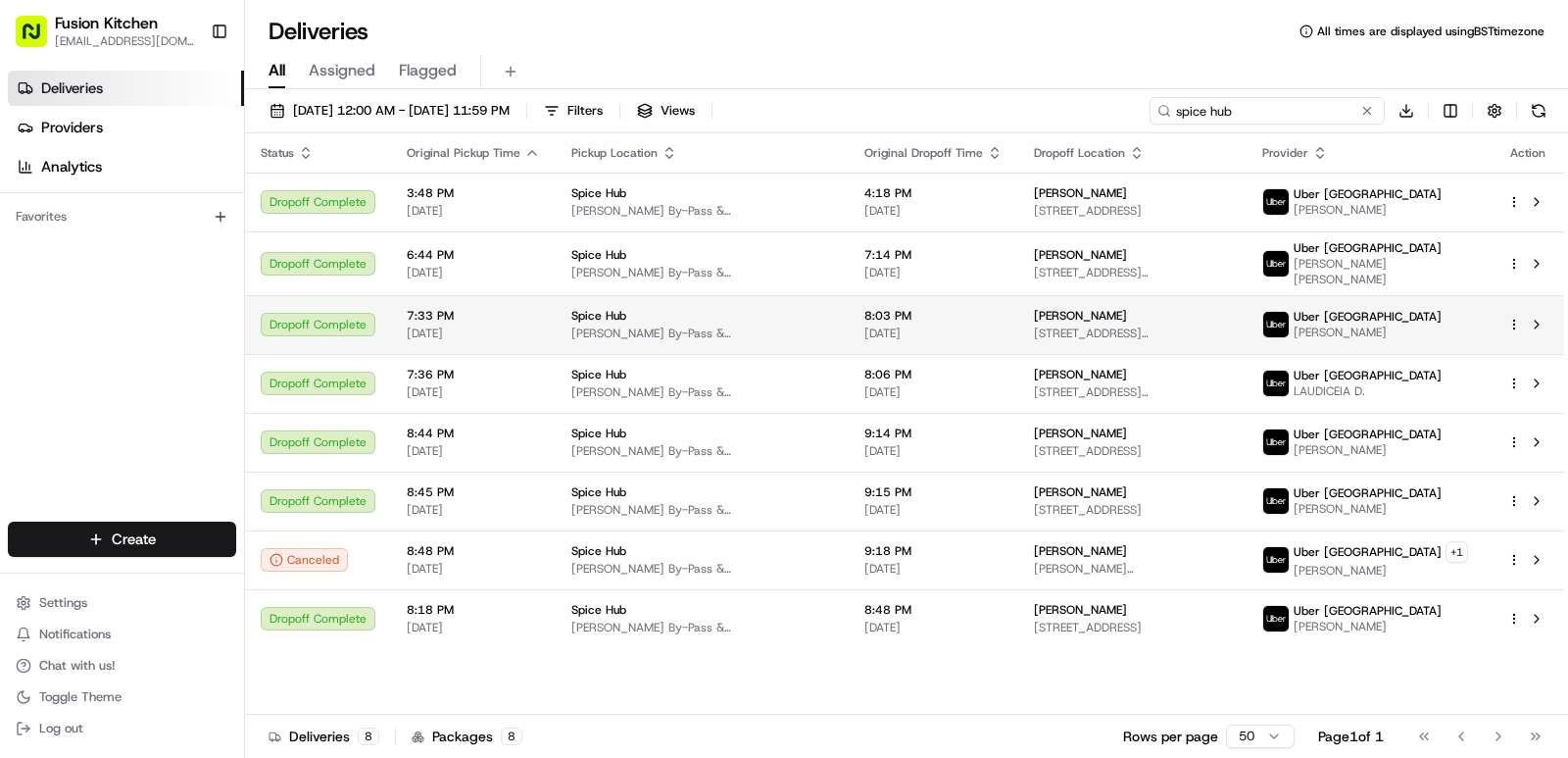 type on "spice hub" 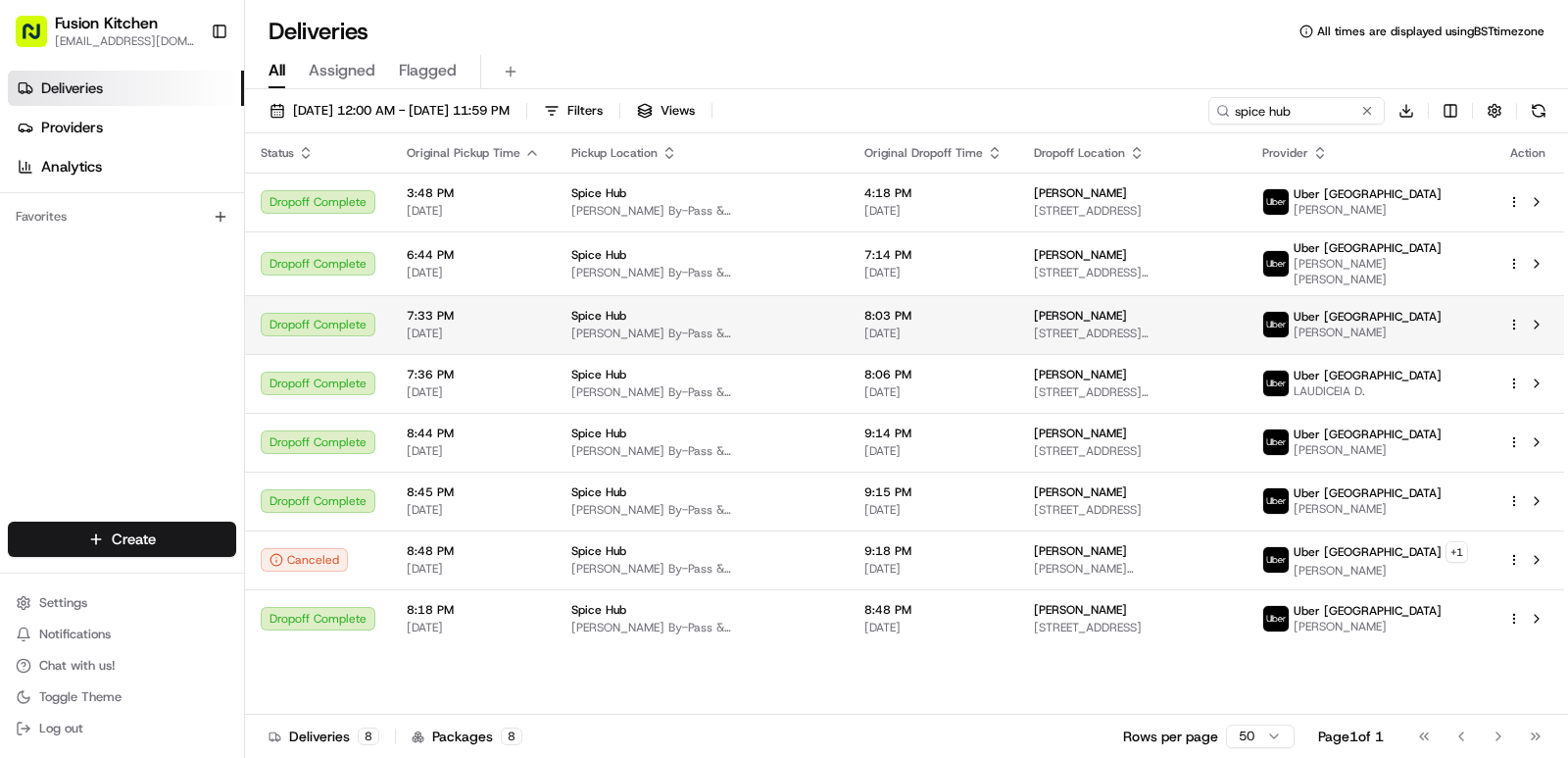 click on "Gaurav Singh" at bounding box center (1132, 316) 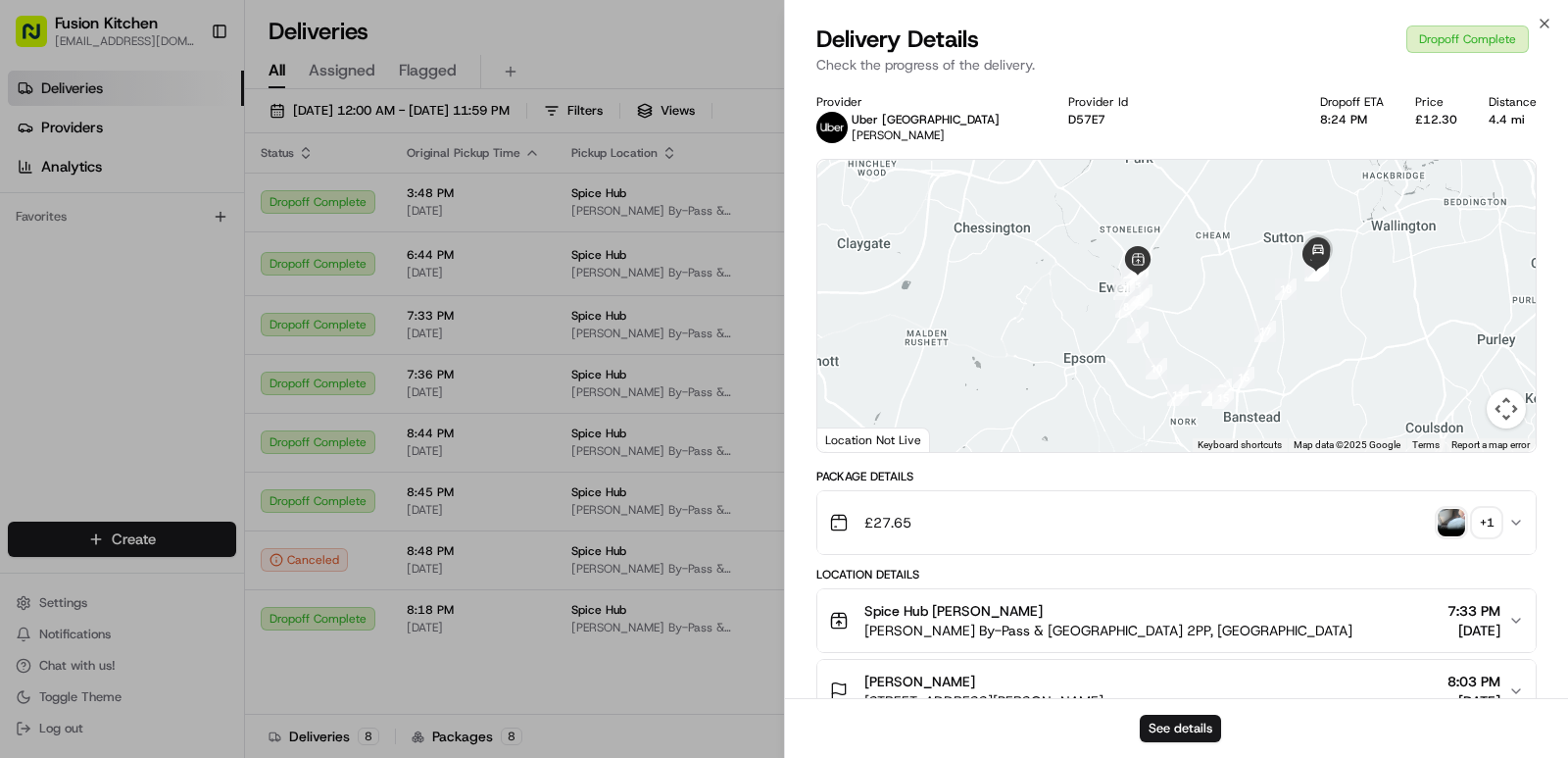 click at bounding box center (1451, 523) 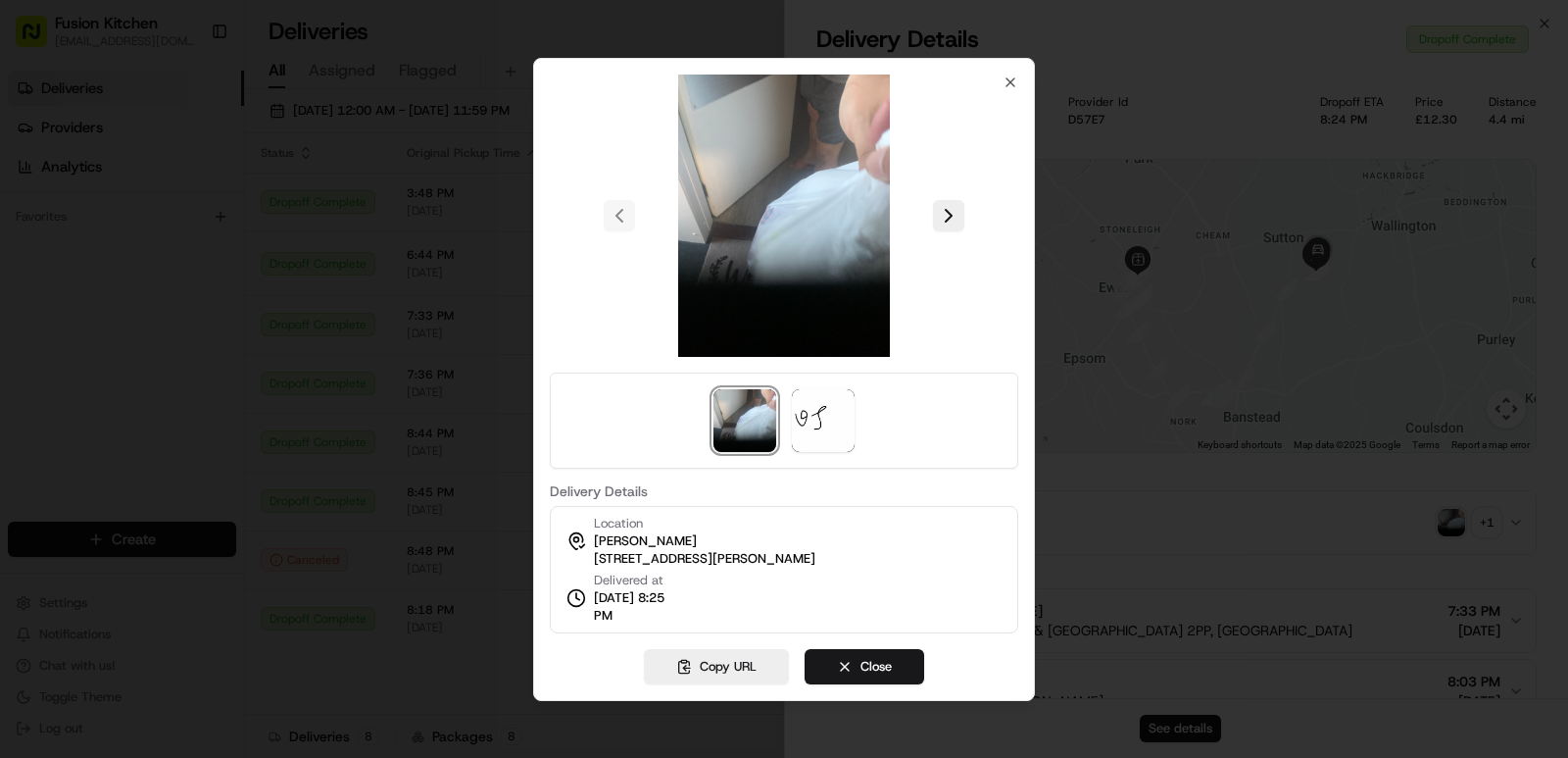 click at bounding box center (784, 379) 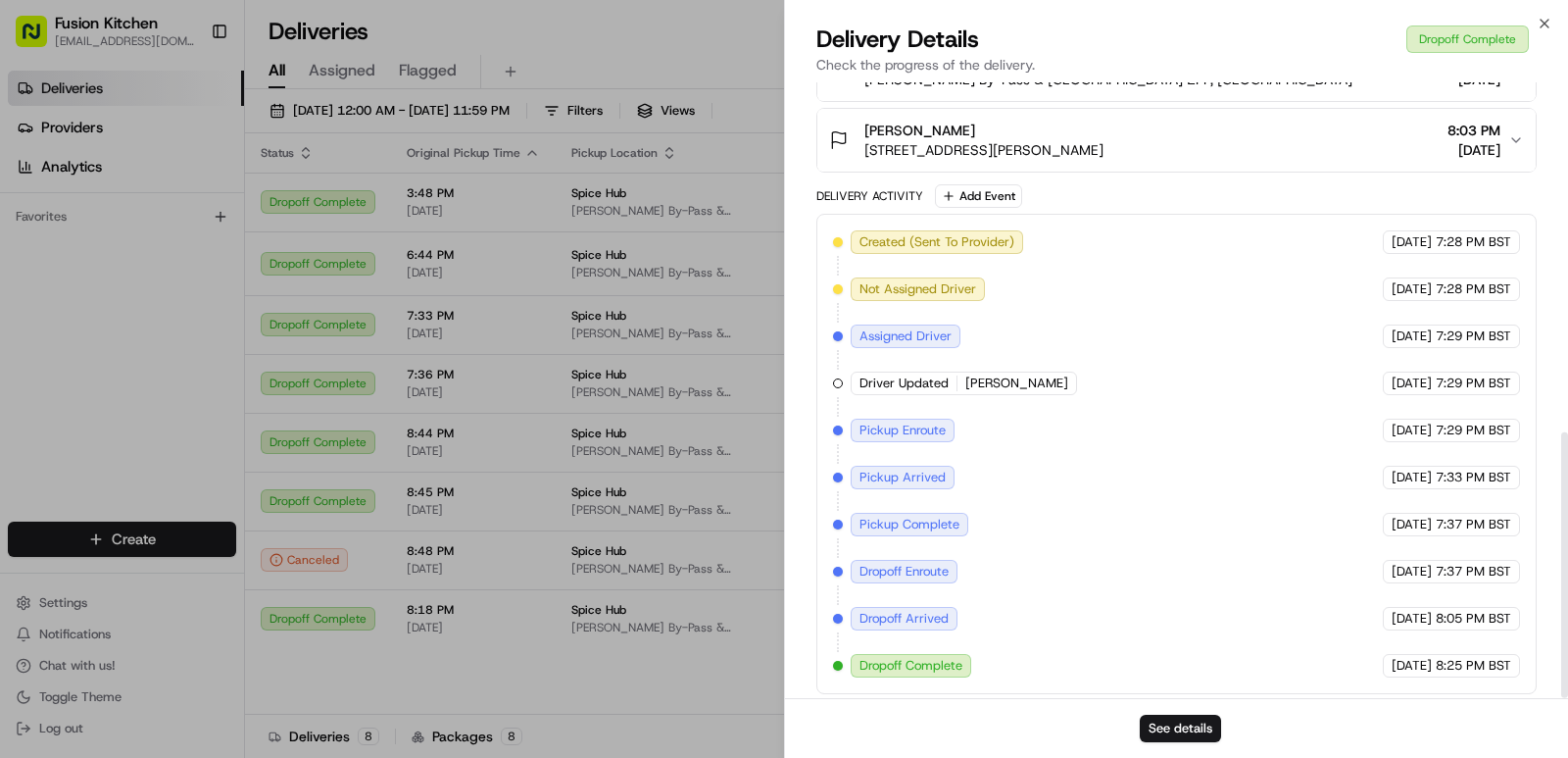 scroll, scrollTop: 810, scrollLeft: 0, axis: vertical 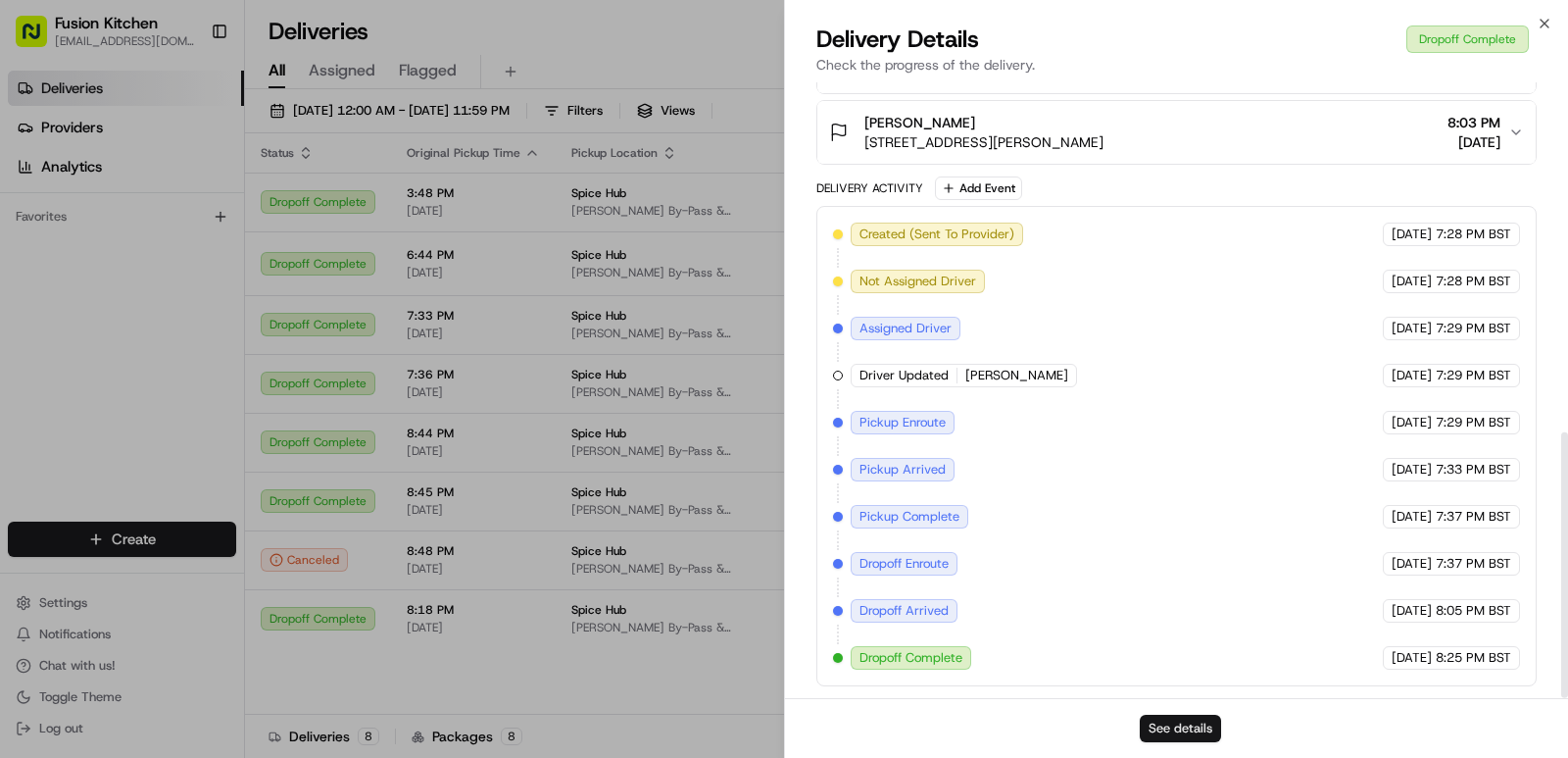 click on "See details" at bounding box center (1180, 729) 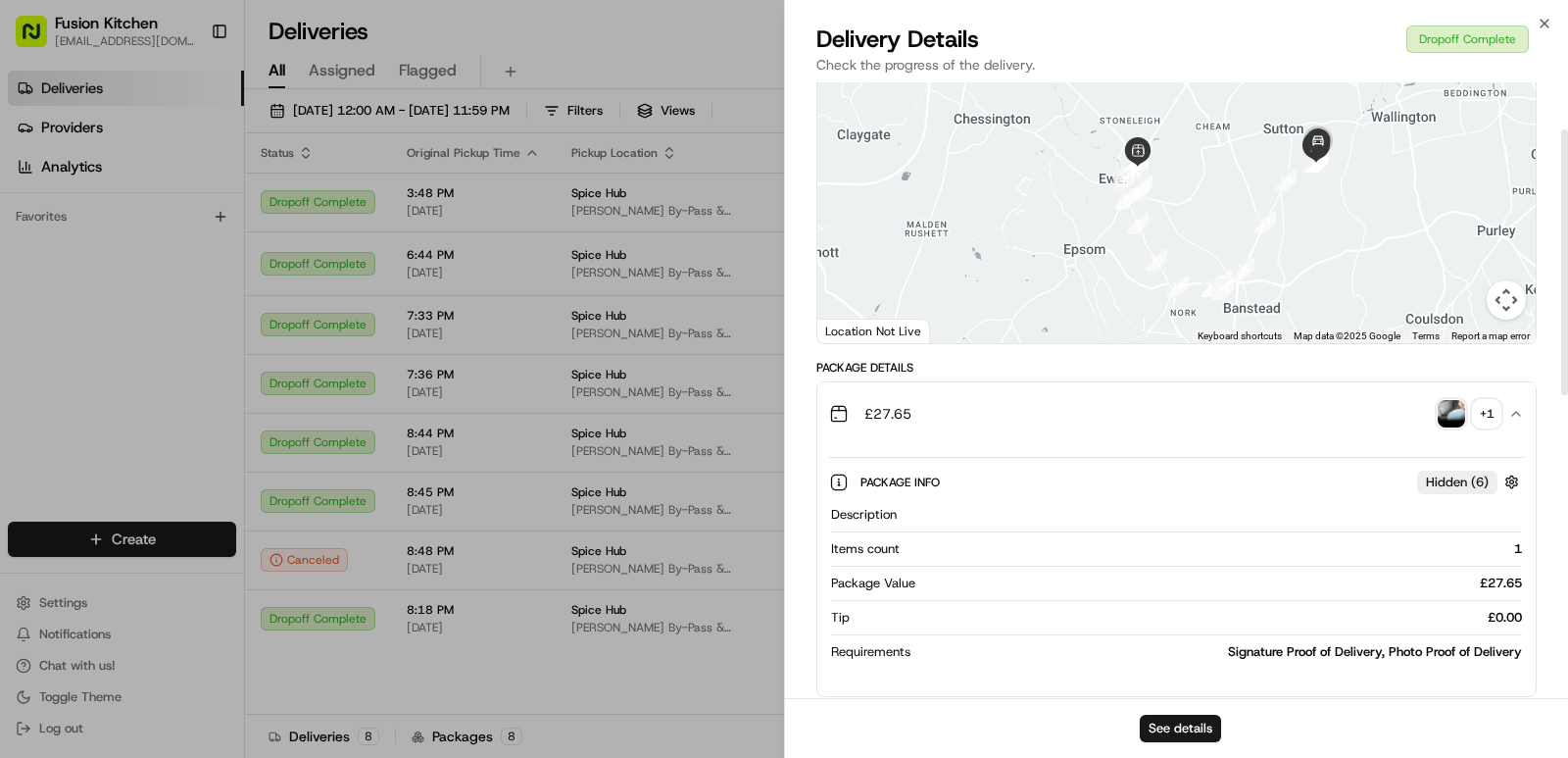 scroll, scrollTop: 0, scrollLeft: 0, axis: both 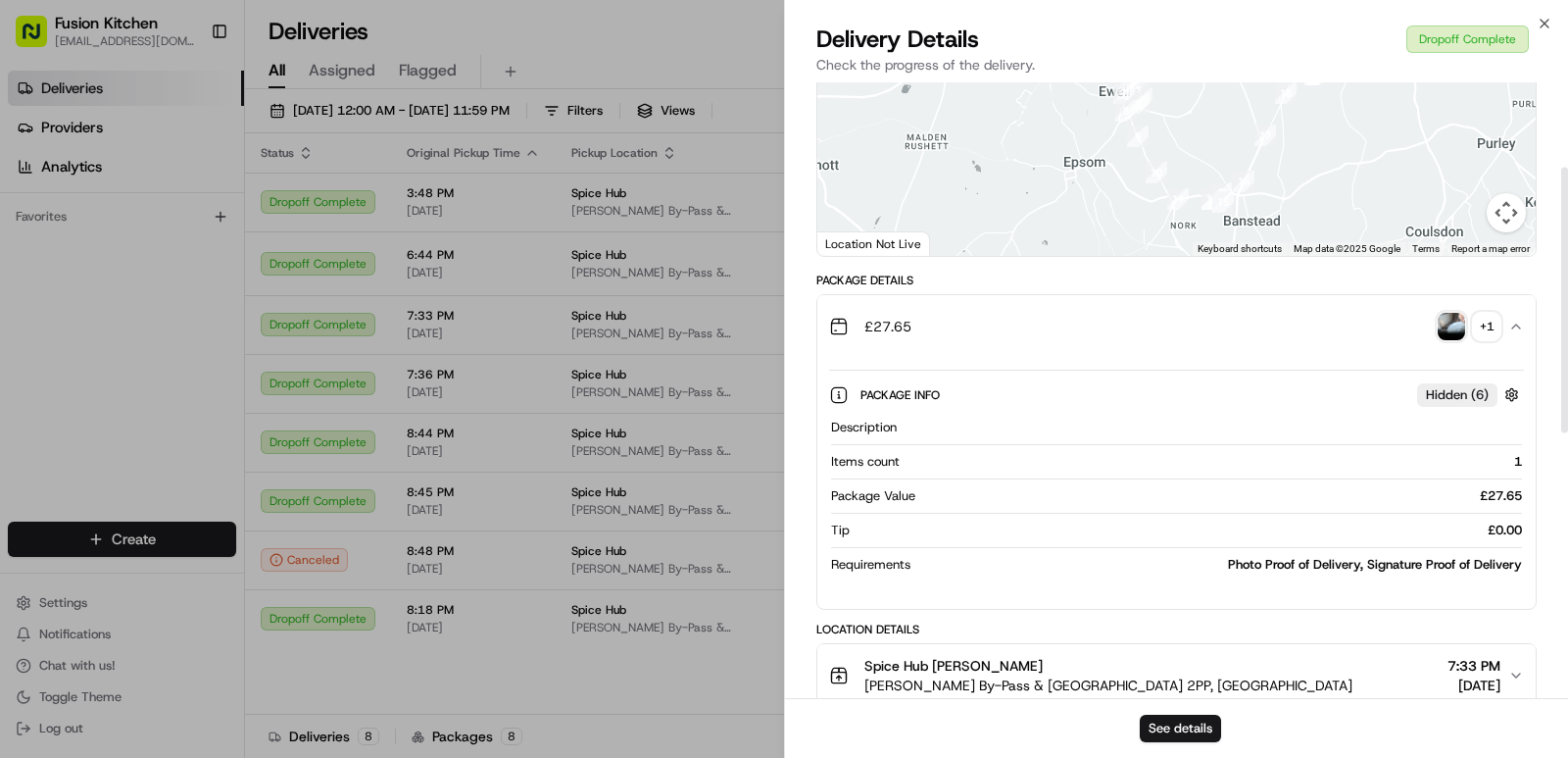 click at bounding box center [1451, 327] 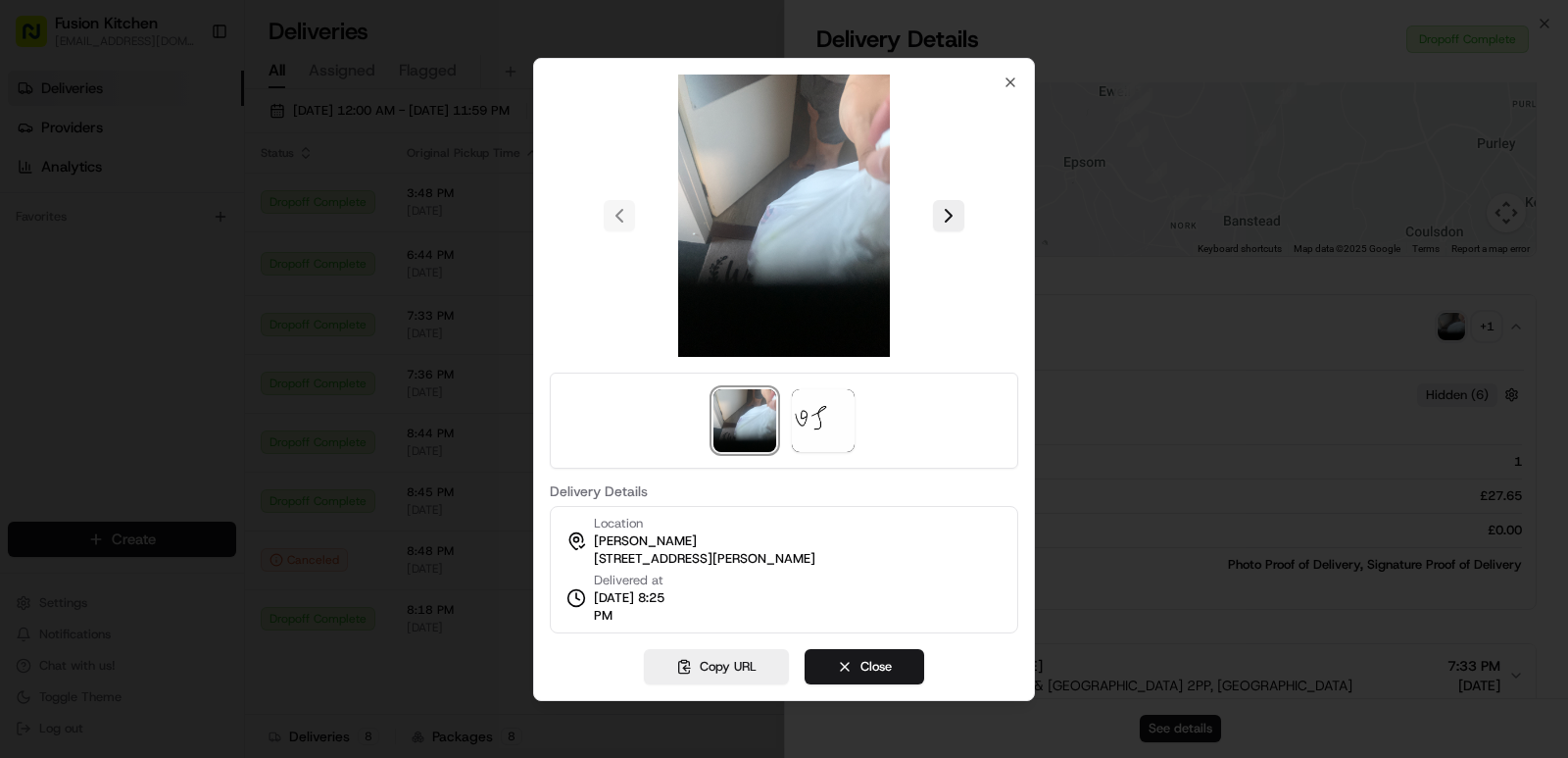 click at bounding box center [784, 379] 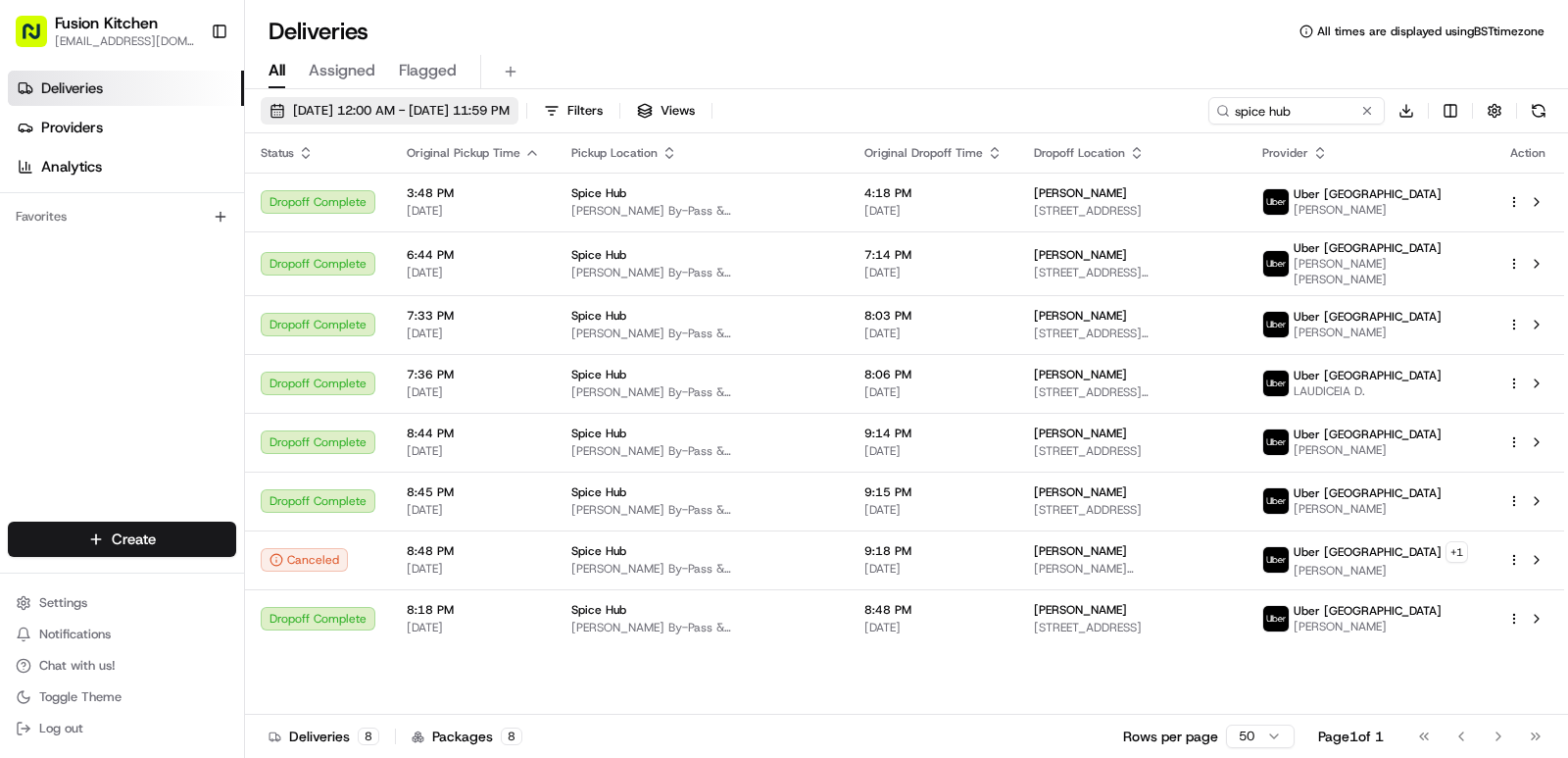 click on "06/27/2025 12:00 AM - 06/28/2025 11:59 PM" at bounding box center (401, 111) 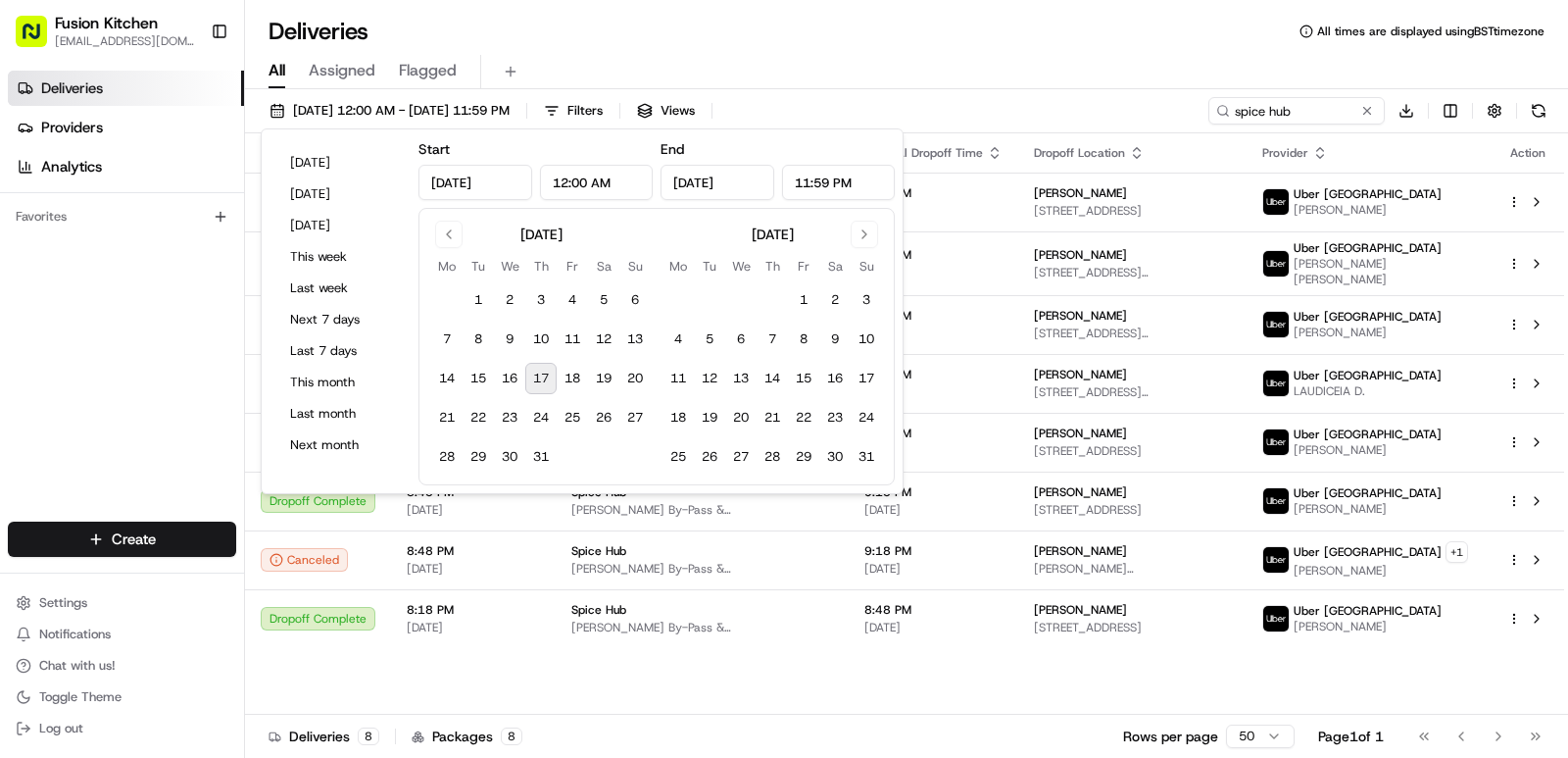 click on "17" at bounding box center (541, 379) 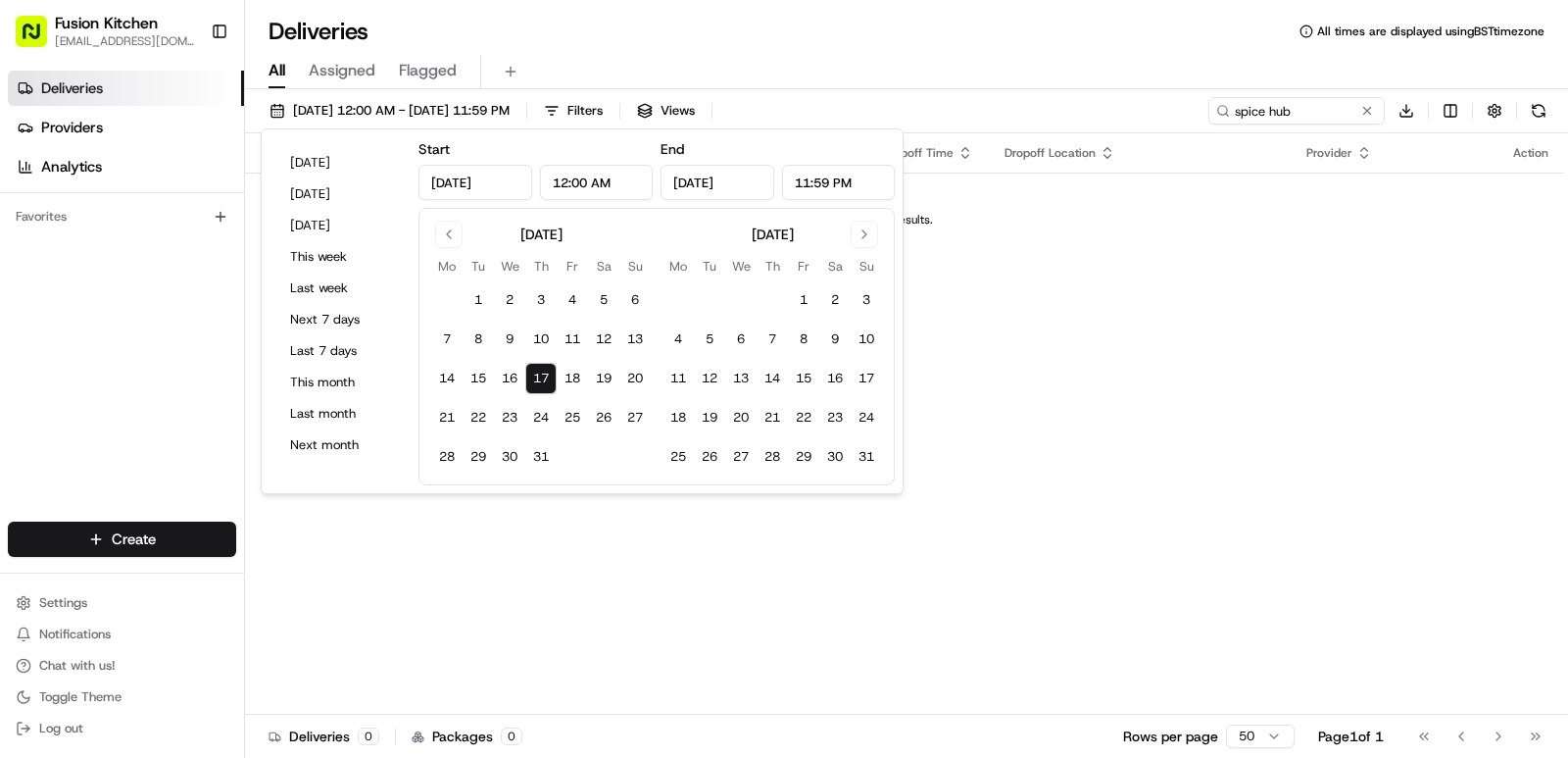 click on "17" at bounding box center (541, 379) 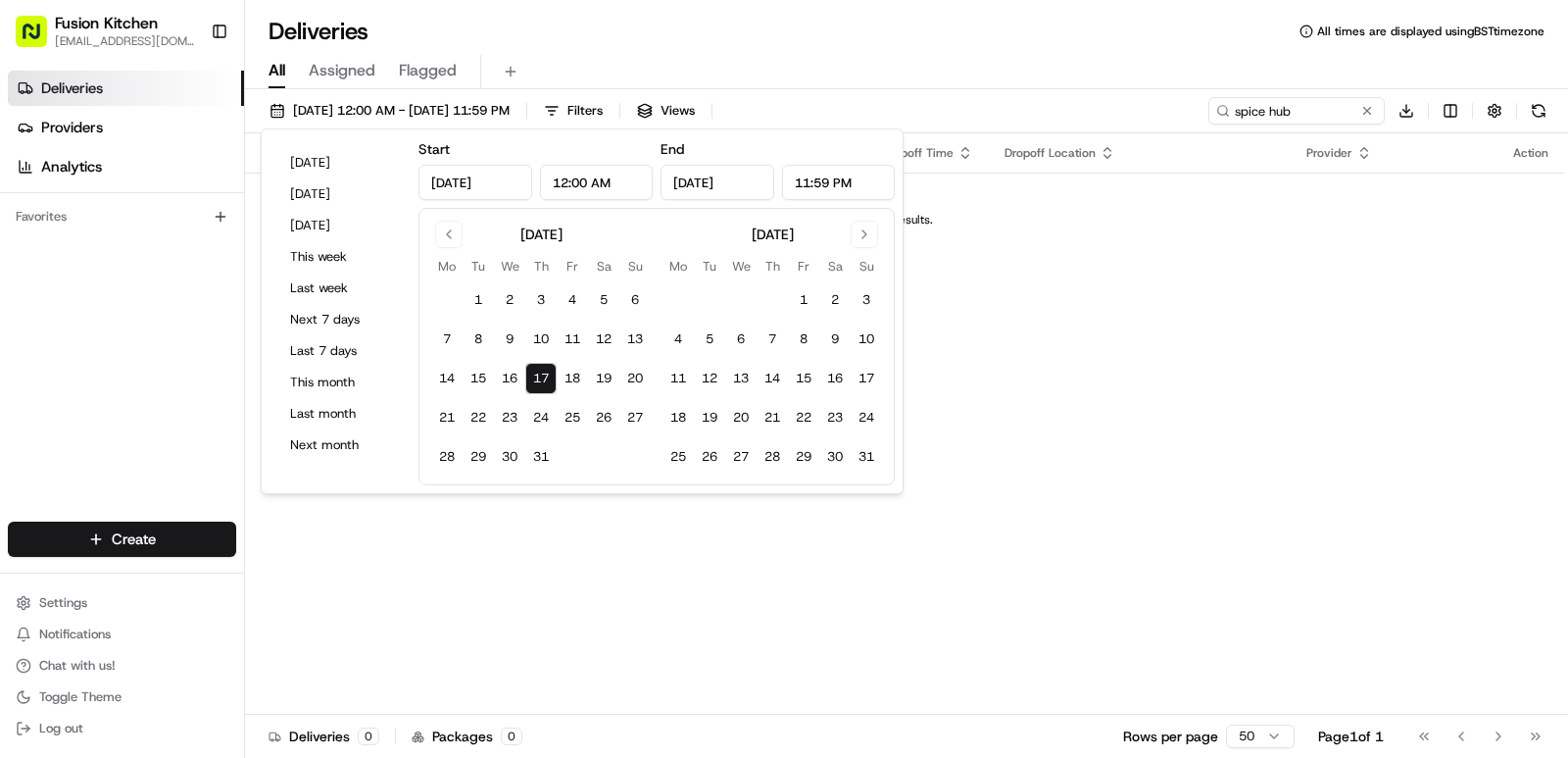click on "Status Original Pickup Time Pickup Location Original Dropoff Time Dropoff Location Provider Action No results." at bounding box center (905, 424) 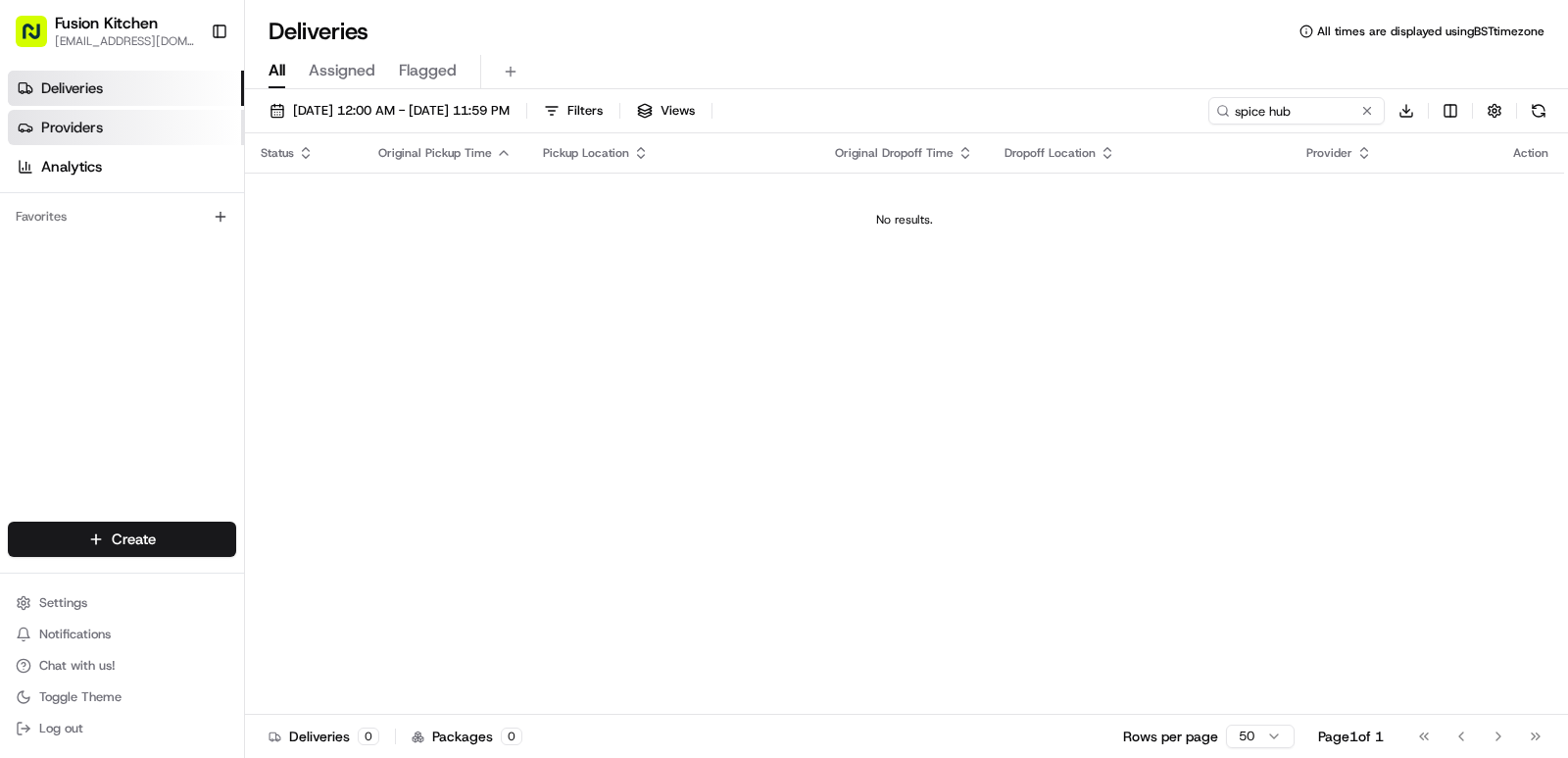 click on "Providers" at bounding box center (72, 127) 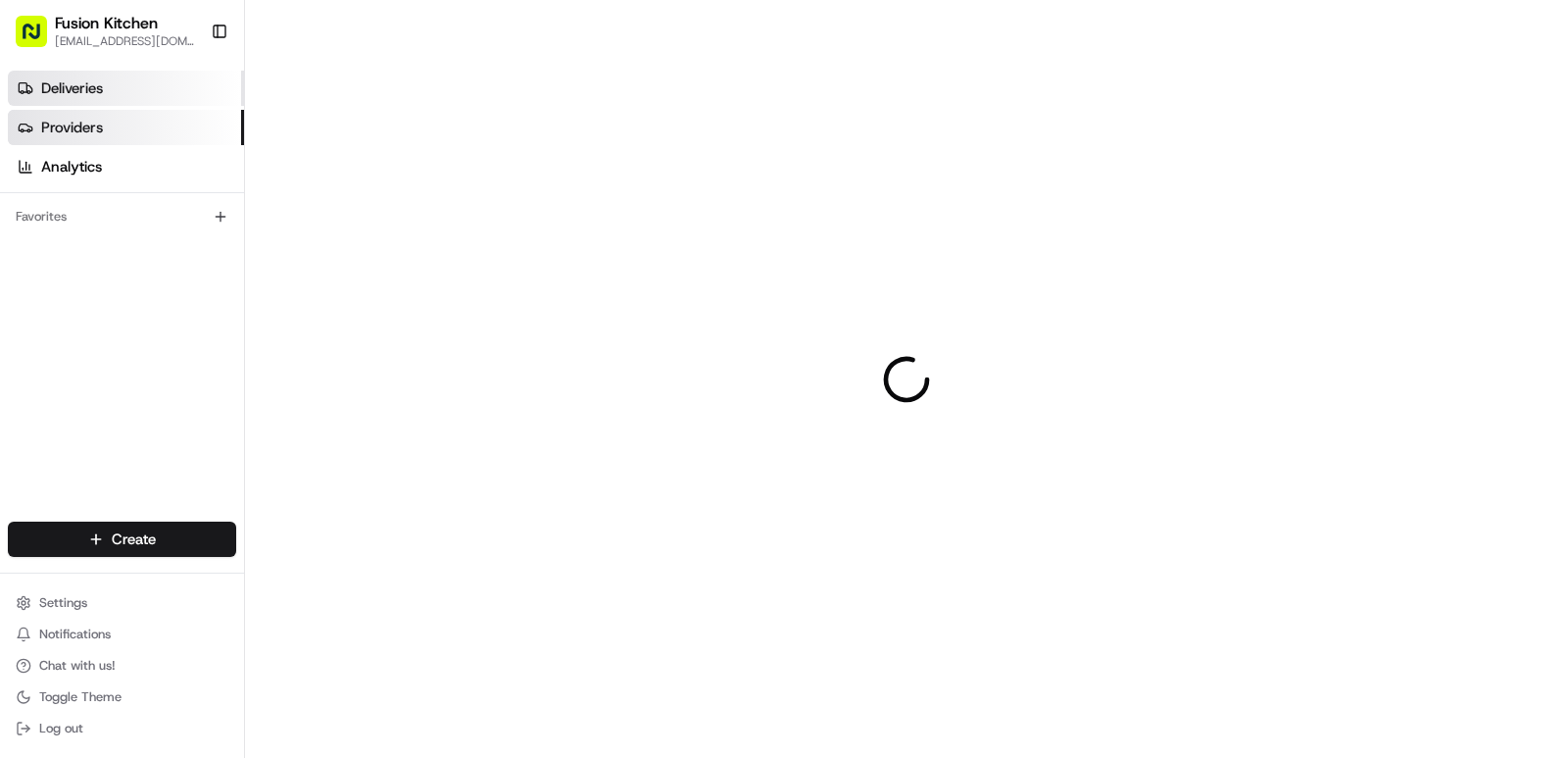 click on "Deliveries" at bounding box center (72, 88) 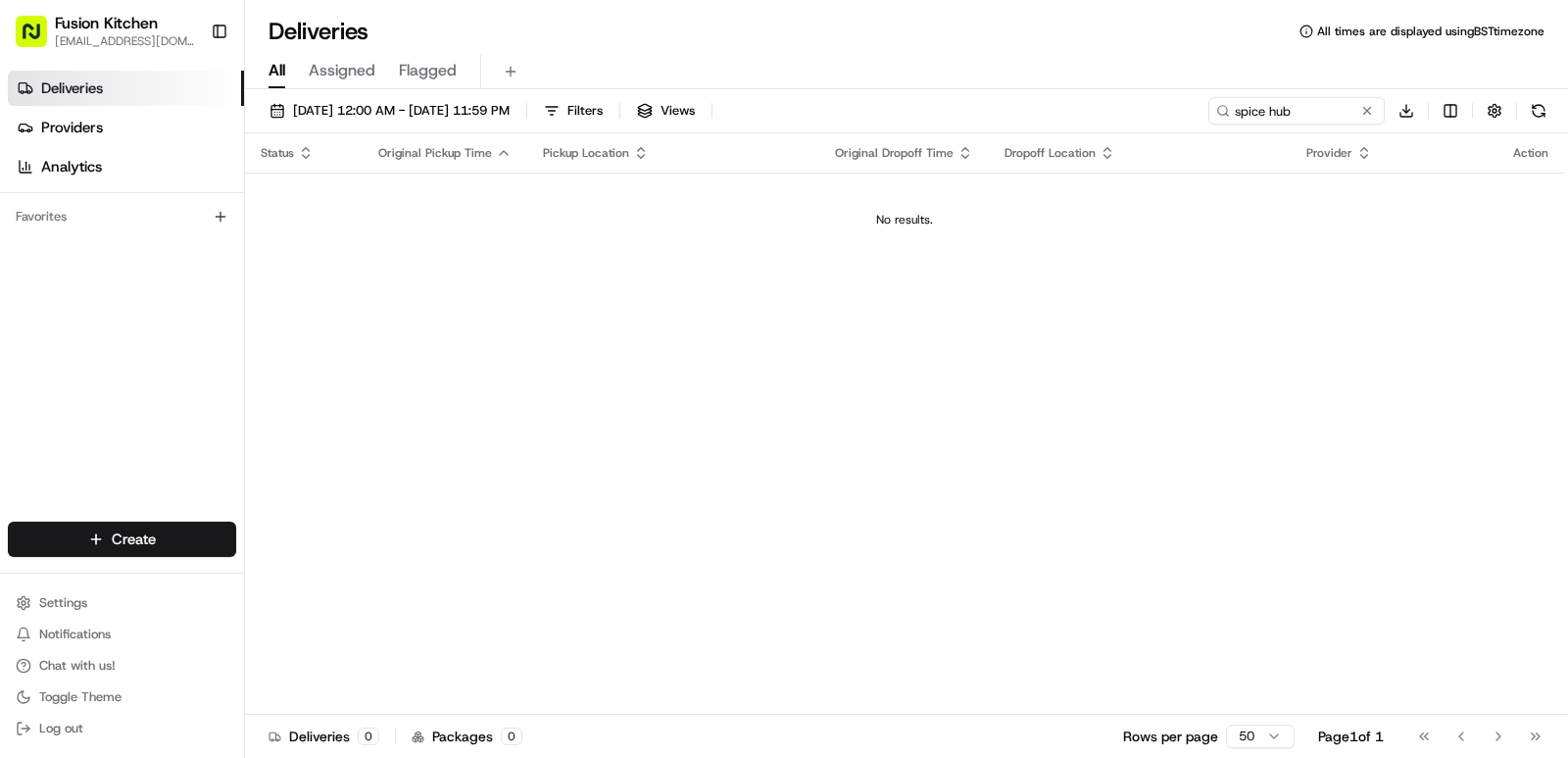 click on "Status Original Pickup Time Pickup Location Original Dropoff Time Dropoff Location Provider Action No results." at bounding box center (905, 424) 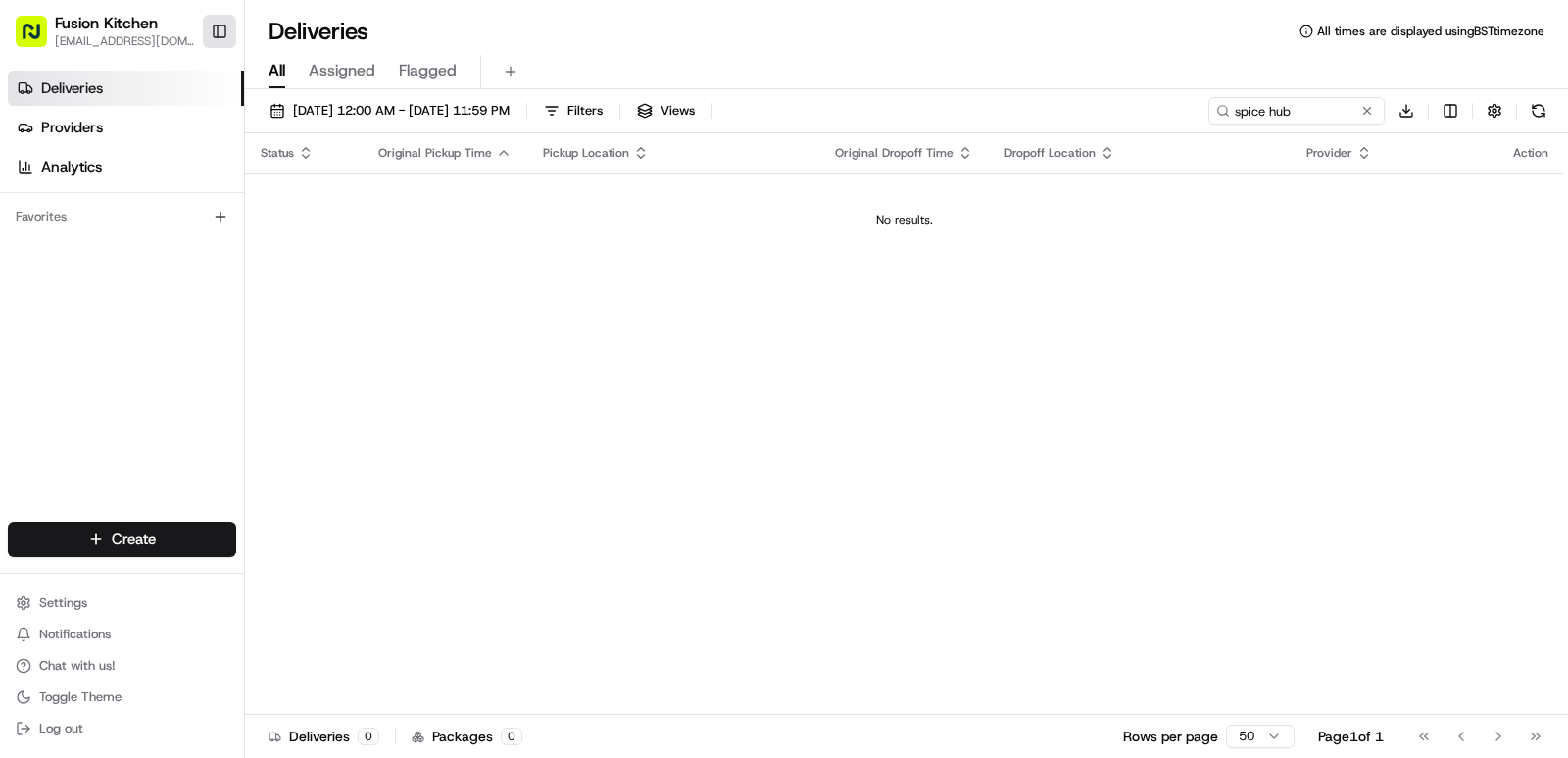 click on "Toggle Sidebar" at bounding box center (220, 31) 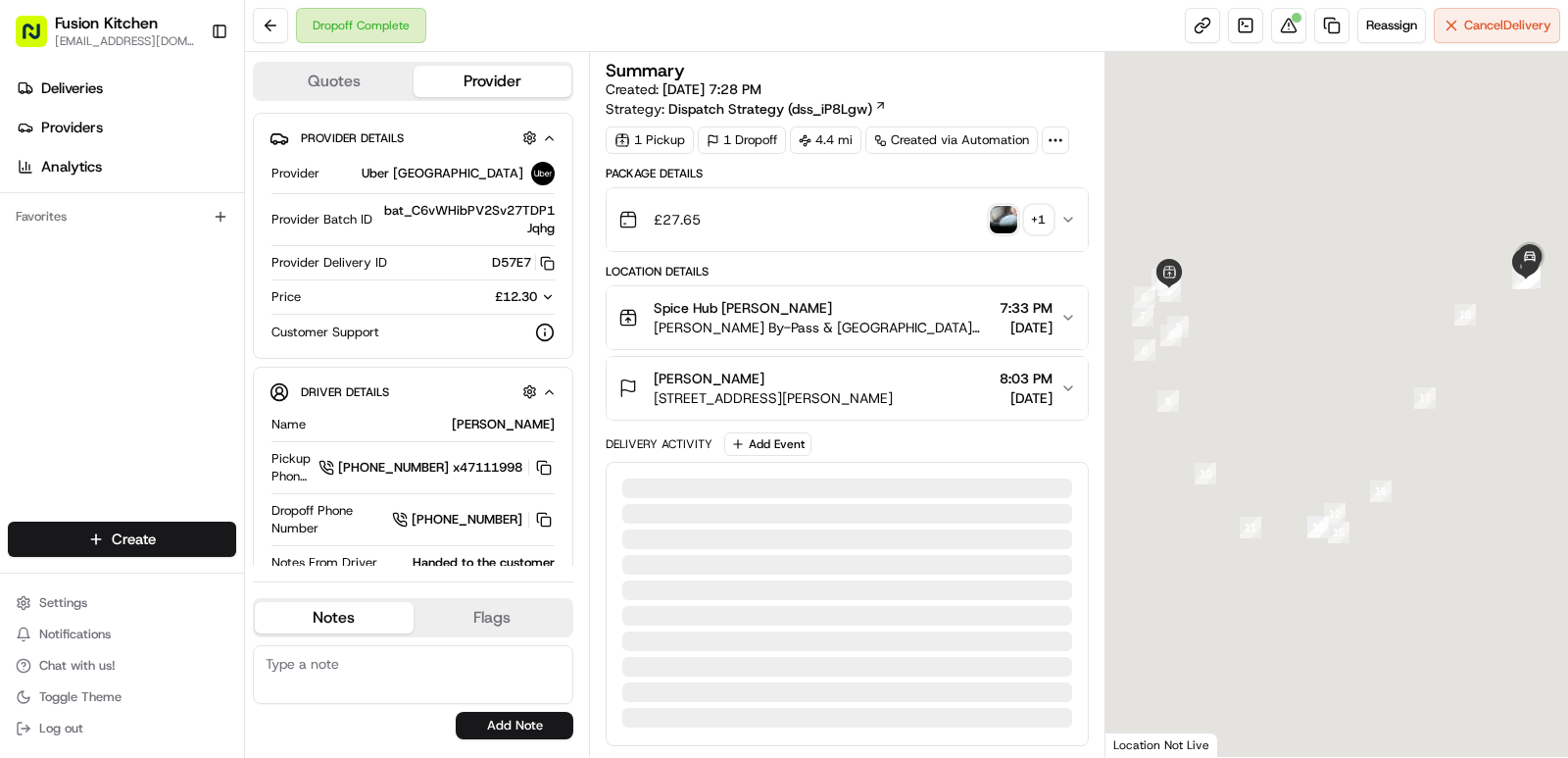 scroll, scrollTop: 0, scrollLeft: 0, axis: both 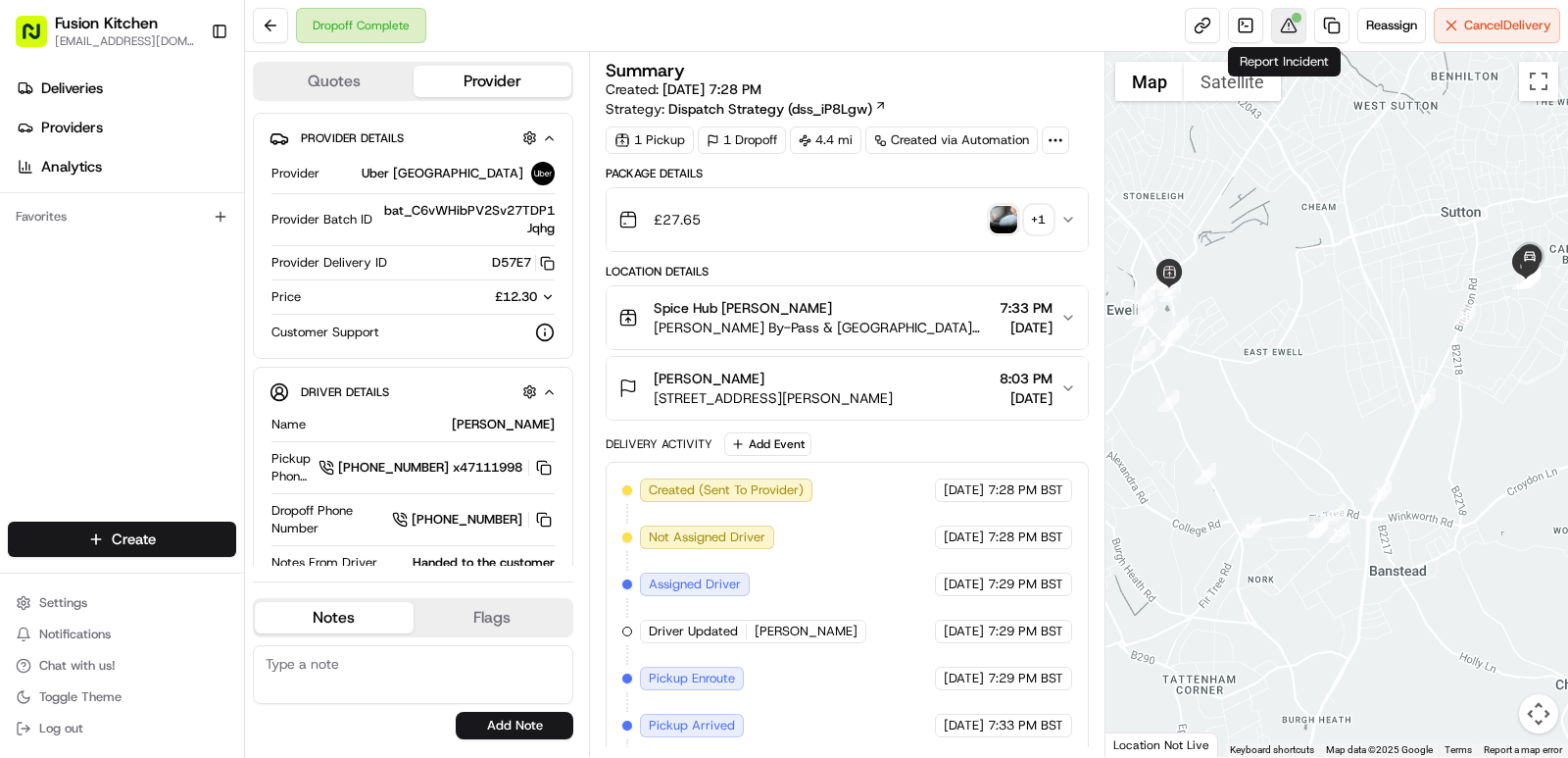 click at bounding box center (1289, 25) 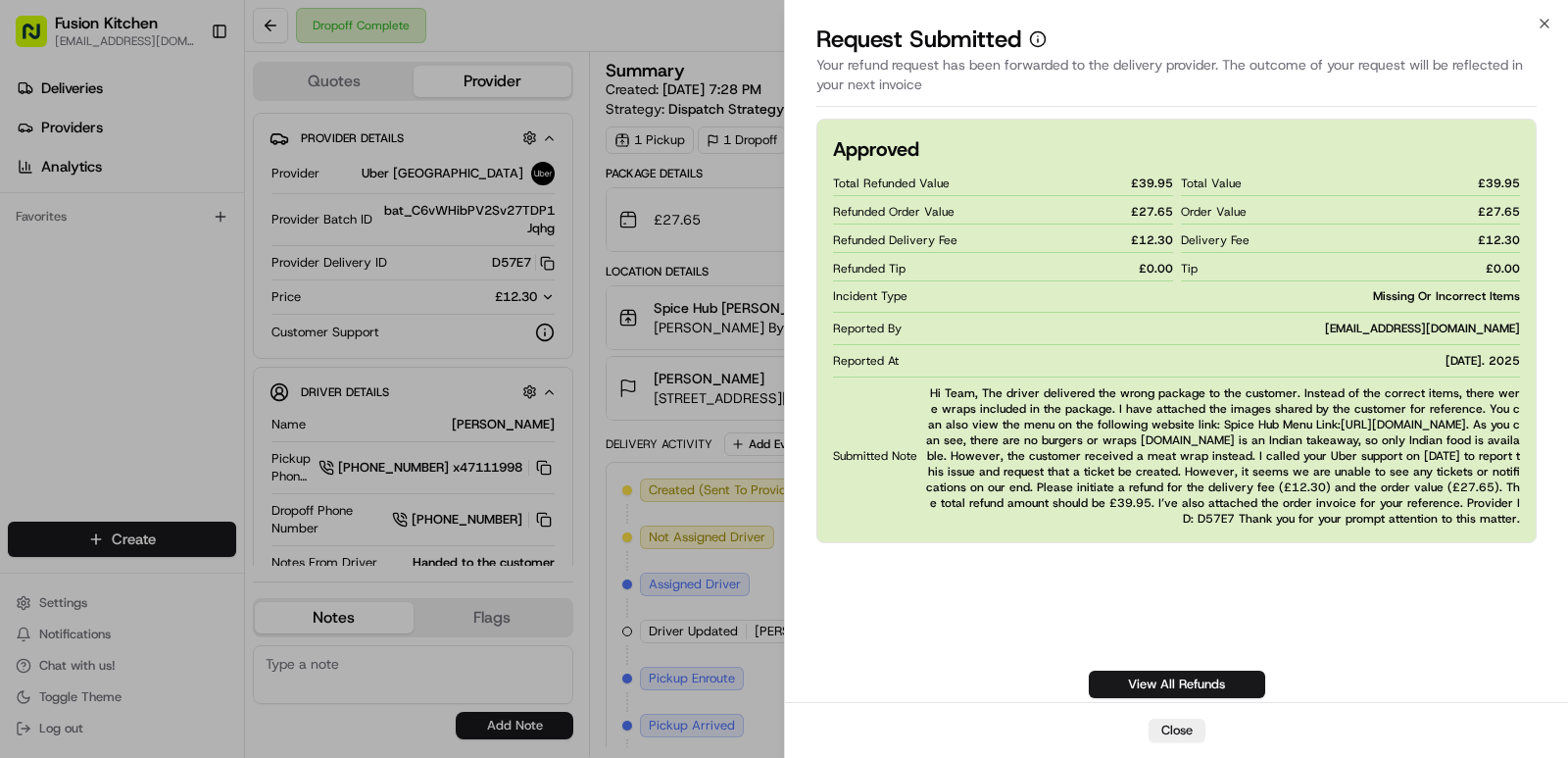 type 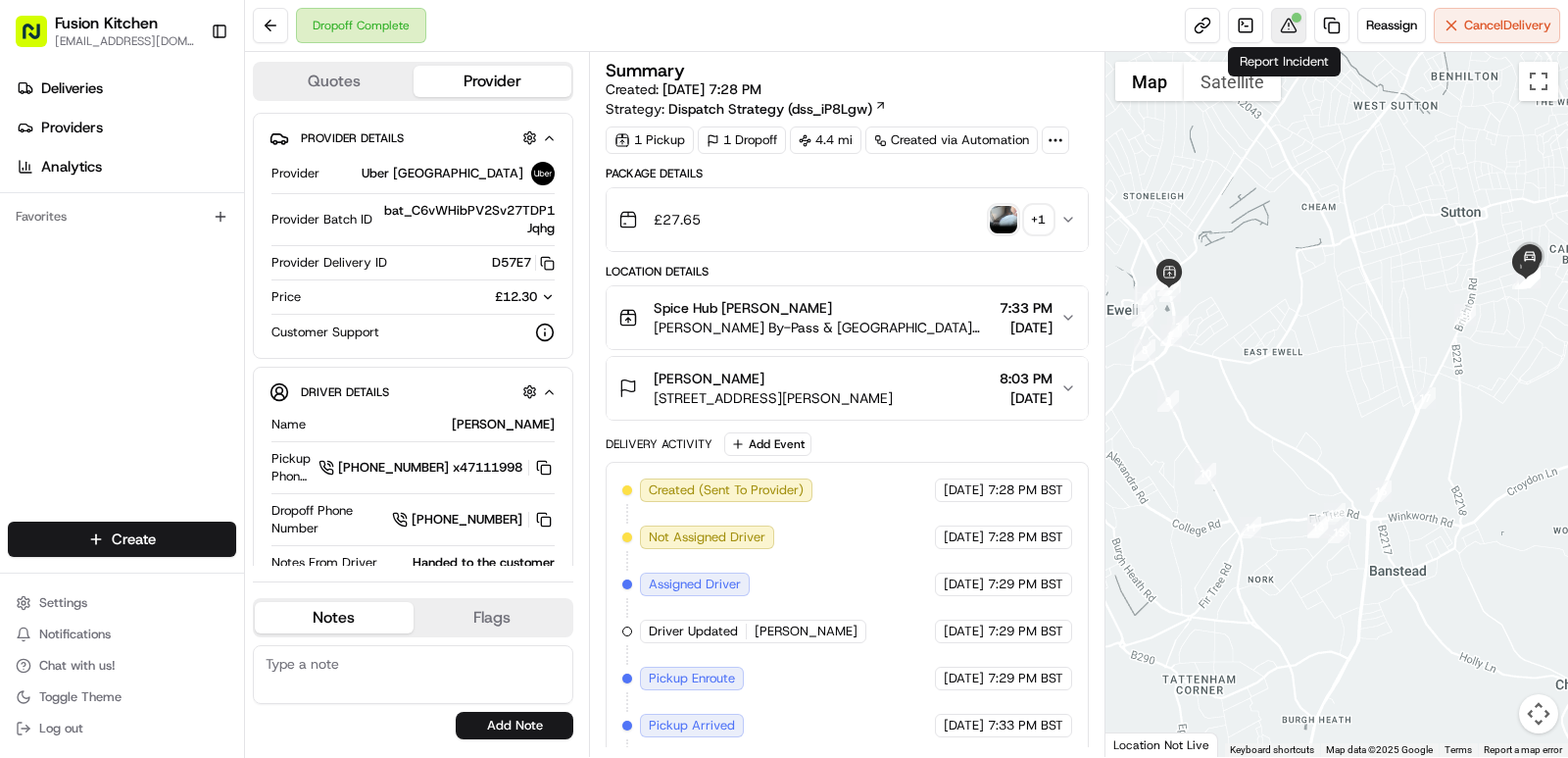 click at bounding box center [1289, 25] 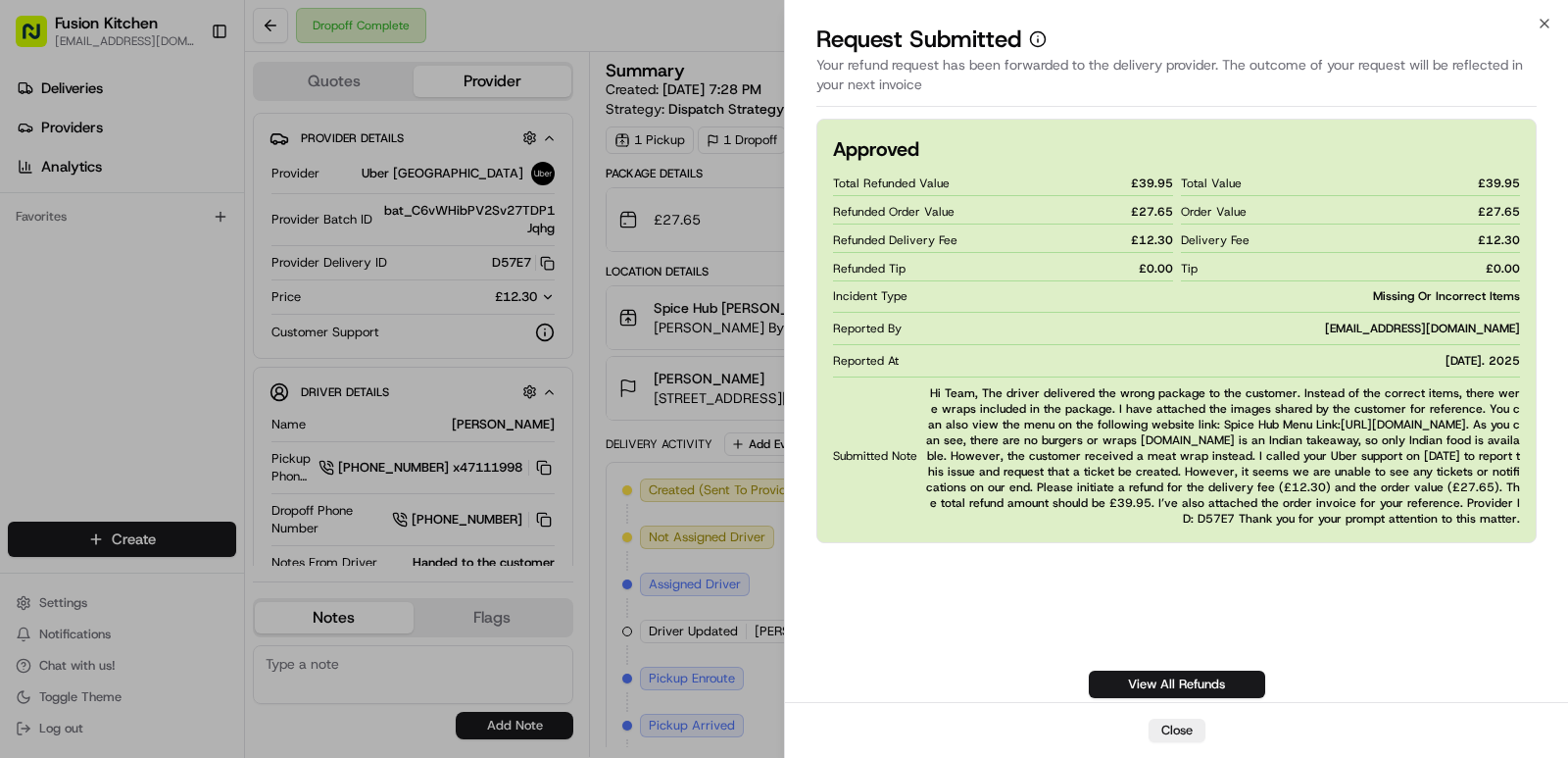 click on "Approved Total Refunded Value £ 39.95 Refunded Order Value £ 27.65 Refunded Delivery Fee £ 12.30 Refunded Tip £ 0.00 Total Value £ 39.95 Order Value £ 27.65 Delivery Fee £ 12.30 Tip £ 0.00 Incident Type Missing Or Incorrect Items Reported By hari@fusionpos.uk Reported At Jun 29. 2025 Submitted Note View All Refunds" at bounding box center (1176, 408) 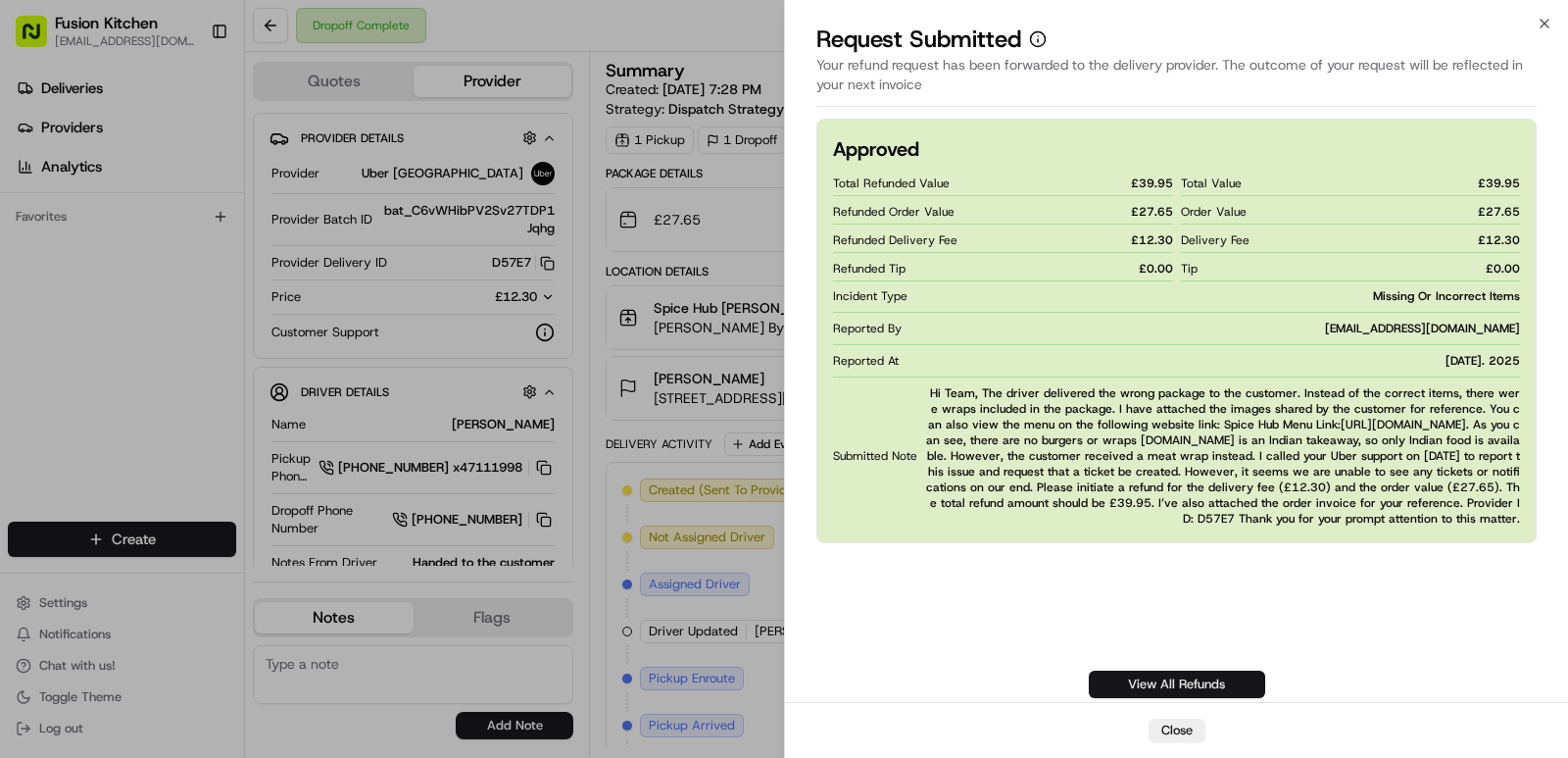 click on "View All Refunds" at bounding box center (1177, 684) 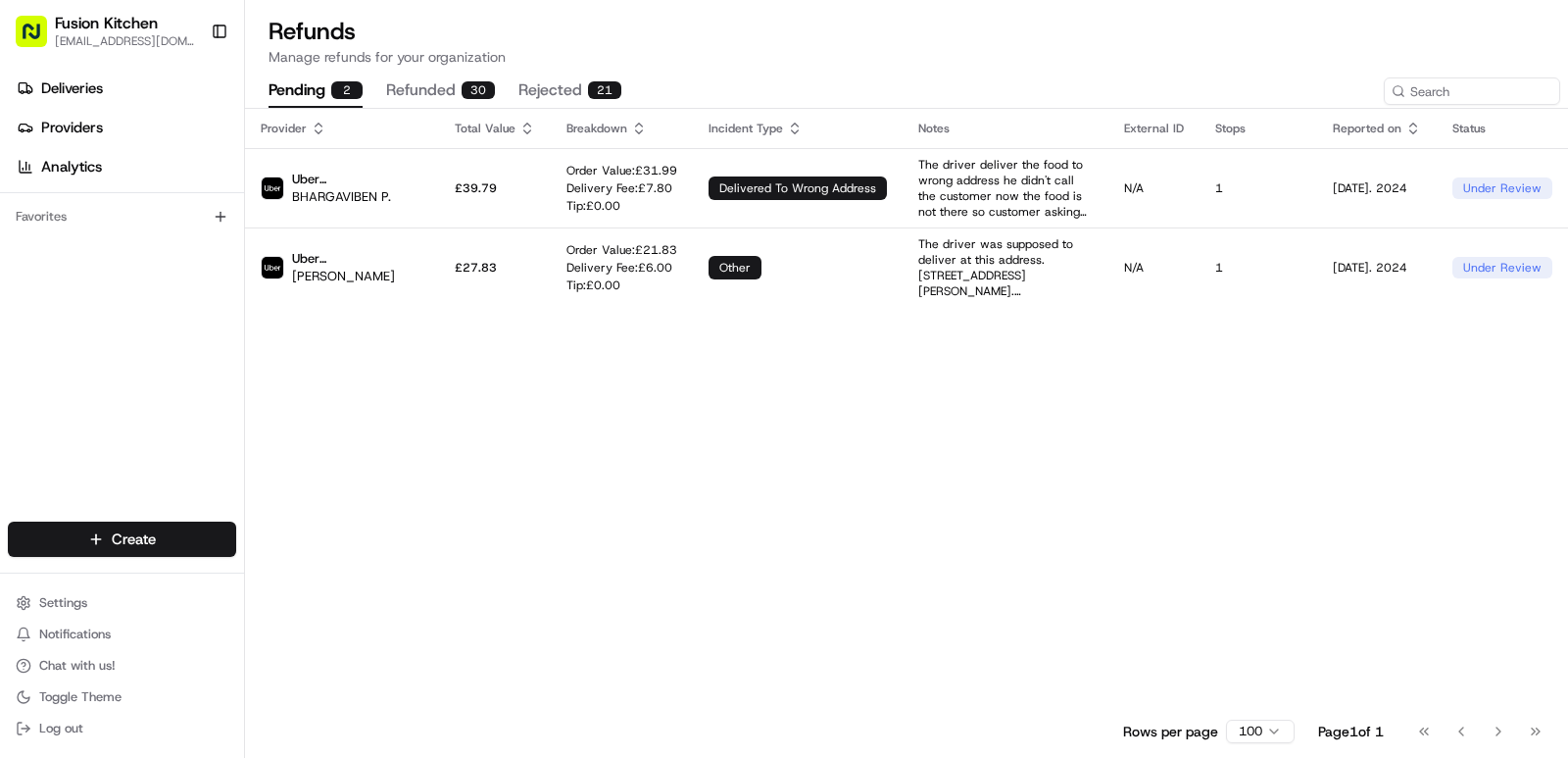 scroll, scrollTop: 0, scrollLeft: 0, axis: both 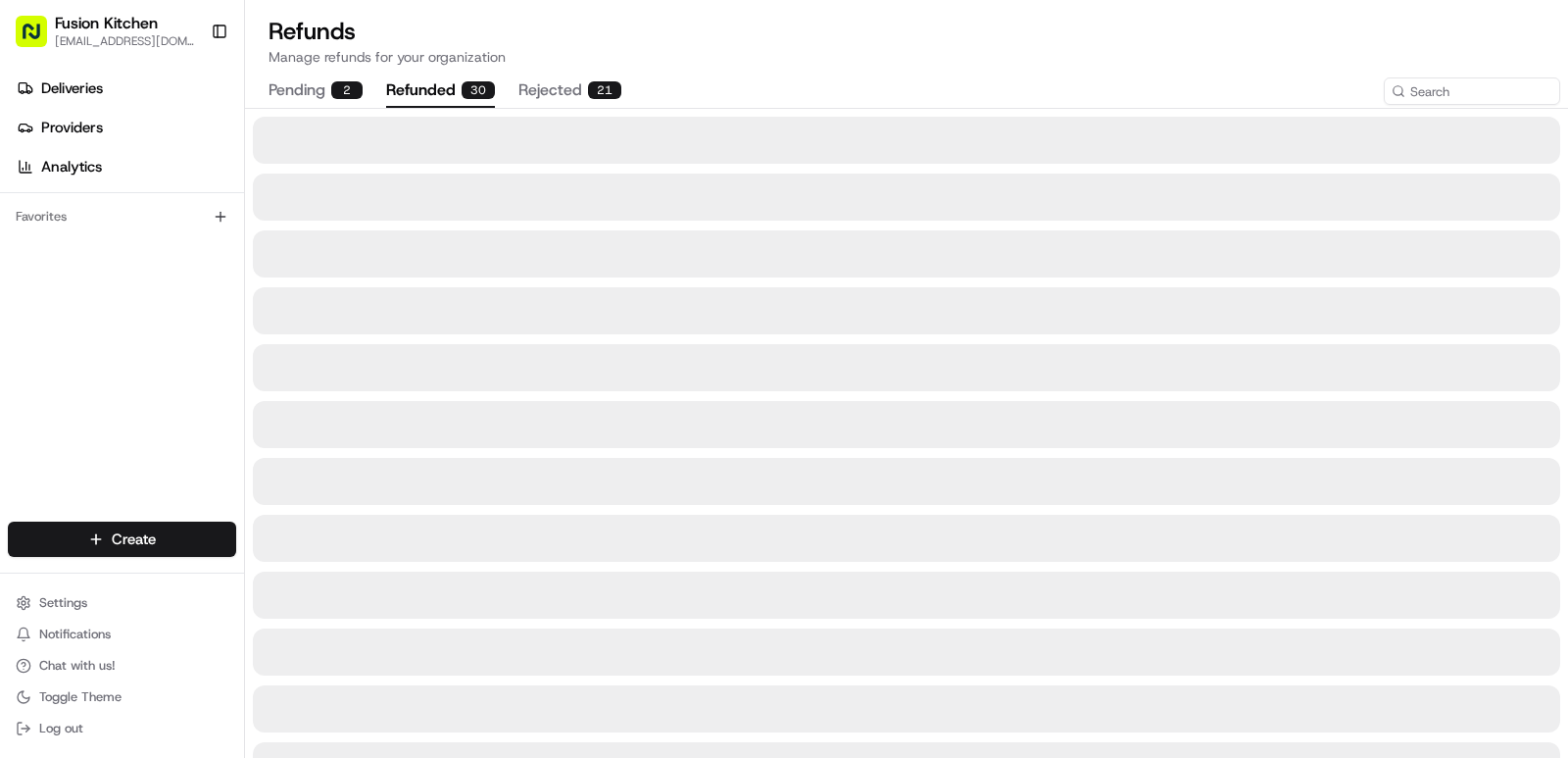 click on "refunded   30" at bounding box center (440, 91) 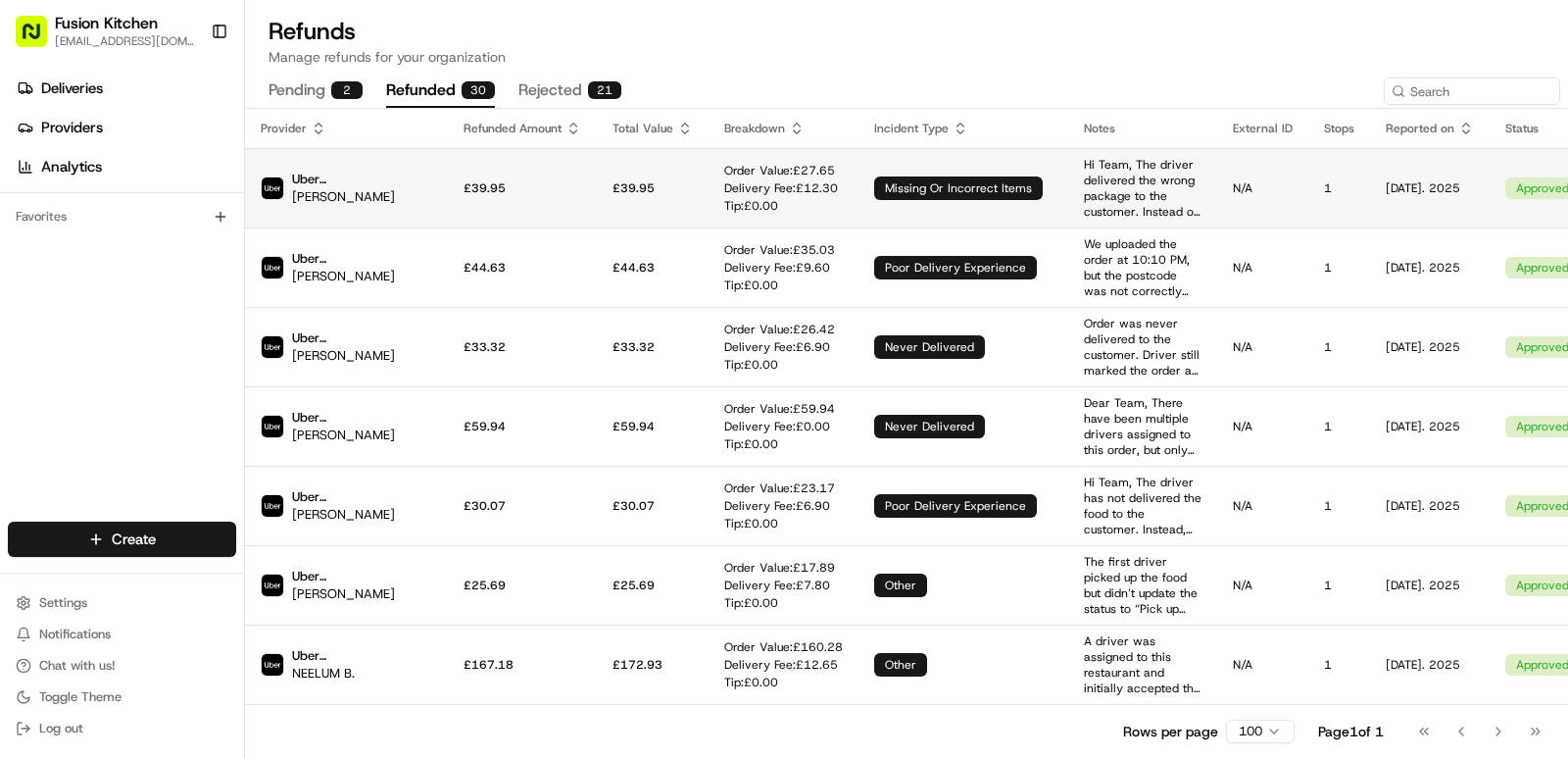 click on "Tip:  £ 0.00" at bounding box center (781, 206) 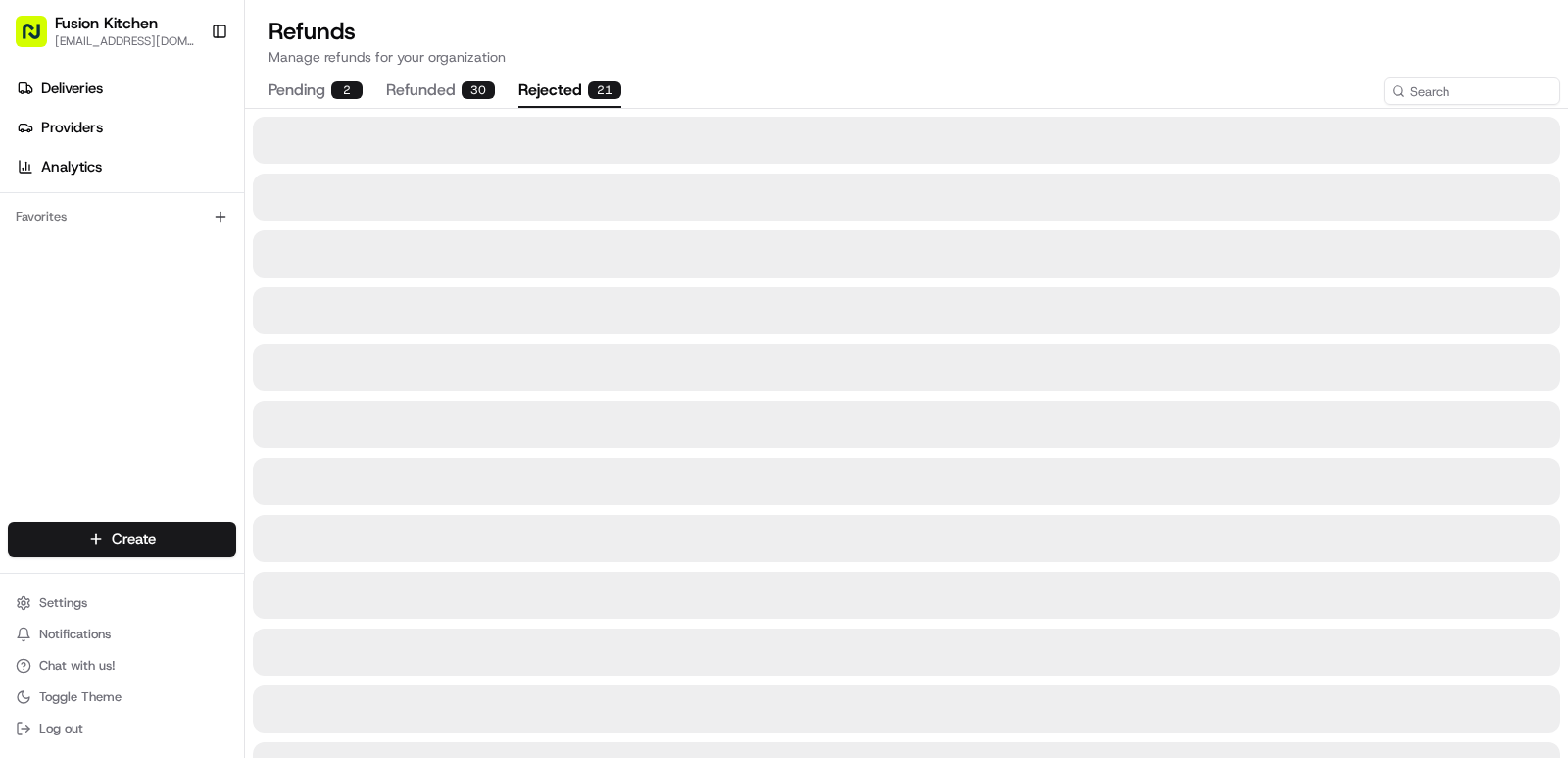 click on "rejected   21" at bounding box center (569, 91) 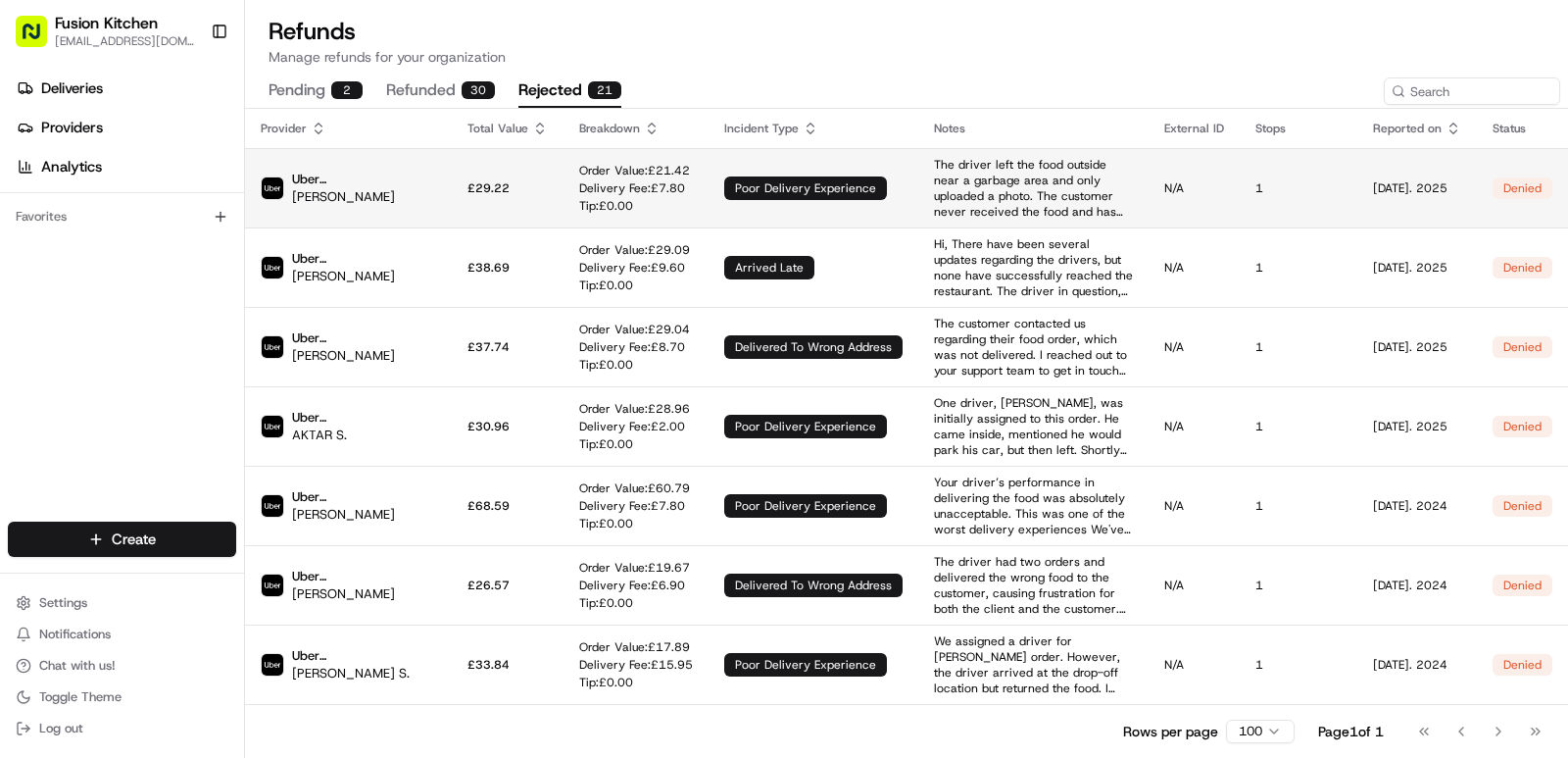 click on "The driver left the food outside near a garbage area and only uploaded a photo. The customer never received the food and has asked for a refund.I spoke with [PERSON_NAME] support (agent name: [PERSON_NAME]), and he said he tried calling the driver twice but got no answer. The driver also didn’t knock on the door or try to contact the customer, even though the customer’s number was on the receipt attached to the parcel.This has caused a bad experience for the customer, and they have called us several times asking about the refund. We need to know when this will be refunded so we can reimburse the customer.[PERSON_NAME] also mentioned that he raised a support ticket himself regarding this issue
Order Details:
Order Amount: £21.42
Delivery Fee: £7.80
Total: £29.22
The customer has been calling repeatedly to ask about the refund. Please let us know when this amount will be refunded so we can reimburse the customer accordingly" at bounding box center [1033, 188] 